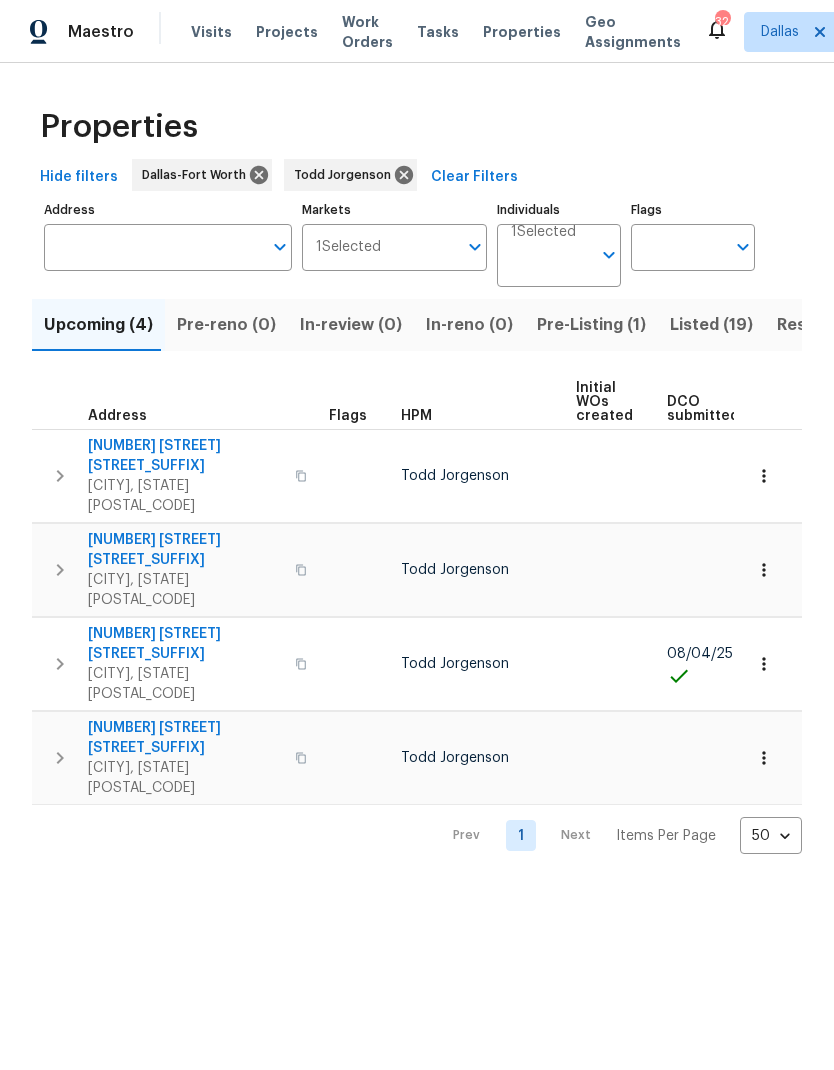 scroll, scrollTop: 0, scrollLeft: 0, axis: both 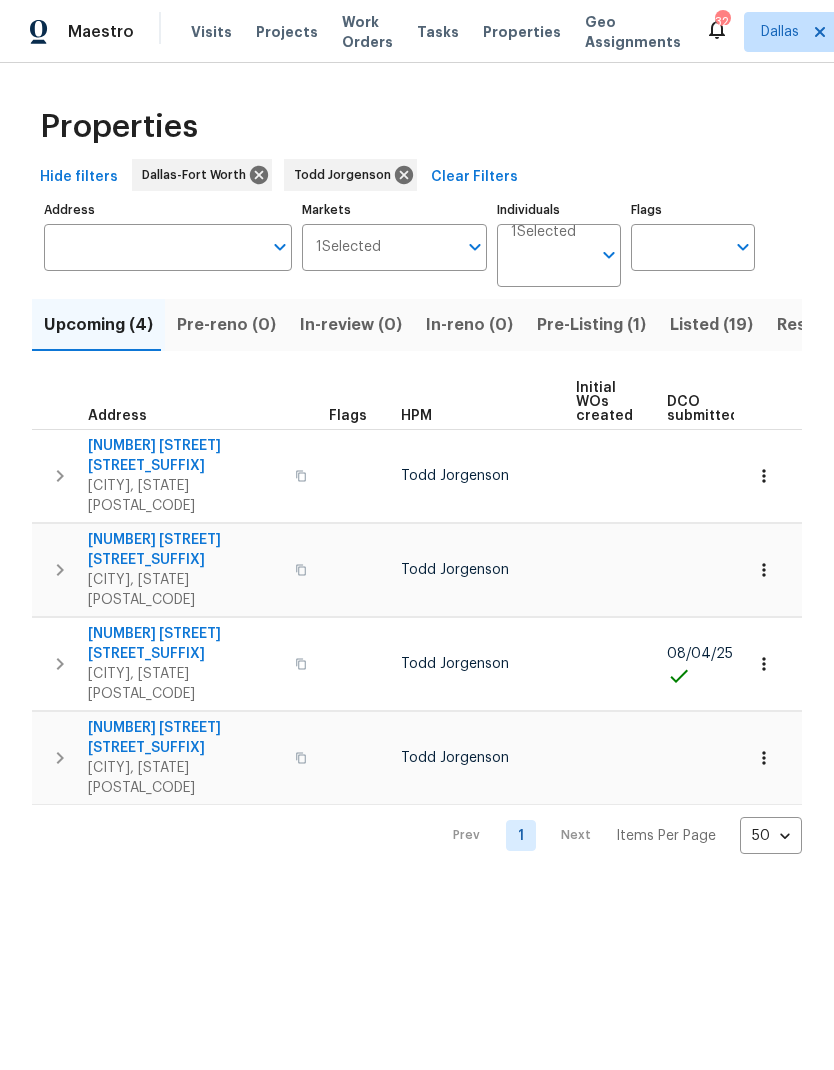 click on "3310 Bryn Mawr Dr" at bounding box center [185, 644] 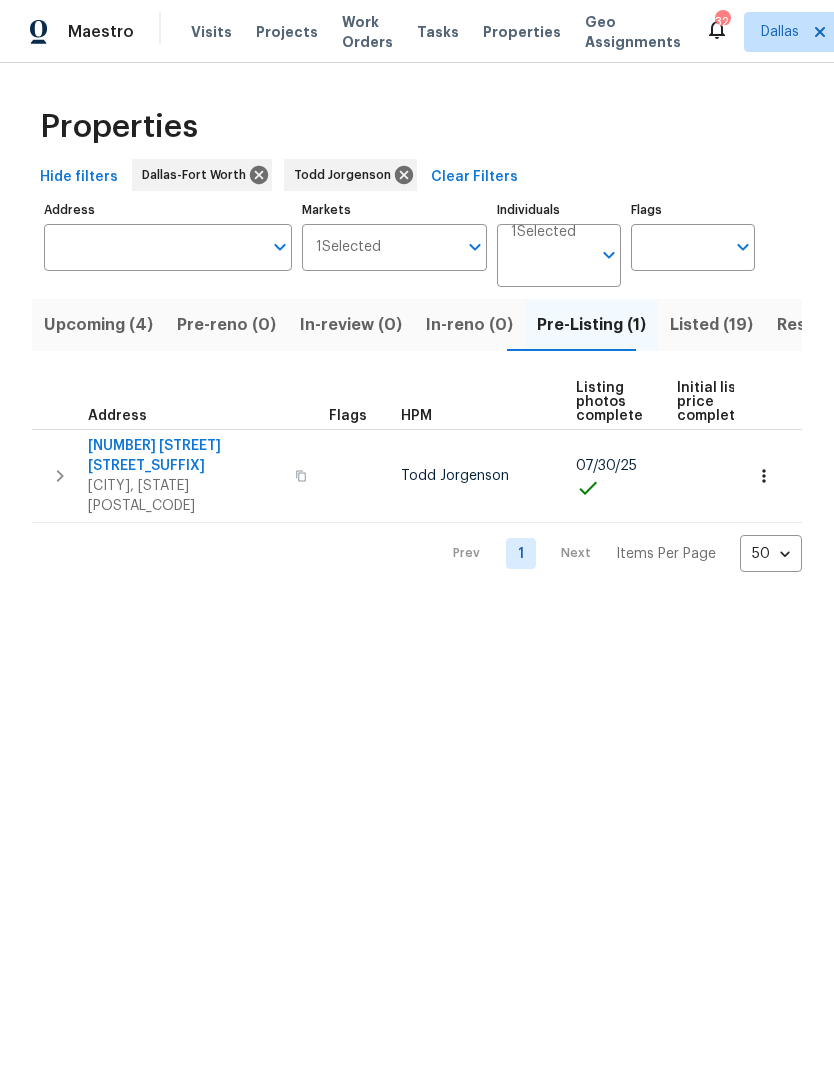 click 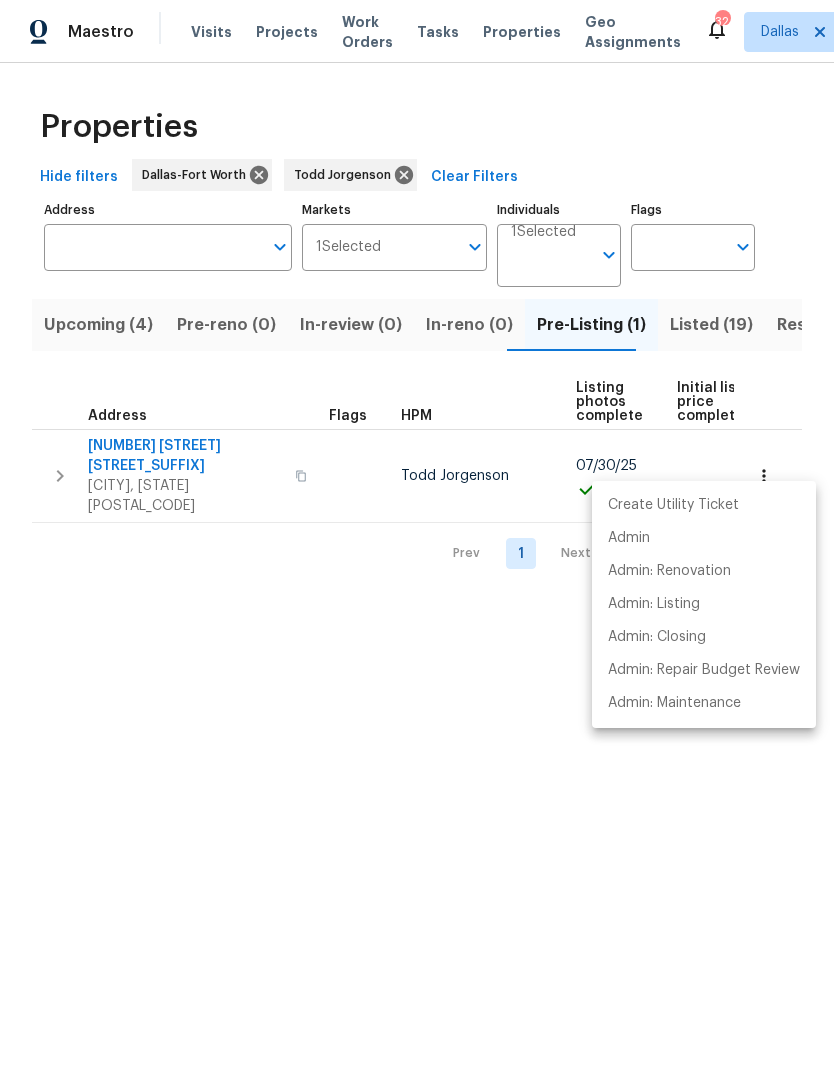 click at bounding box center [417, 535] 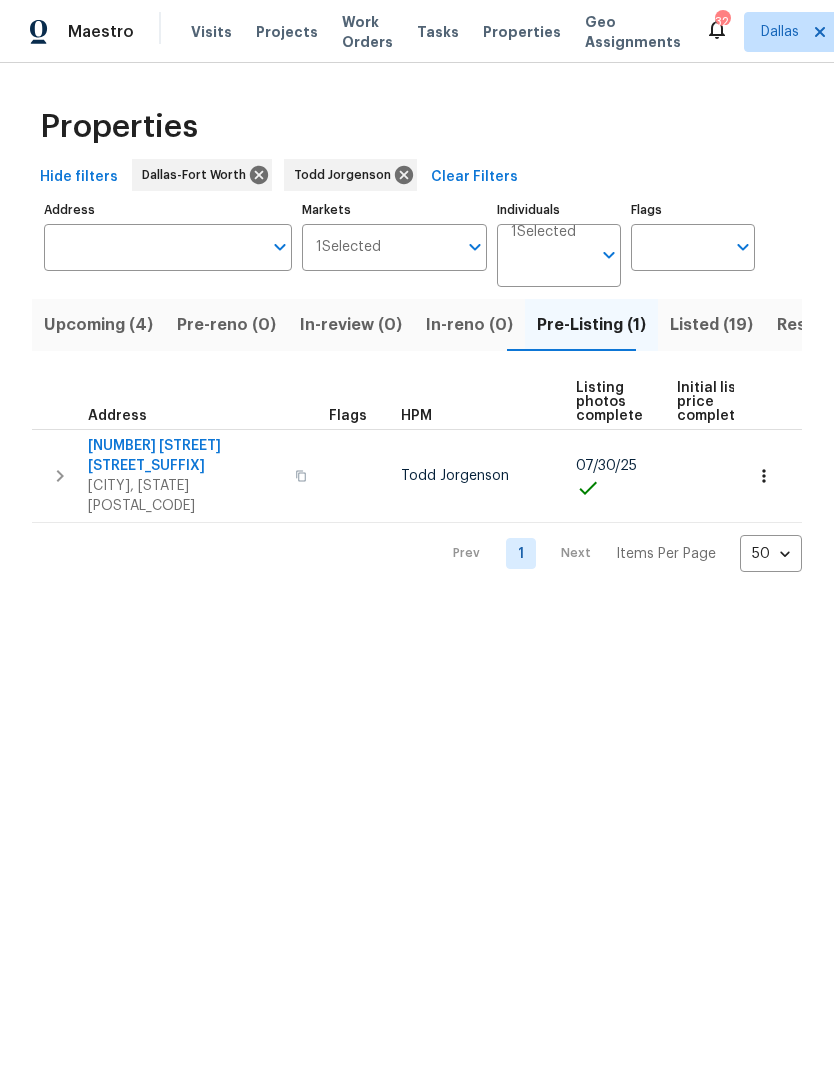 click on "1425 Brenda Dr" at bounding box center [185, 456] 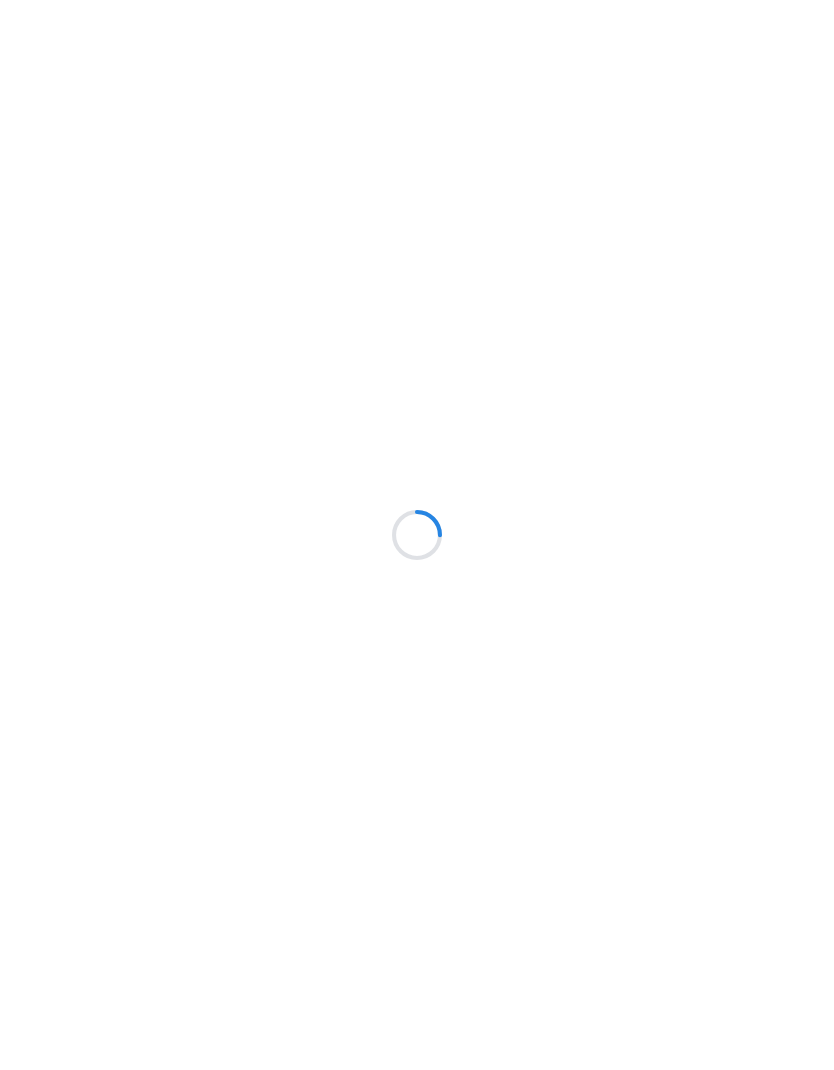 scroll, scrollTop: 0, scrollLeft: 0, axis: both 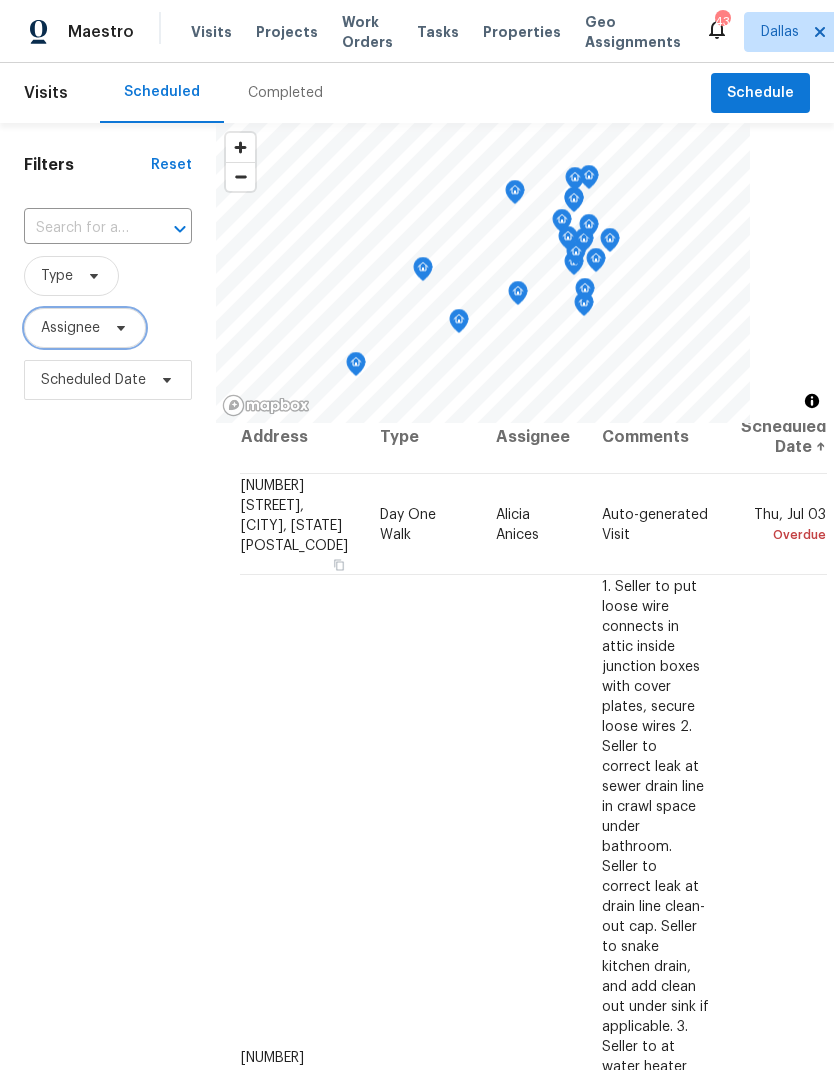 click on "Assignee" at bounding box center [85, 328] 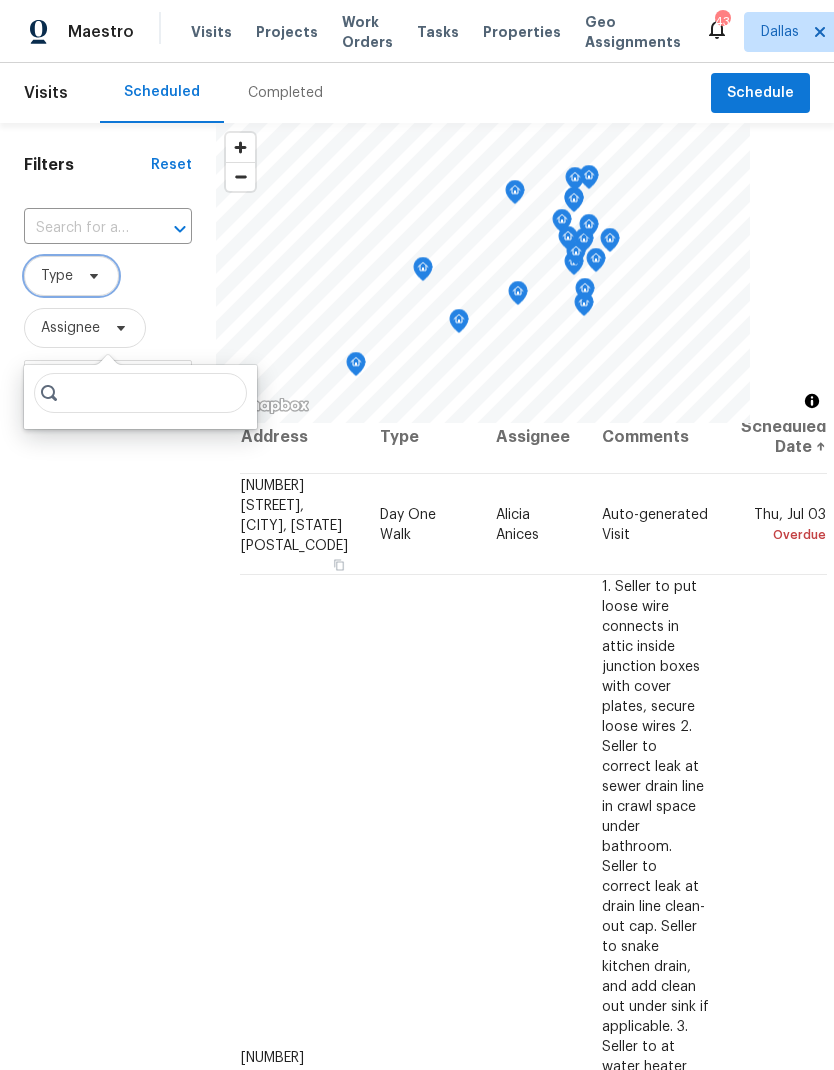 click 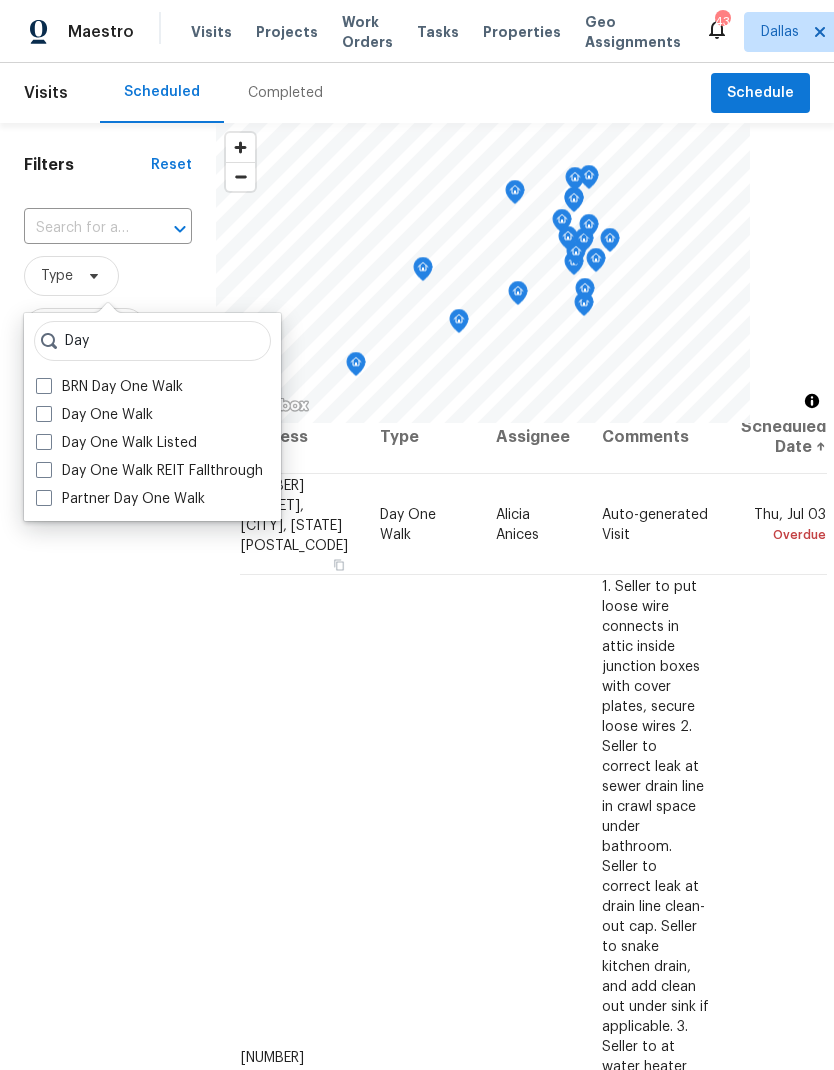 type on "Day" 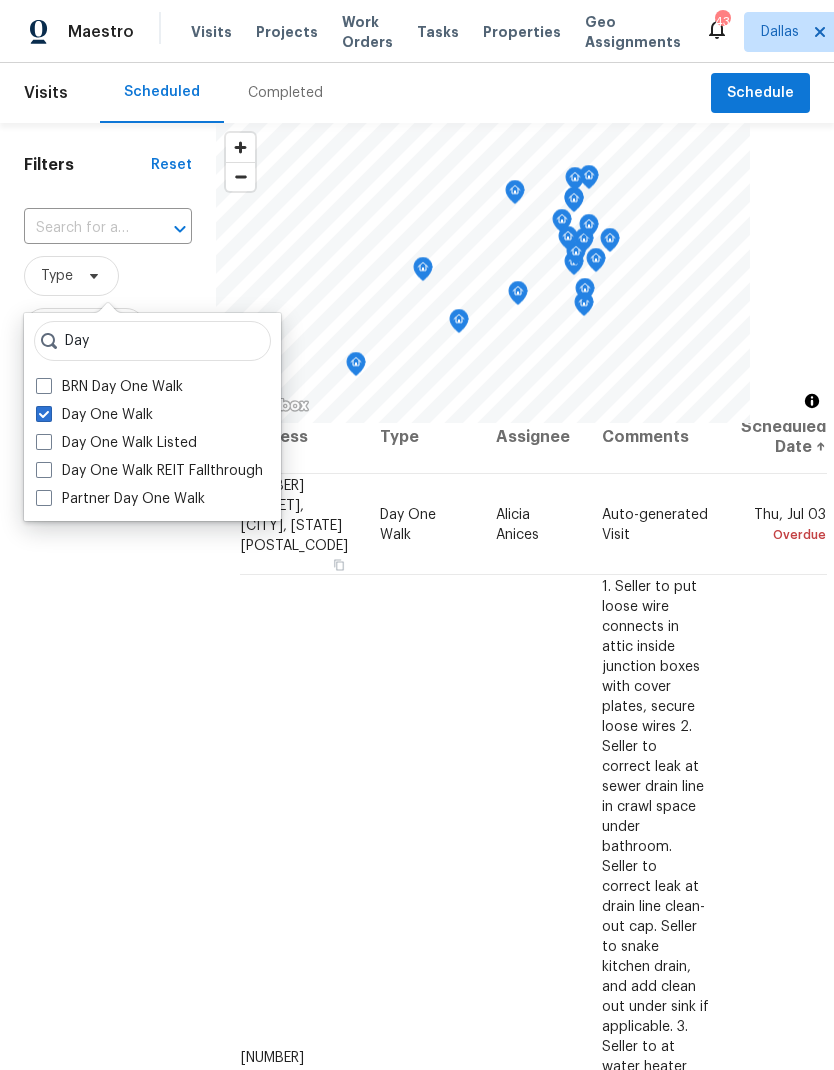 checkbox on "true" 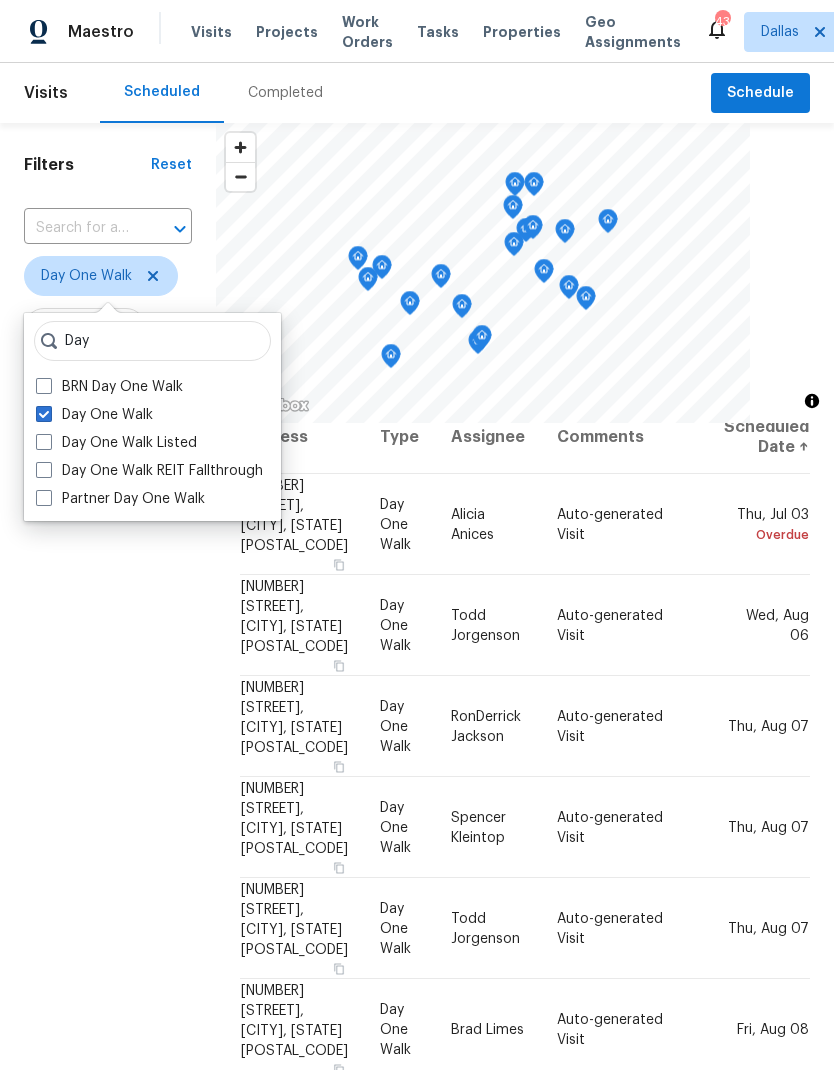 click on "Filters Reset ​ Day One Walk Assignee Scheduled Date" at bounding box center (108, 701) 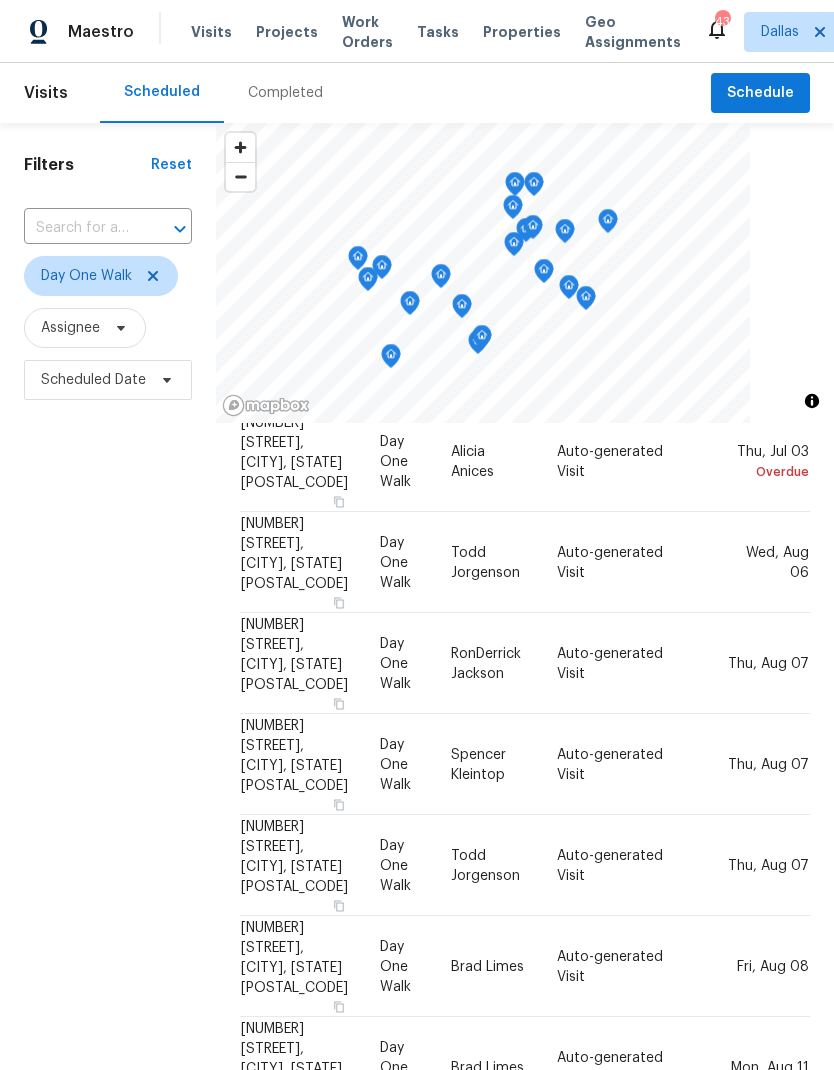 scroll, scrollTop: 94, scrollLeft: 0, axis: vertical 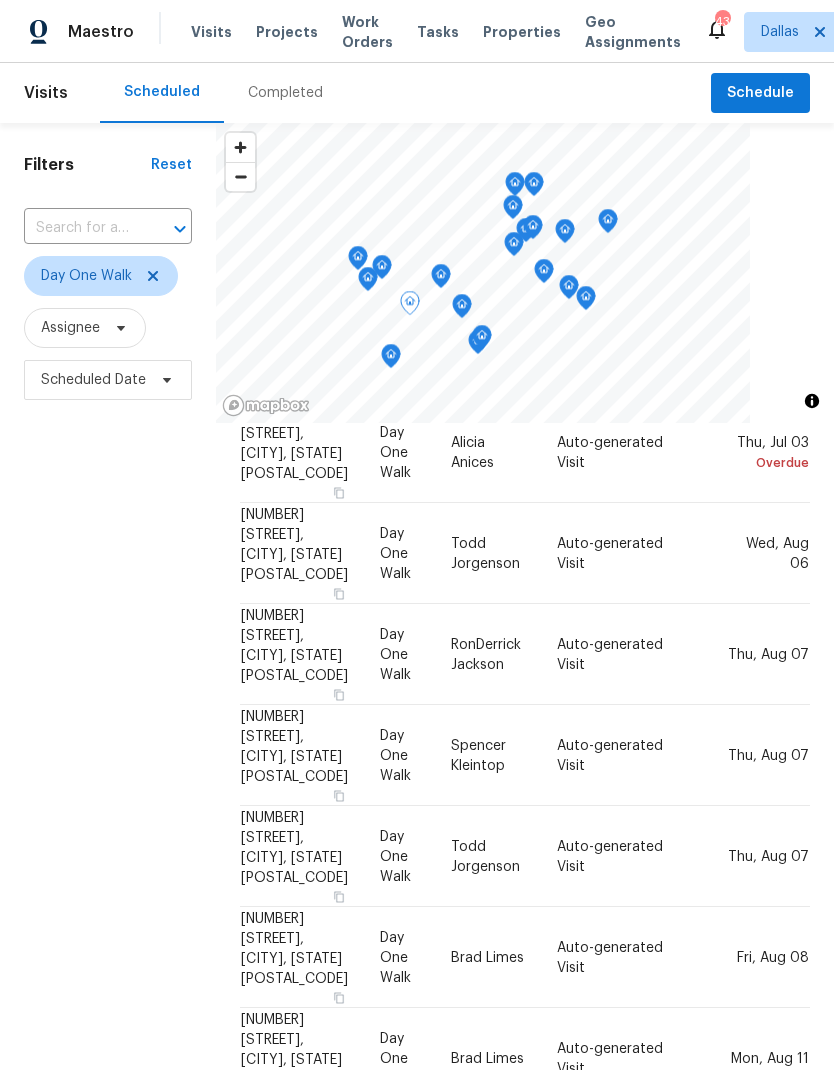 click 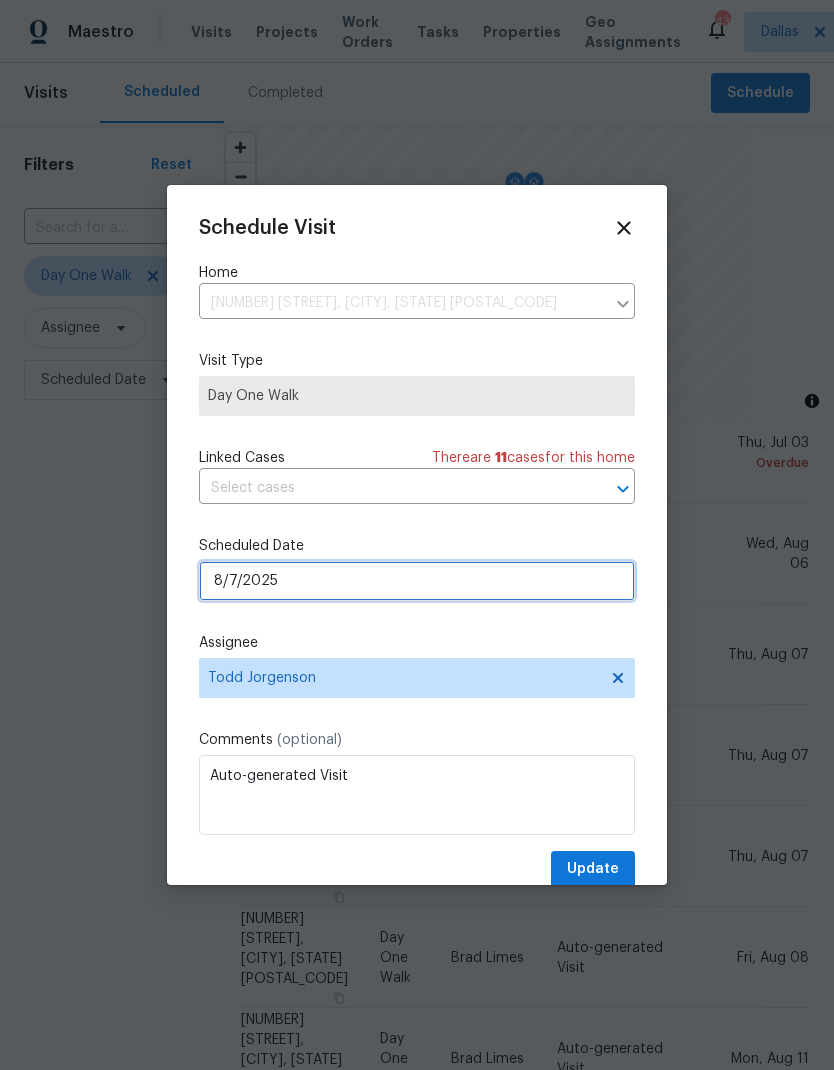 click on "8/7/2025" at bounding box center (417, 581) 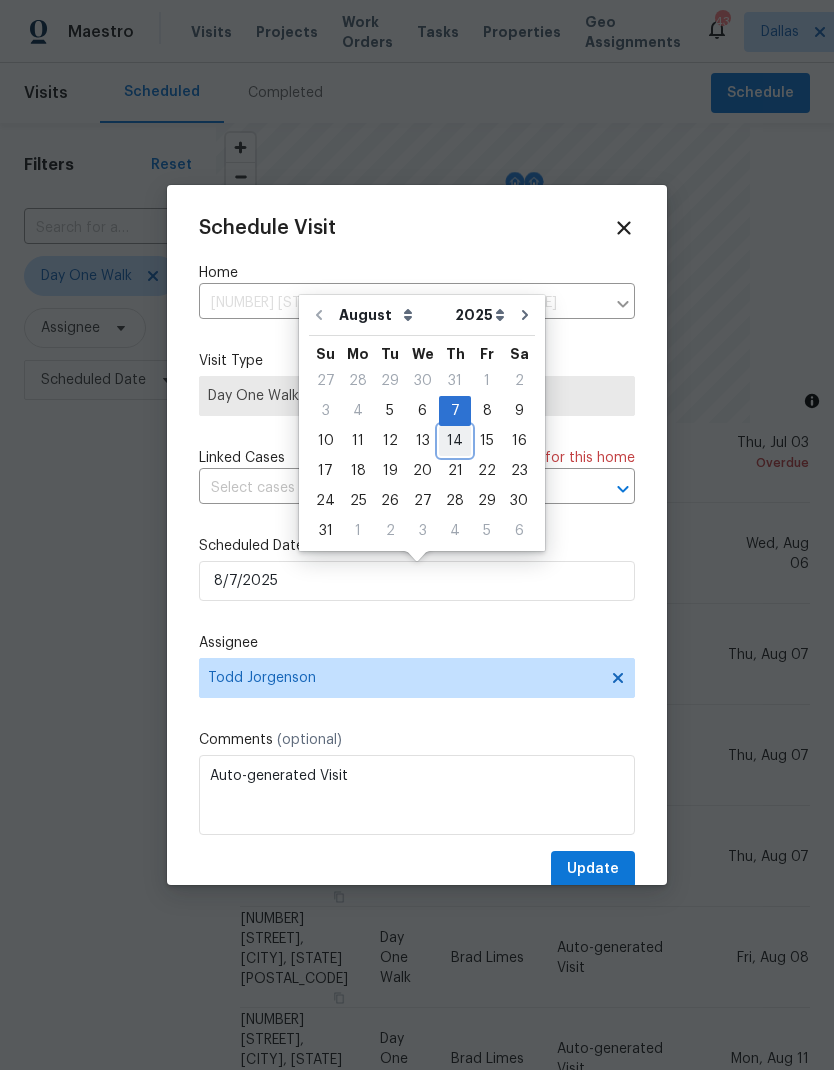 click on "14" at bounding box center (455, 441) 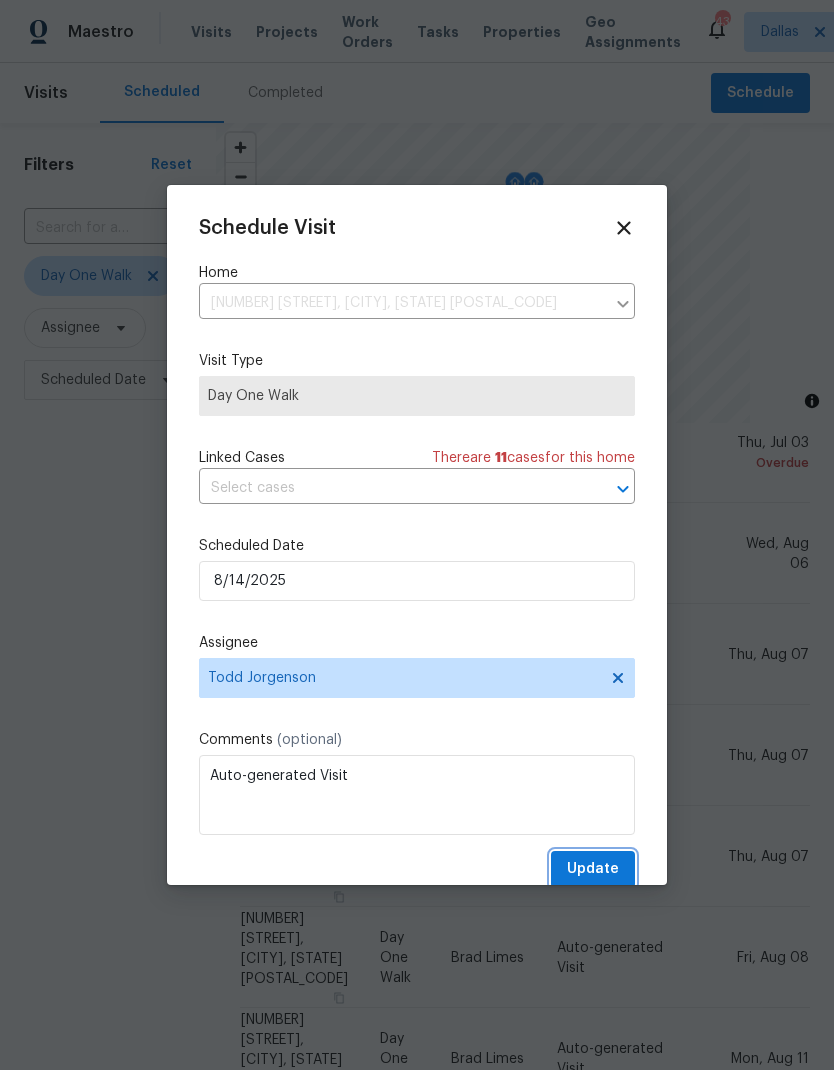click on "Update" at bounding box center [593, 869] 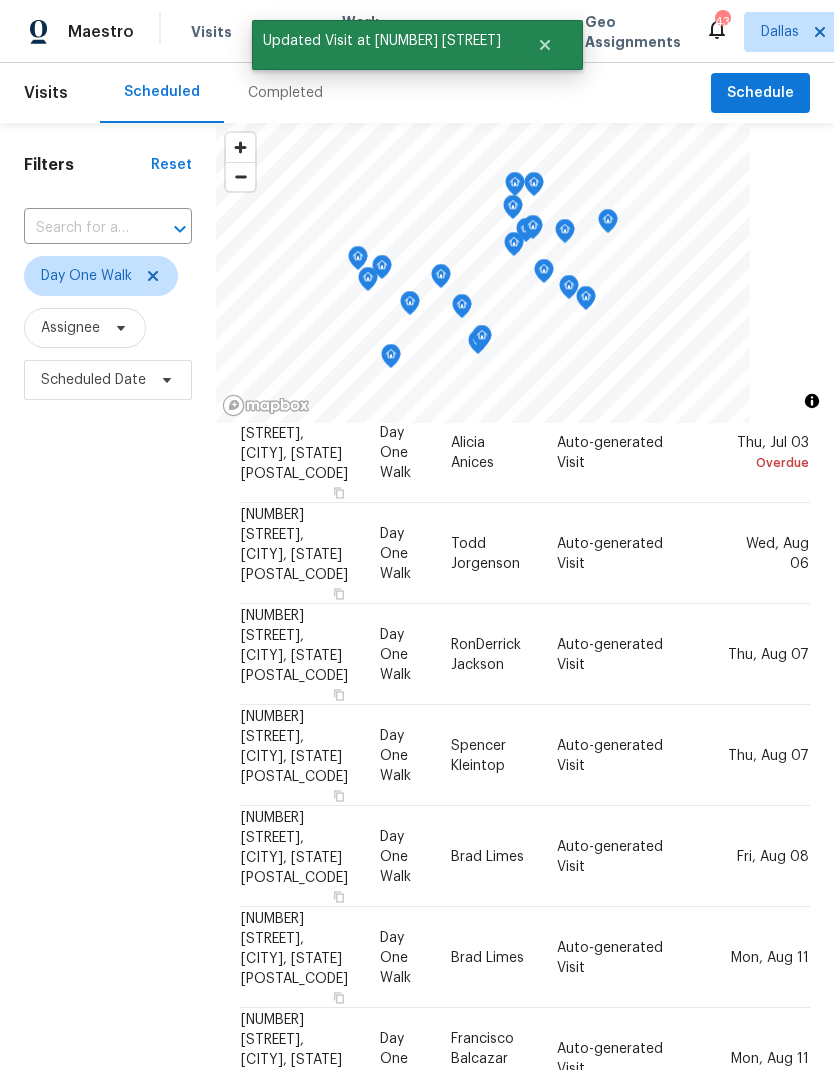 click on "Filters Reset ​ Day One Walk Assignee Scheduled Date" at bounding box center (108, 701) 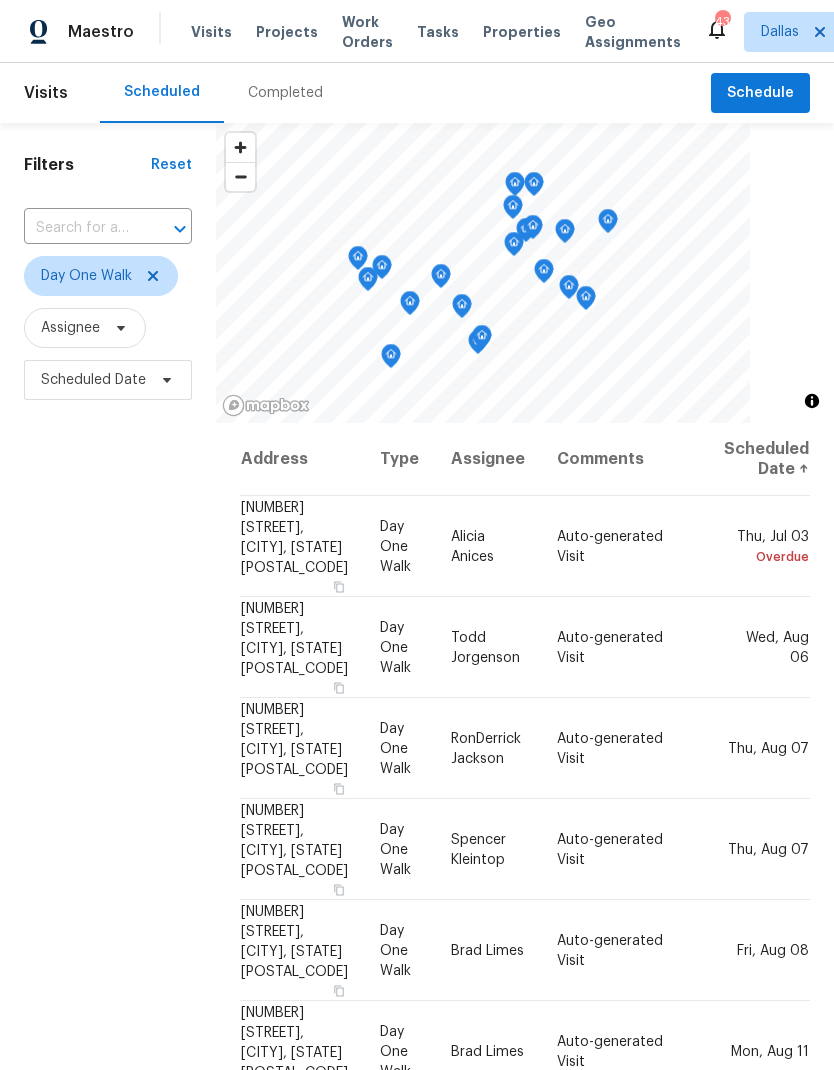 scroll, scrollTop: 0, scrollLeft: 0, axis: both 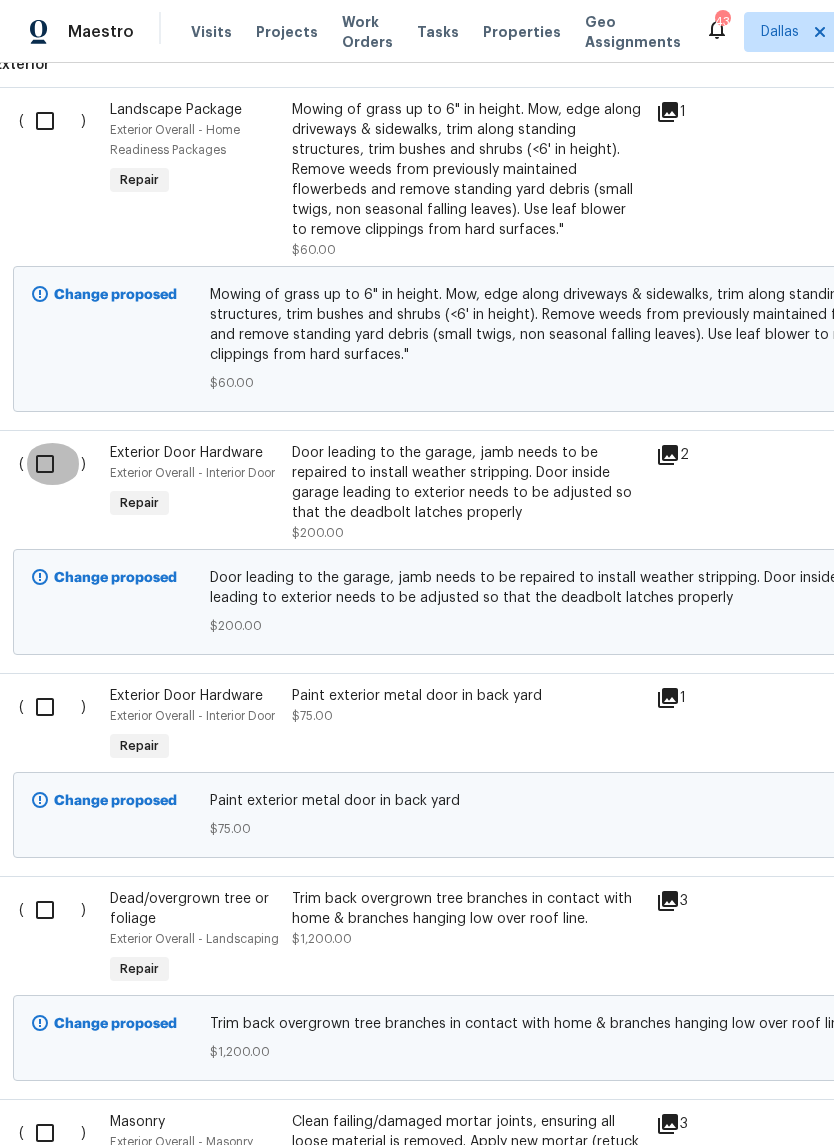 click at bounding box center (52, 464) 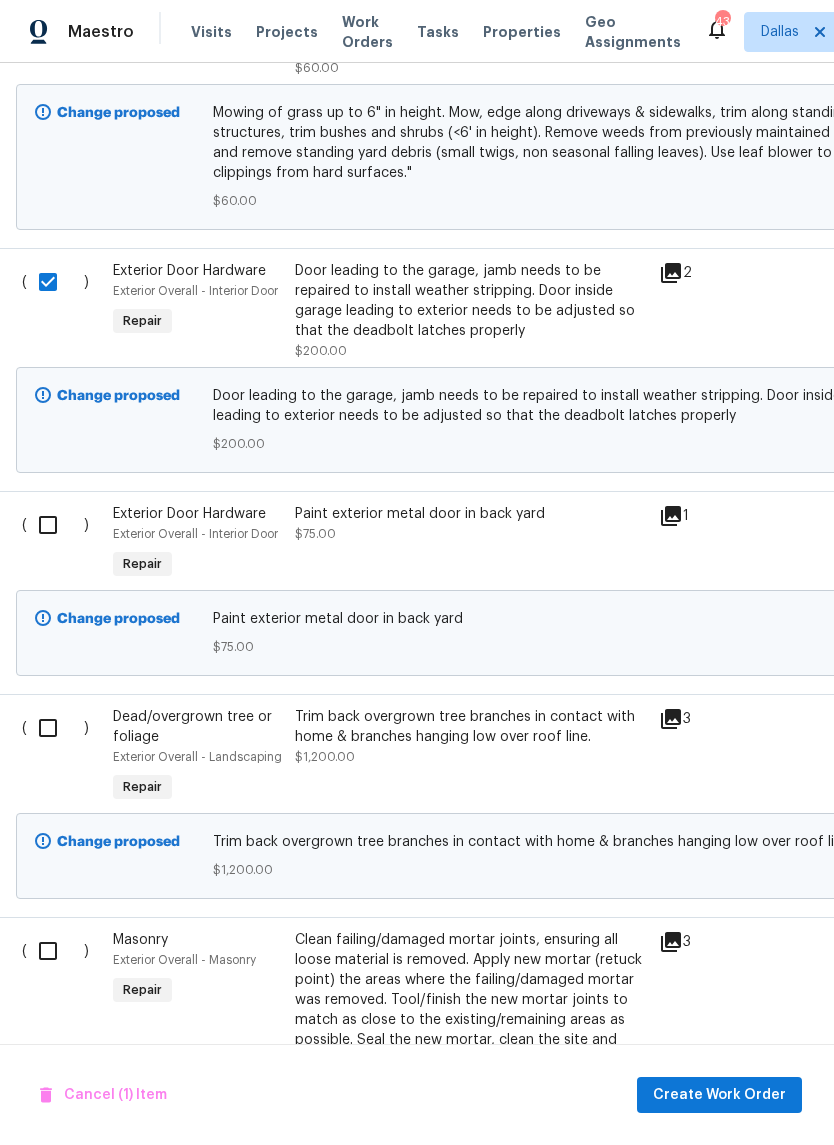 click at bounding box center [55, 525] 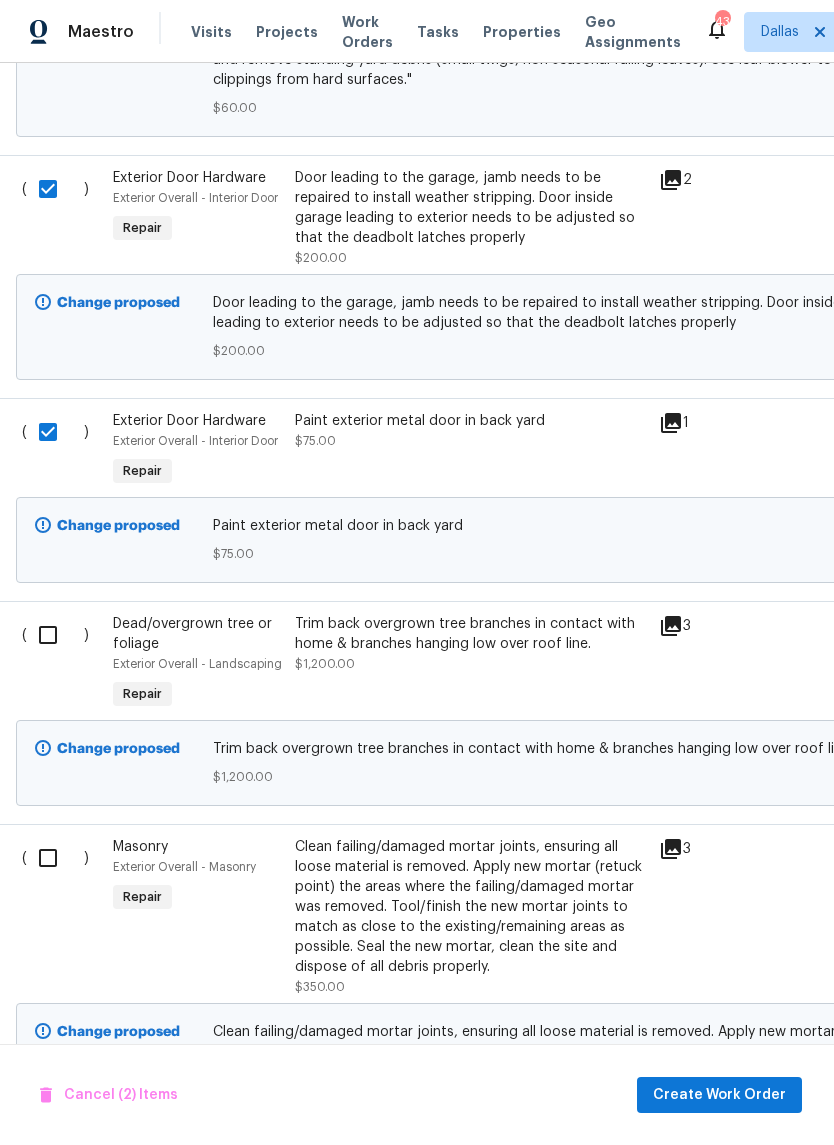 scroll, scrollTop: 1010, scrollLeft: 4, axis: both 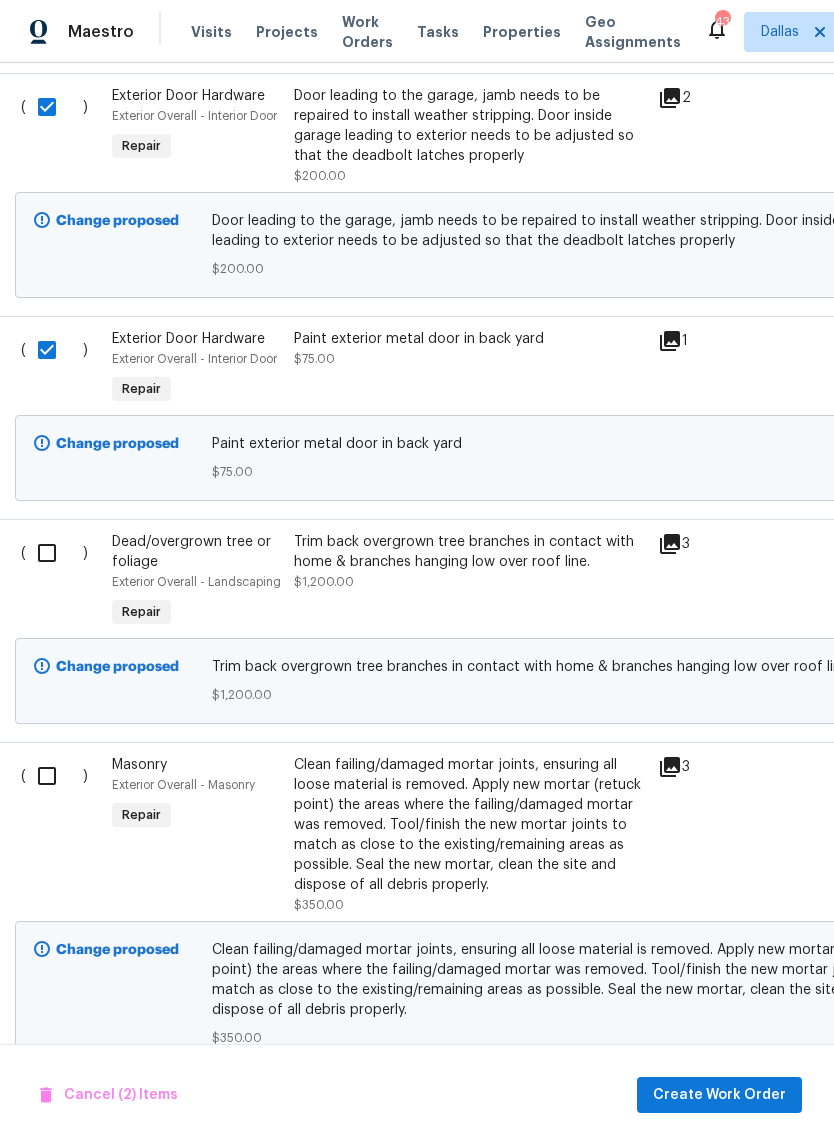 click at bounding box center [54, 553] 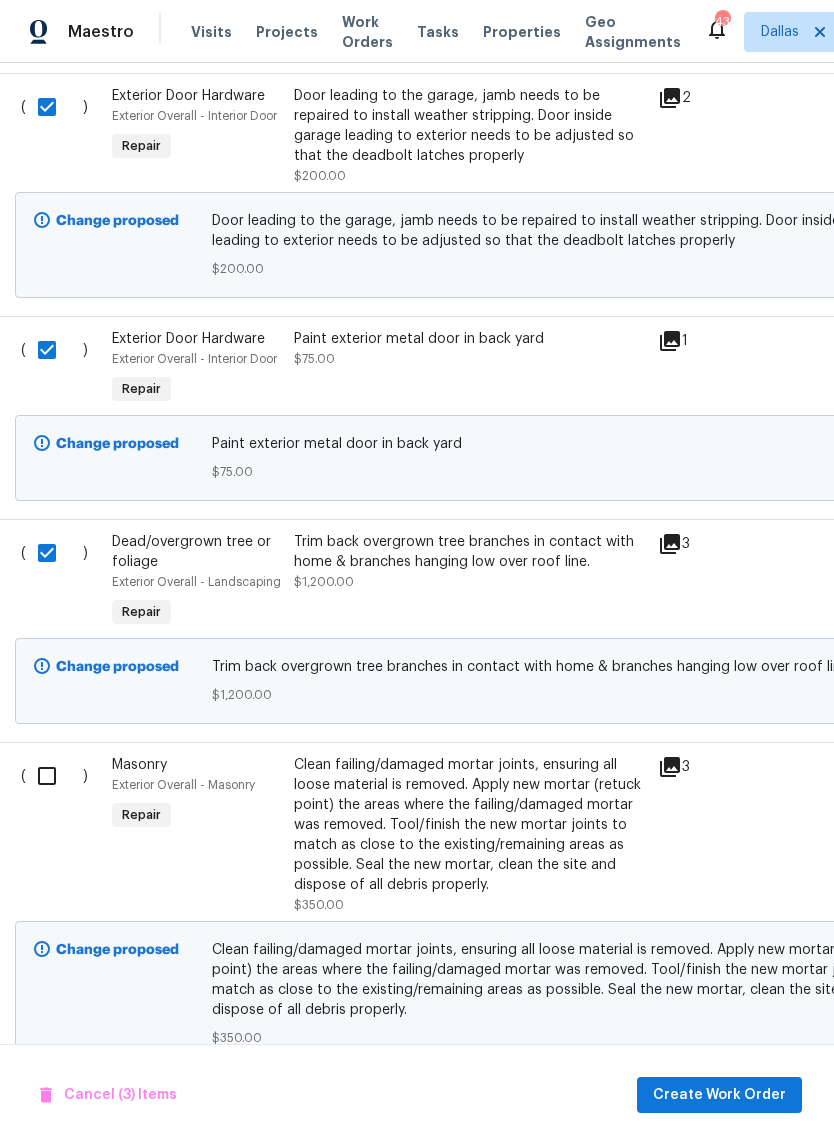 click at bounding box center [54, 553] 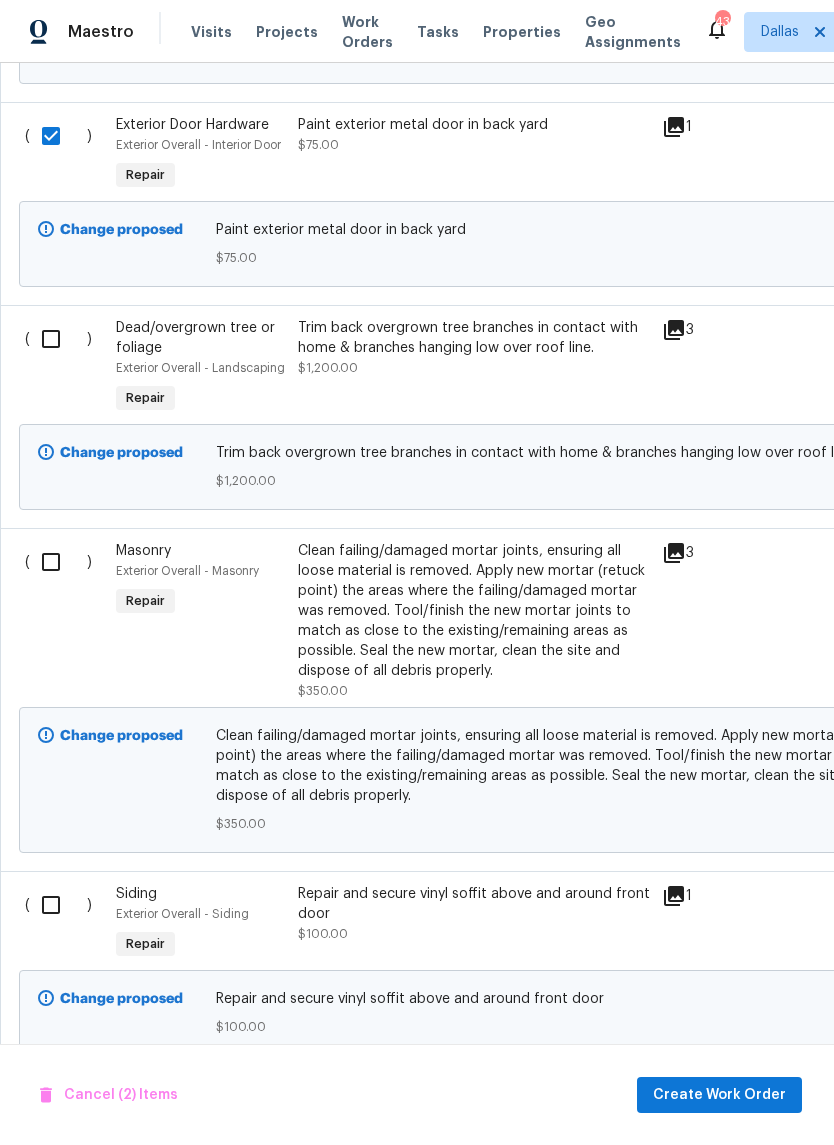 scroll, scrollTop: 1229, scrollLeft: 0, axis: vertical 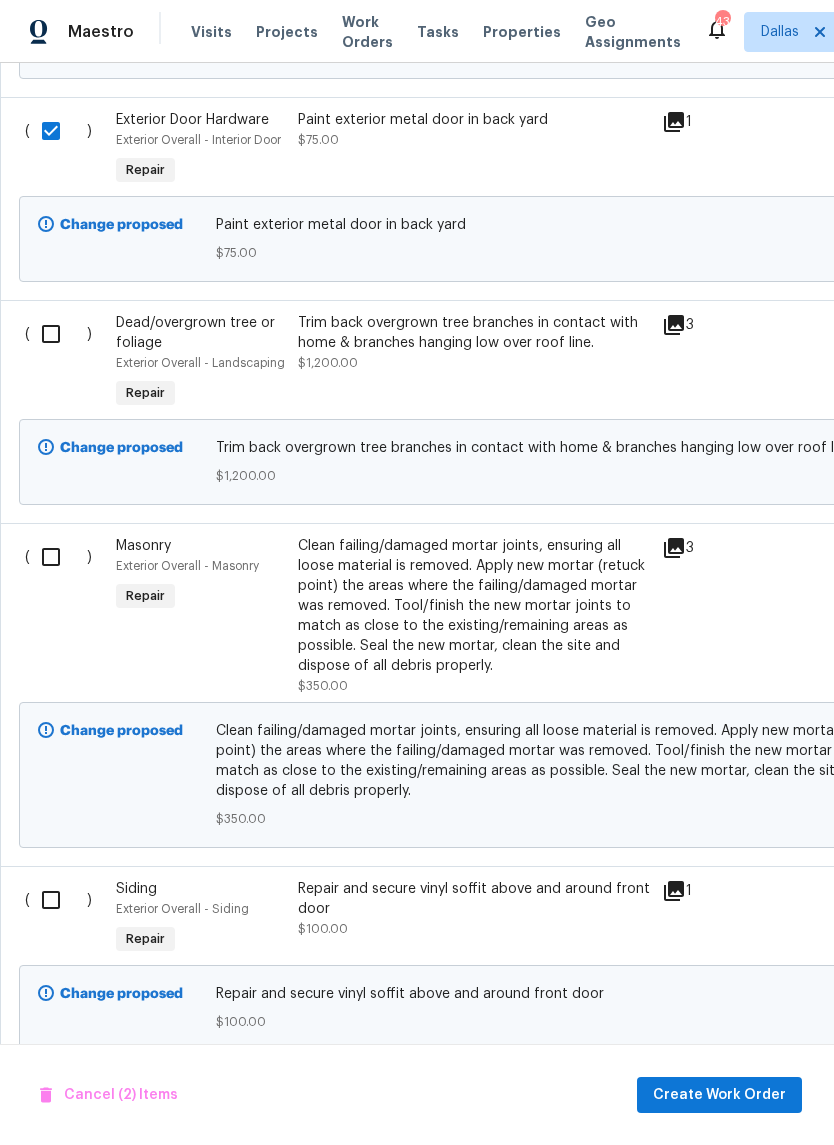 click at bounding box center (58, 557) 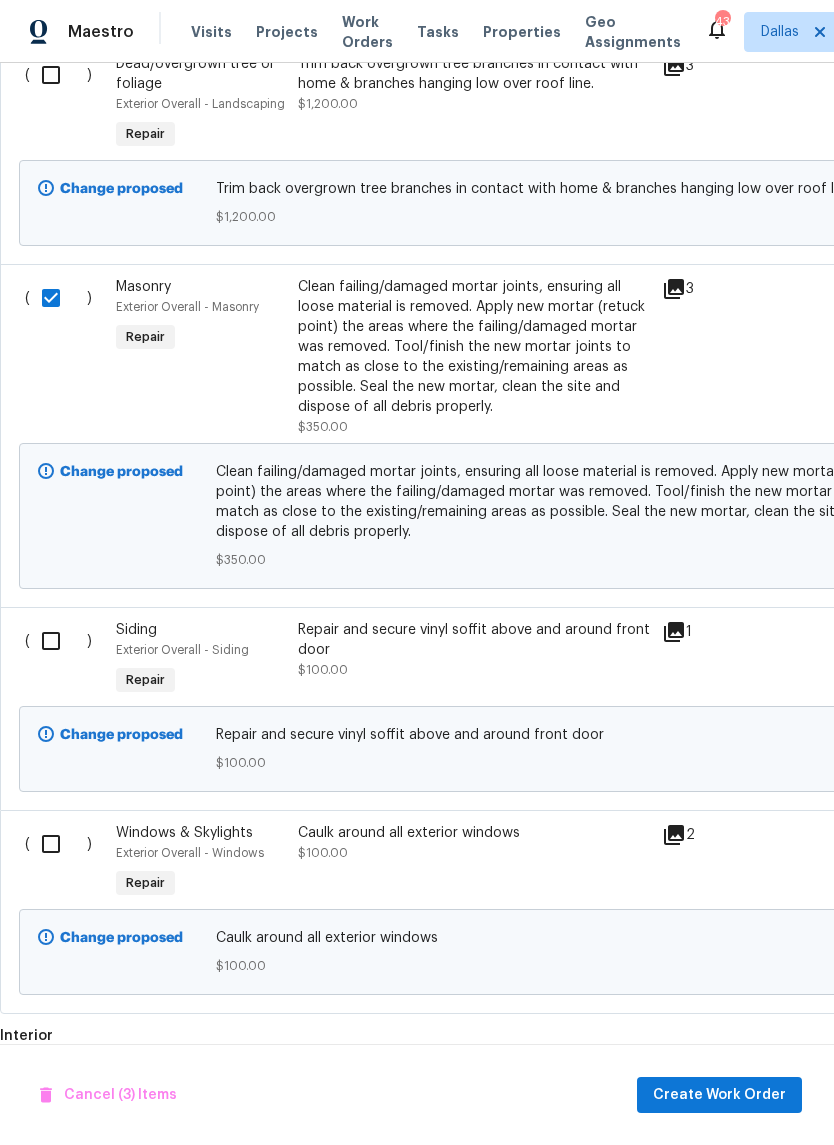 scroll, scrollTop: 1488, scrollLeft: 0, axis: vertical 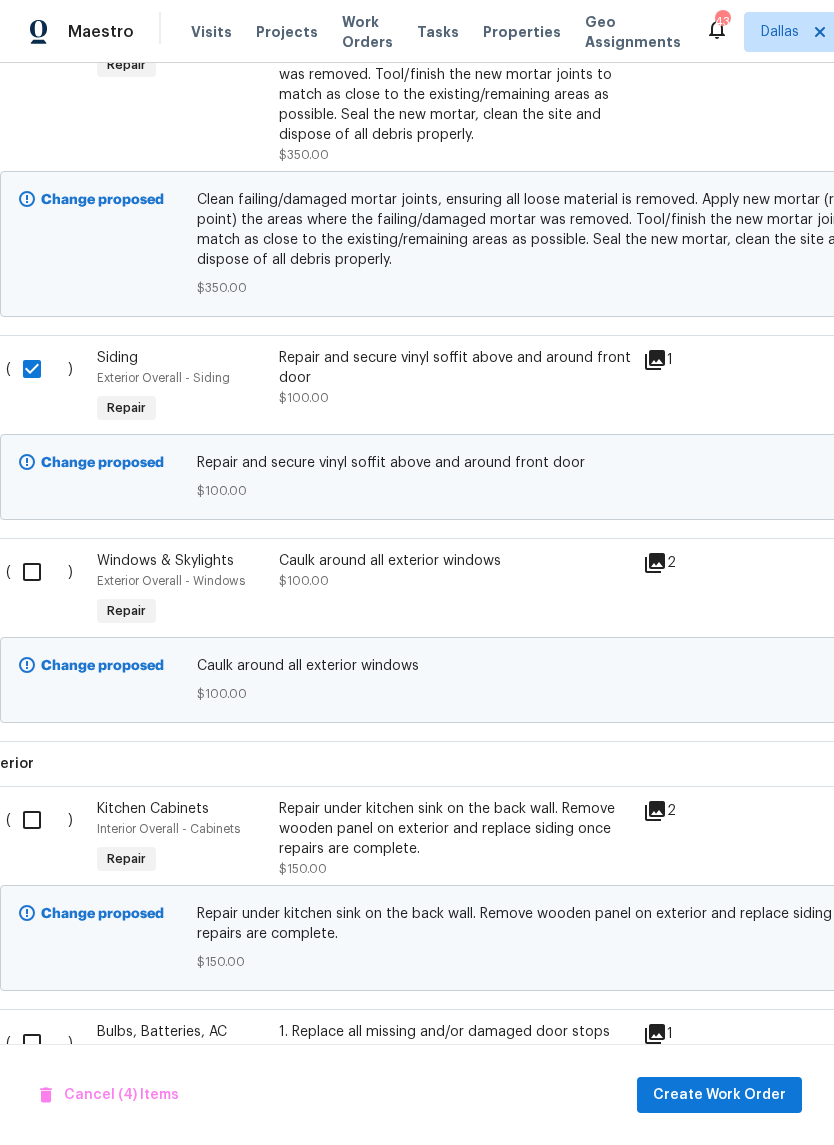click at bounding box center (39, 572) 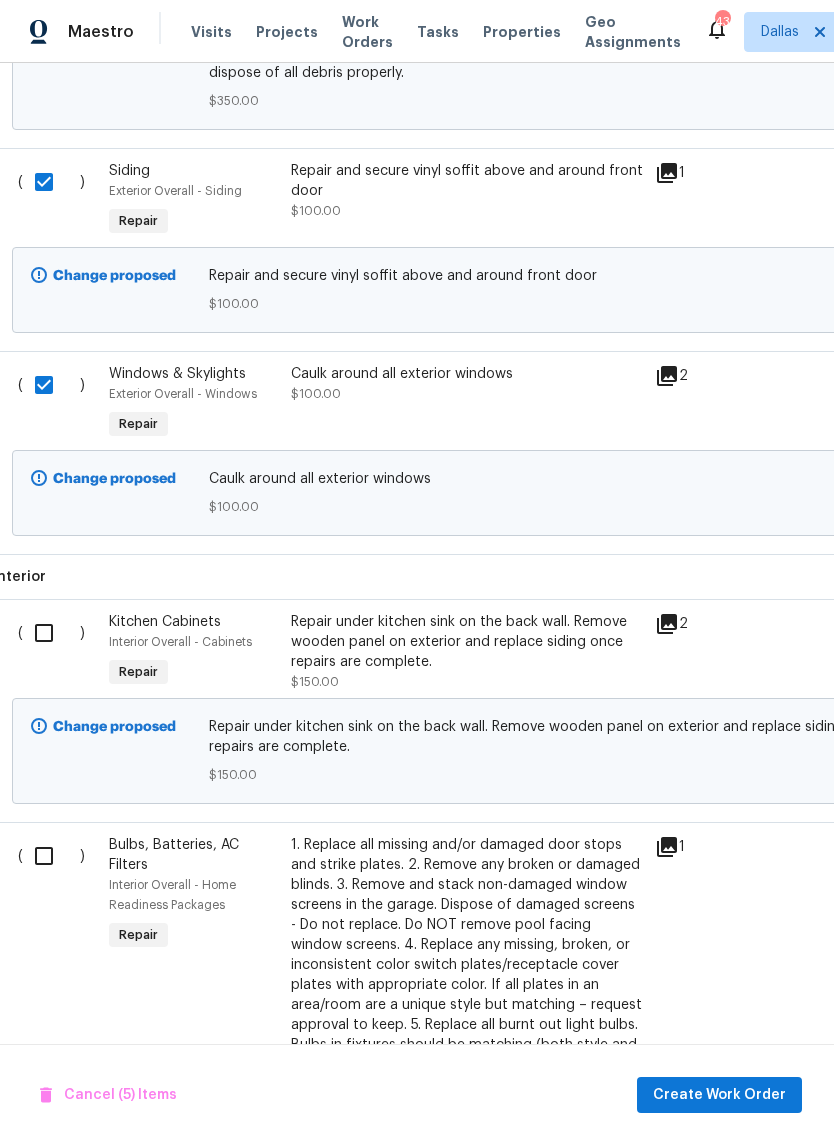 scroll, scrollTop: 1949, scrollLeft: 7, axis: both 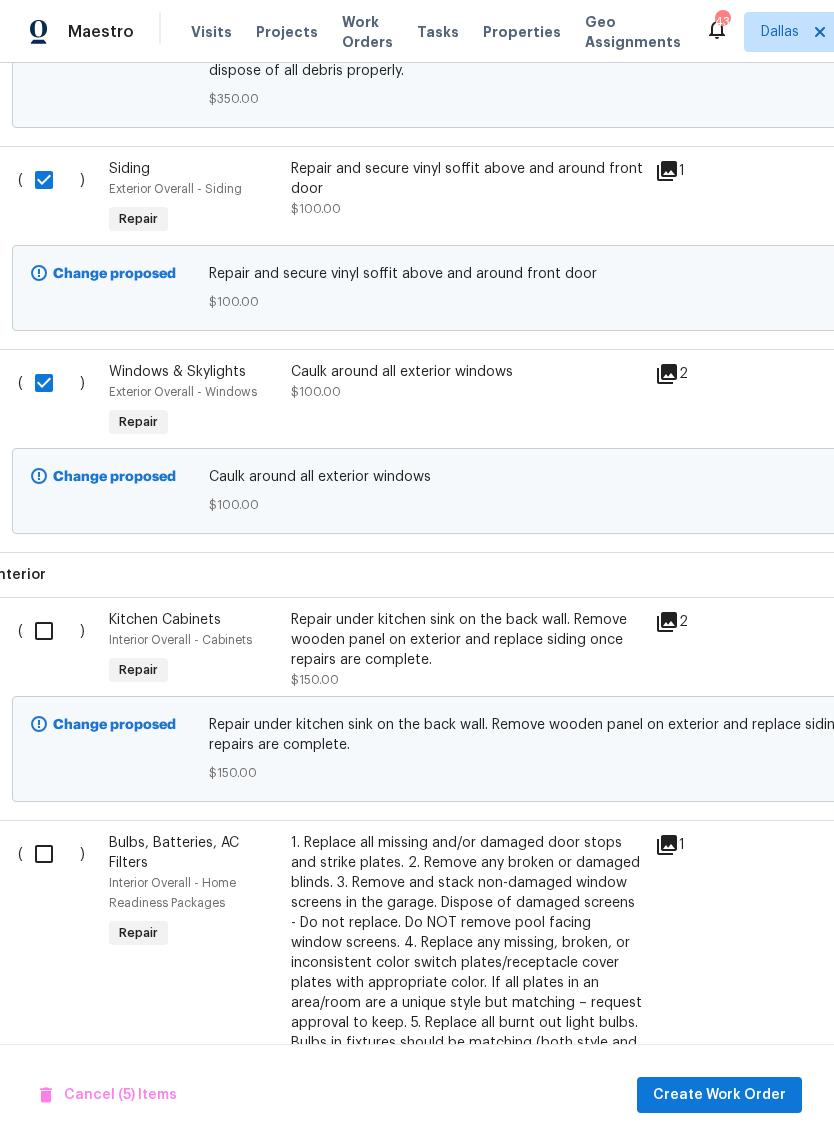 click at bounding box center [51, 631] 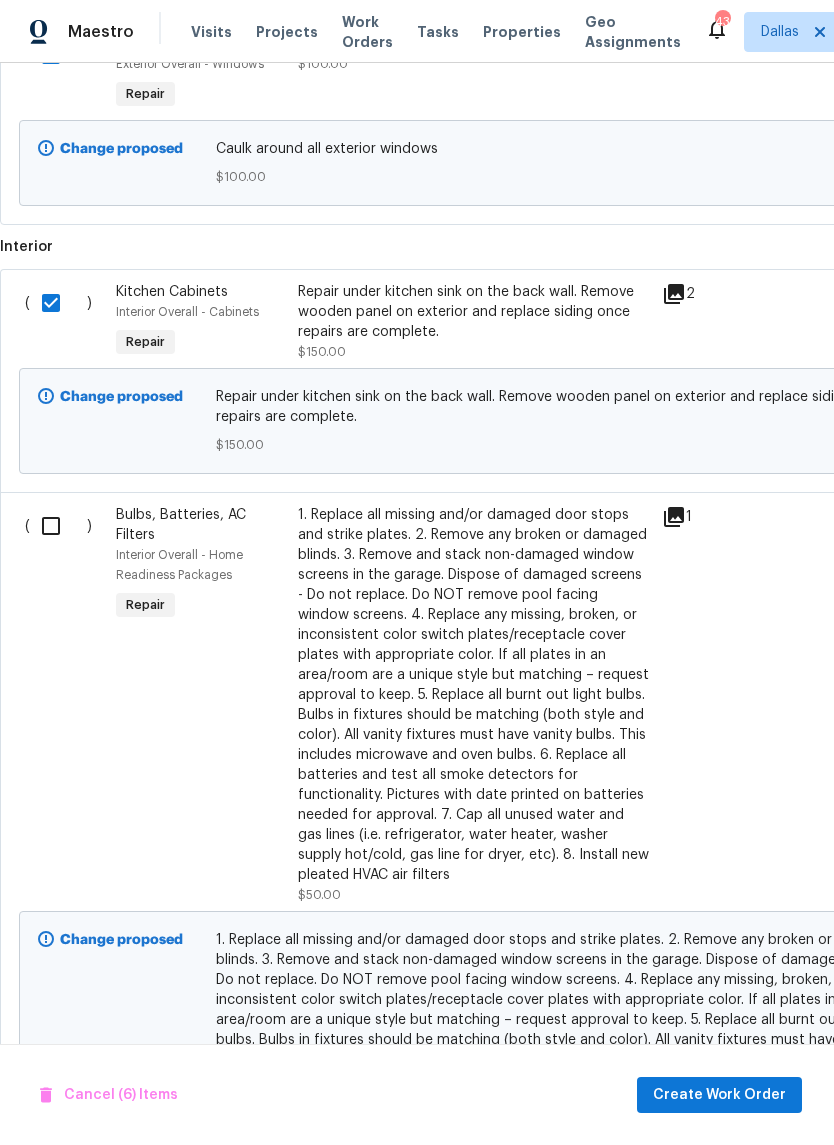 scroll, scrollTop: 2282, scrollLeft: 0, axis: vertical 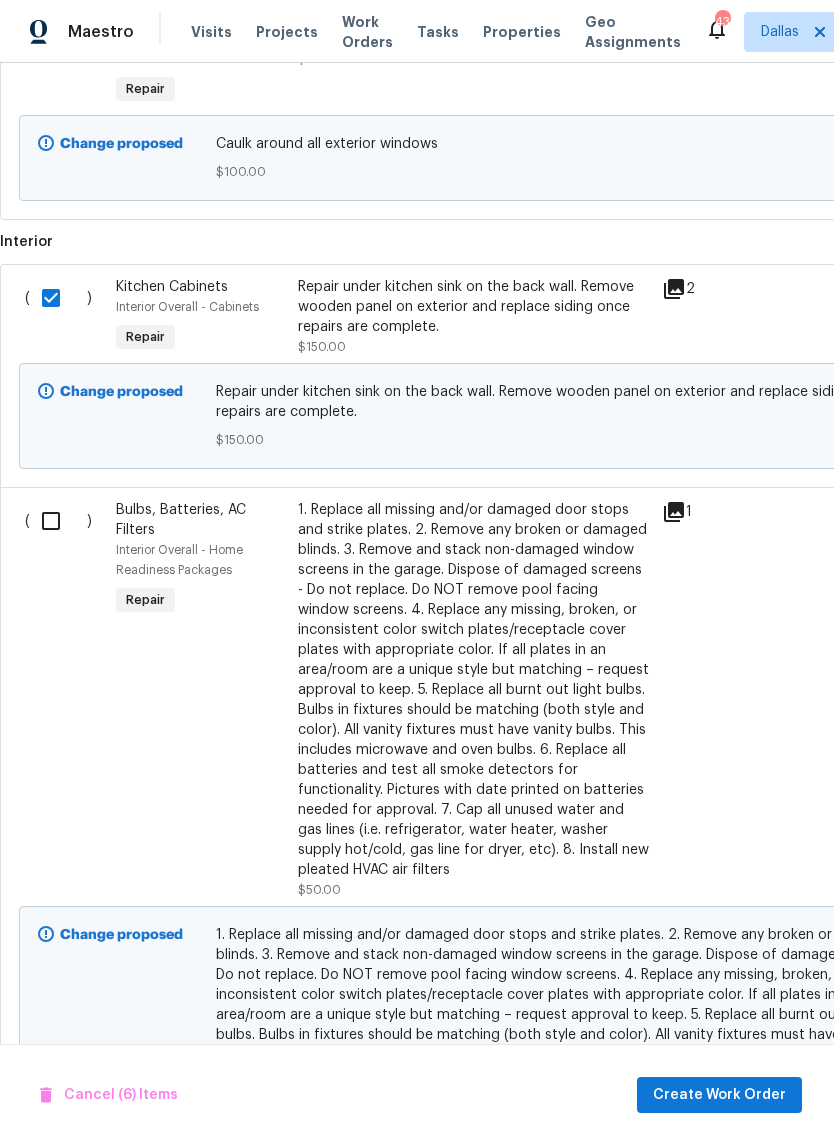click at bounding box center (58, 521) 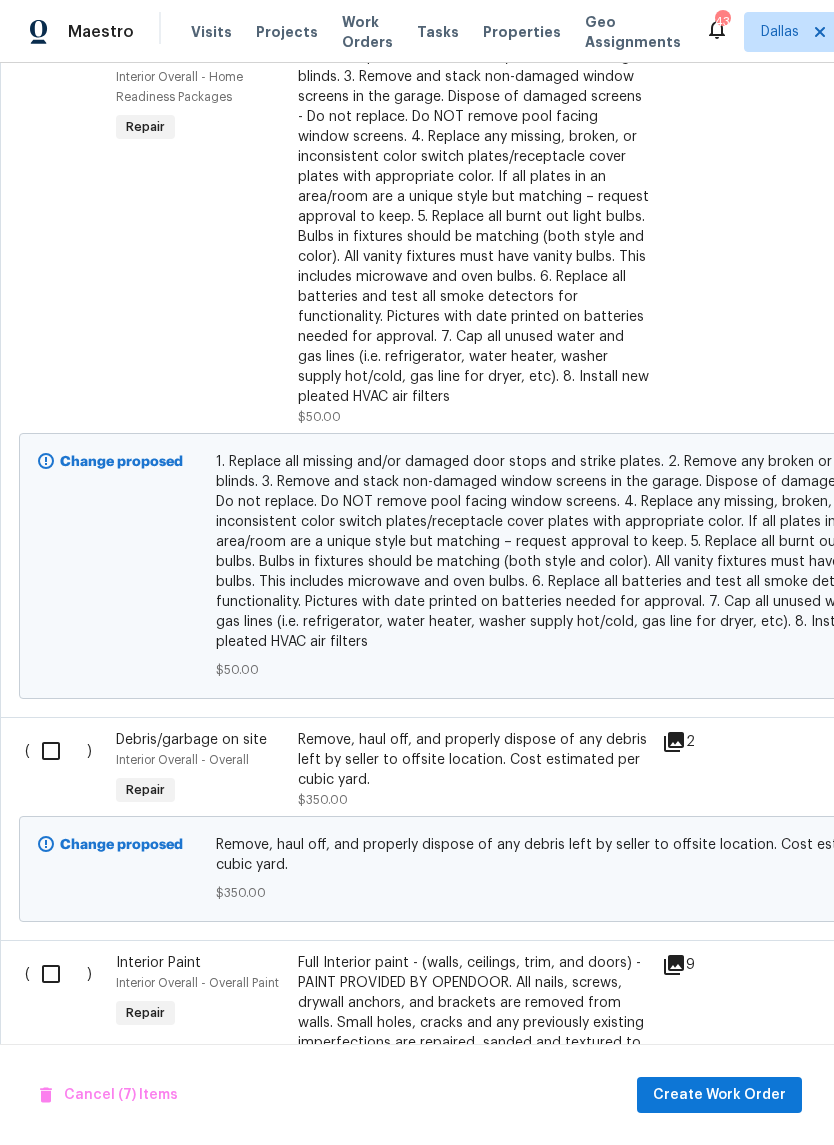 scroll, scrollTop: 2755, scrollLeft: 0, axis: vertical 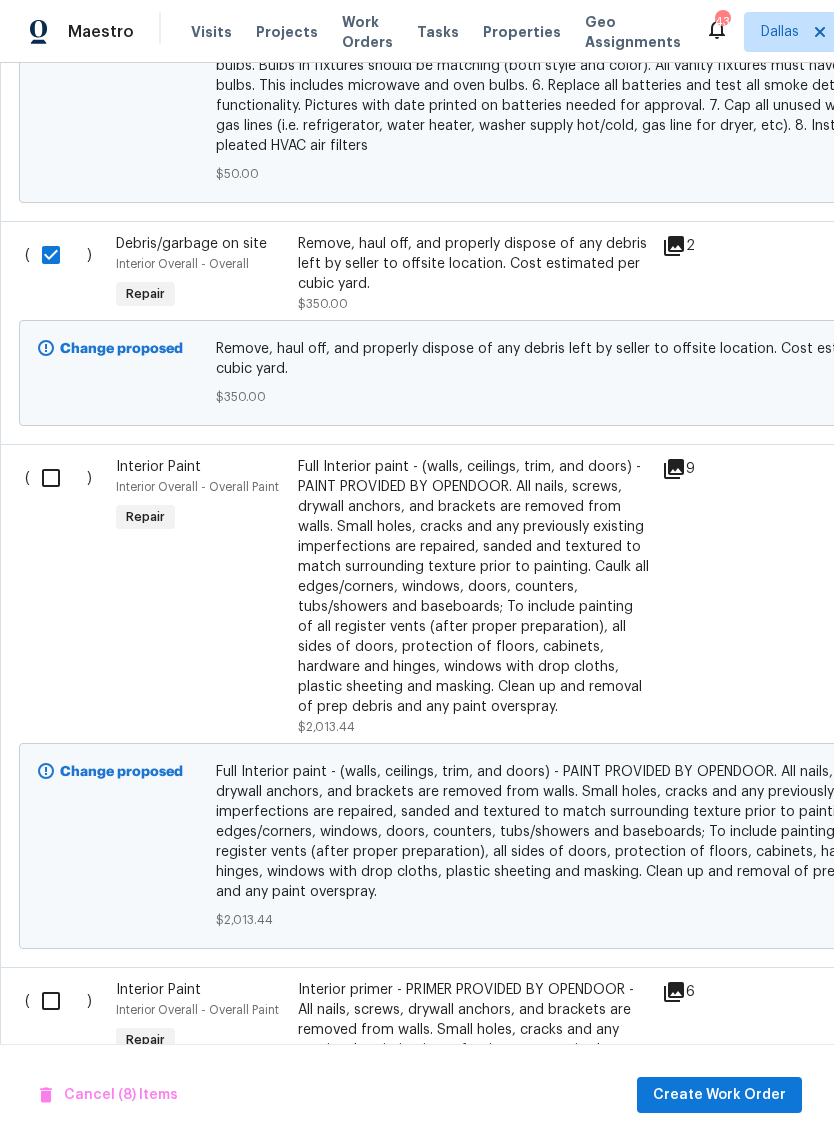 click at bounding box center (58, 478) 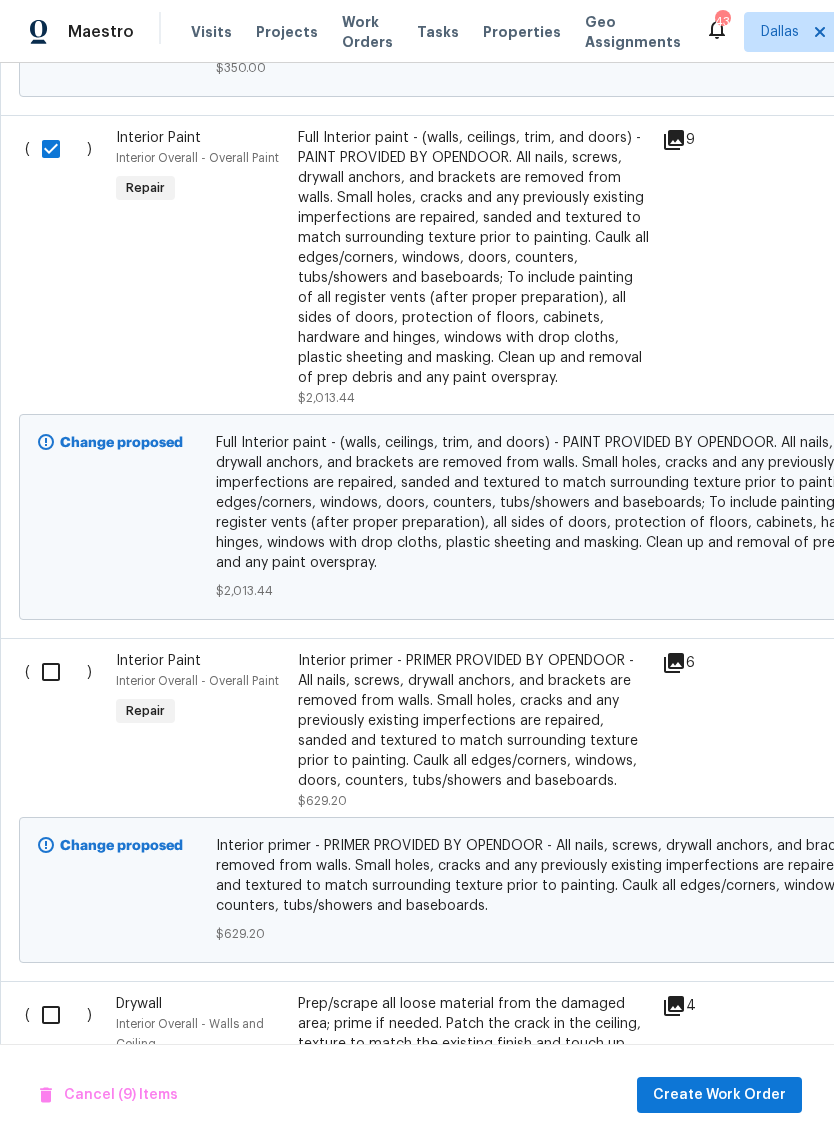 scroll, scrollTop: 3590, scrollLeft: 0, axis: vertical 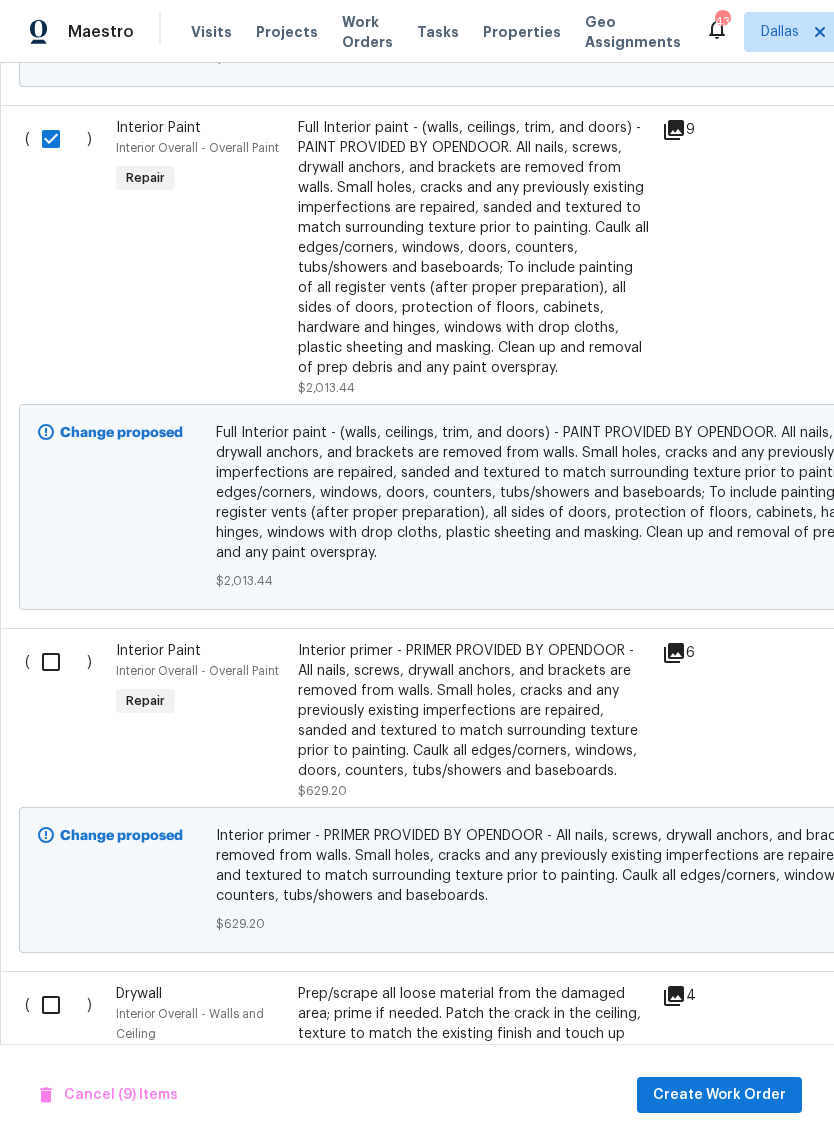 click at bounding box center [58, 662] 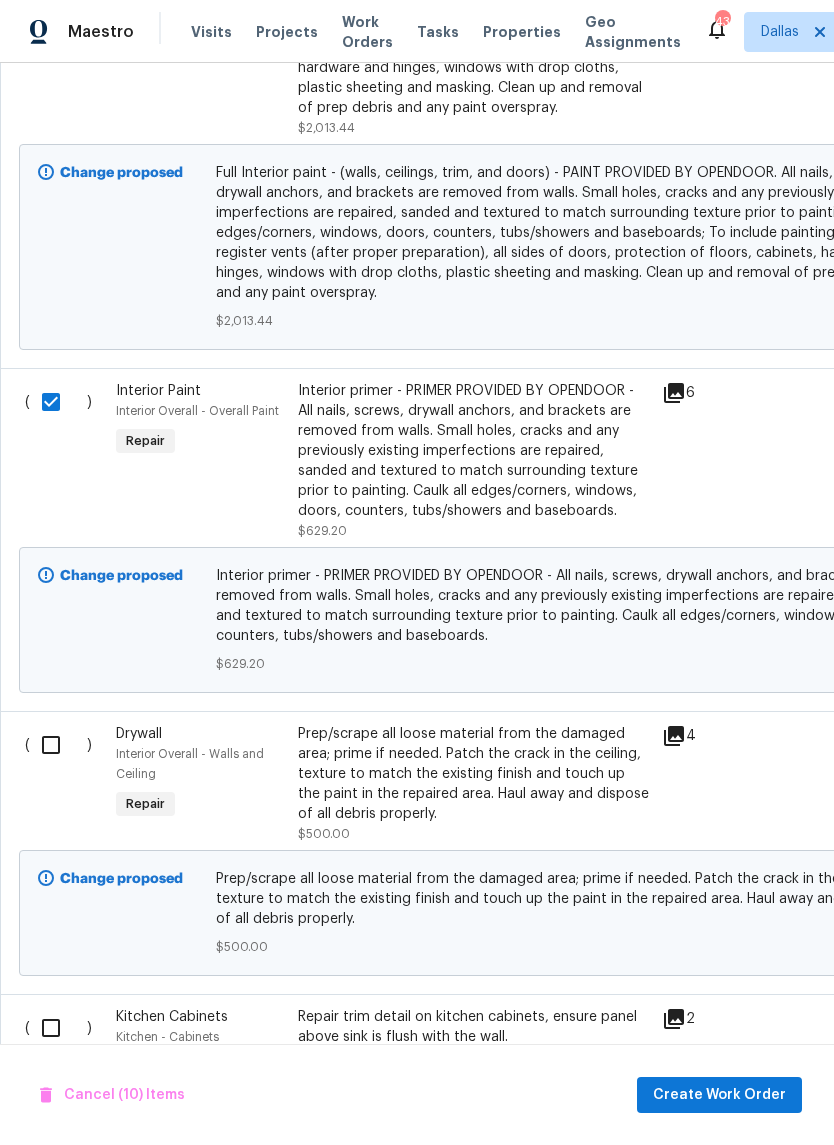 scroll, scrollTop: 3856, scrollLeft: 0, axis: vertical 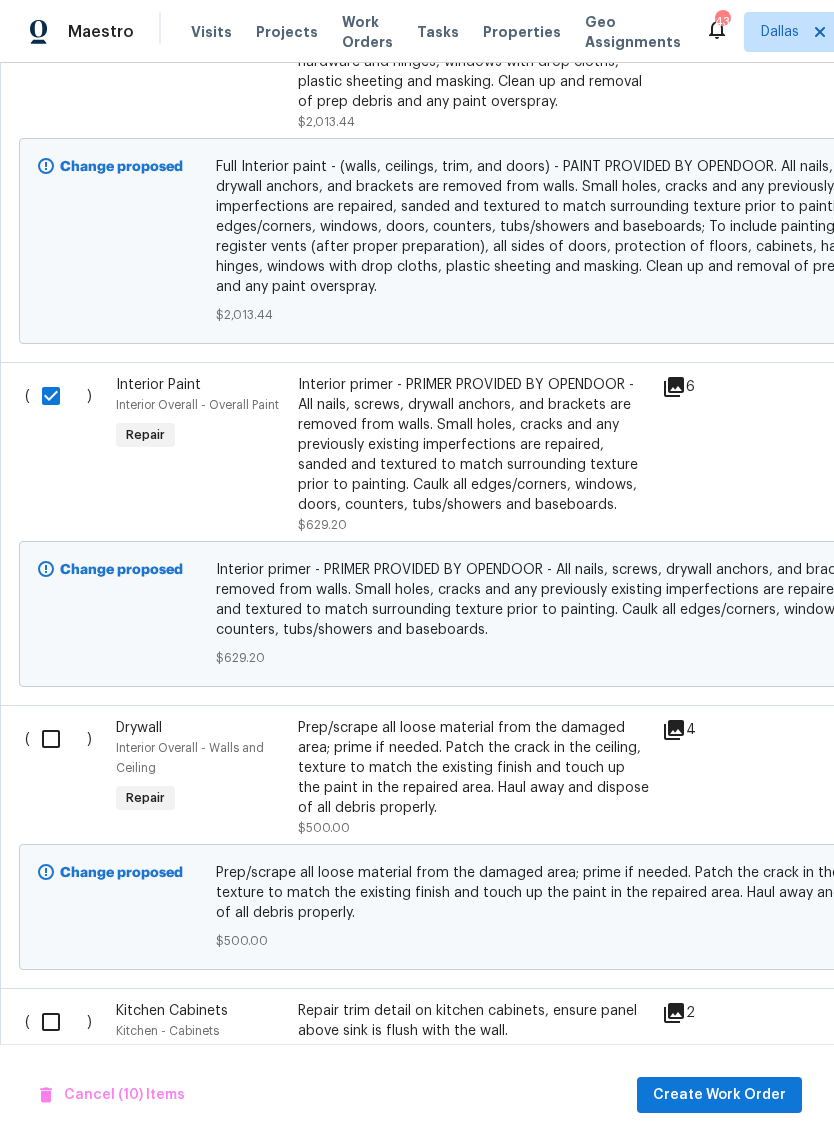 click at bounding box center [58, 739] 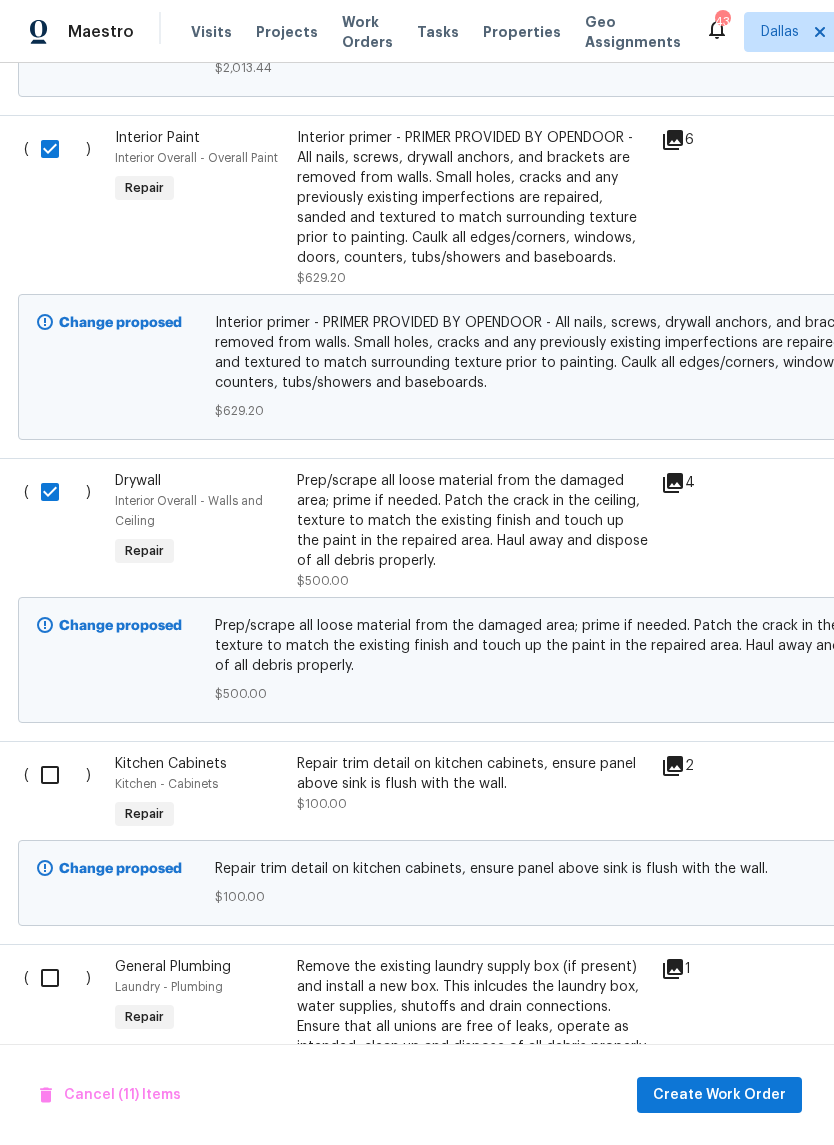 scroll, scrollTop: 4111, scrollLeft: 1, axis: both 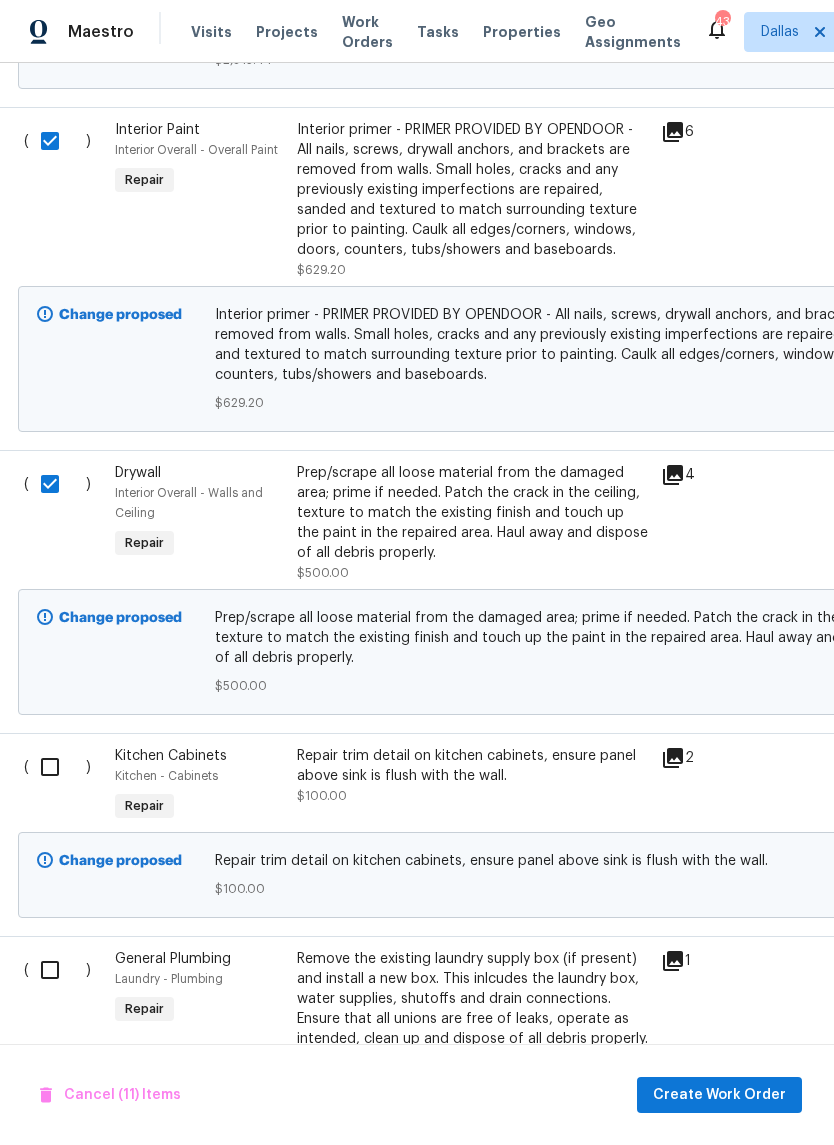 click at bounding box center (57, 767) 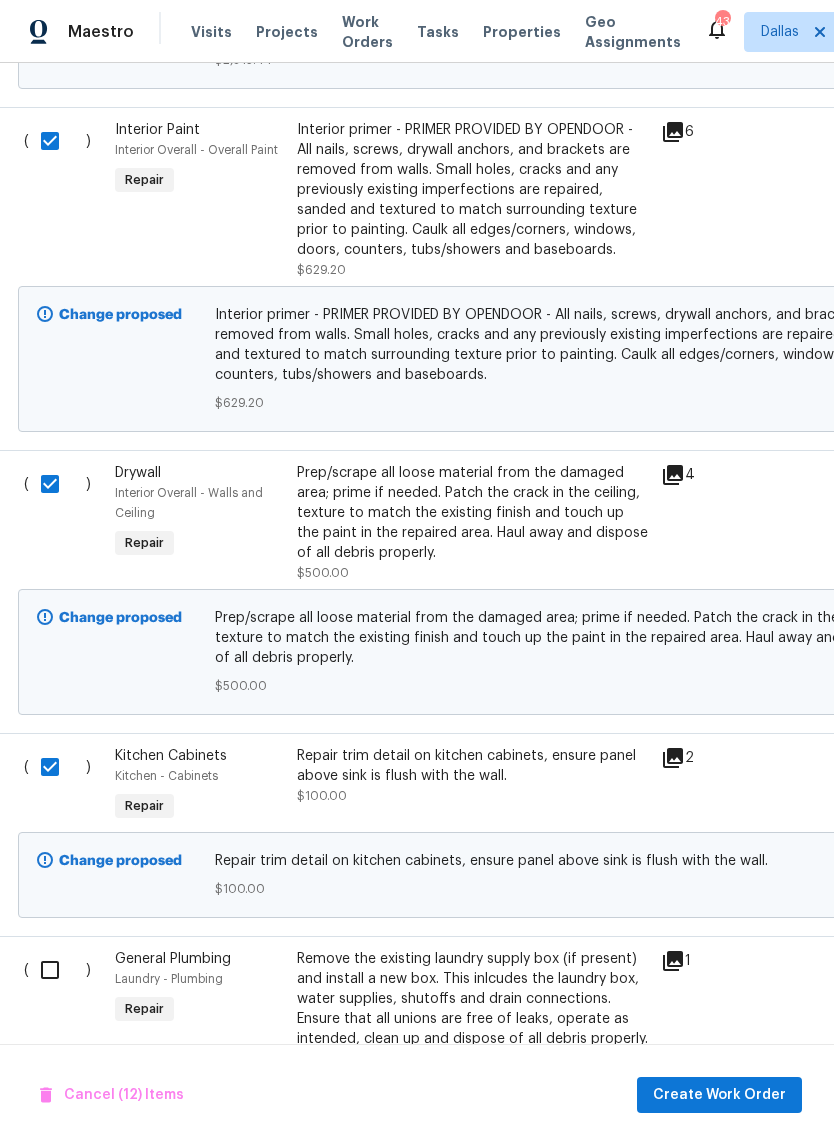 click at bounding box center [57, 970] 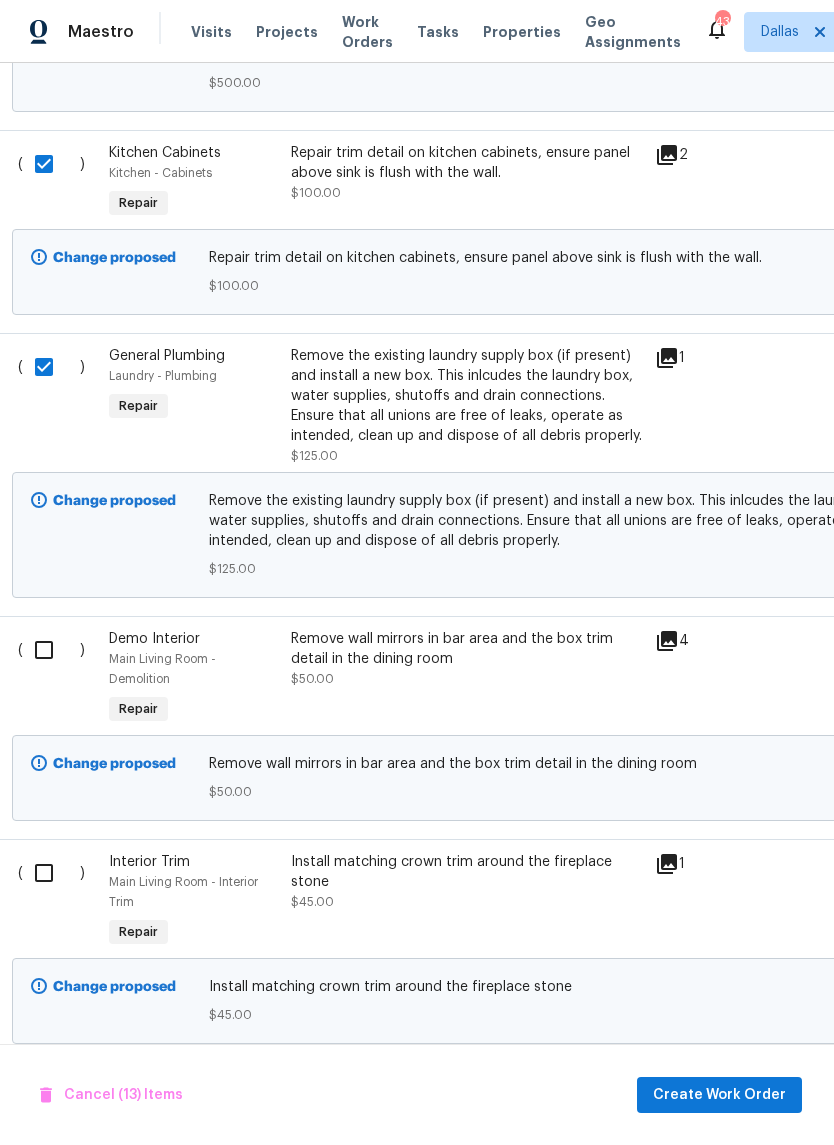 scroll, scrollTop: 4717, scrollLeft: 9, axis: both 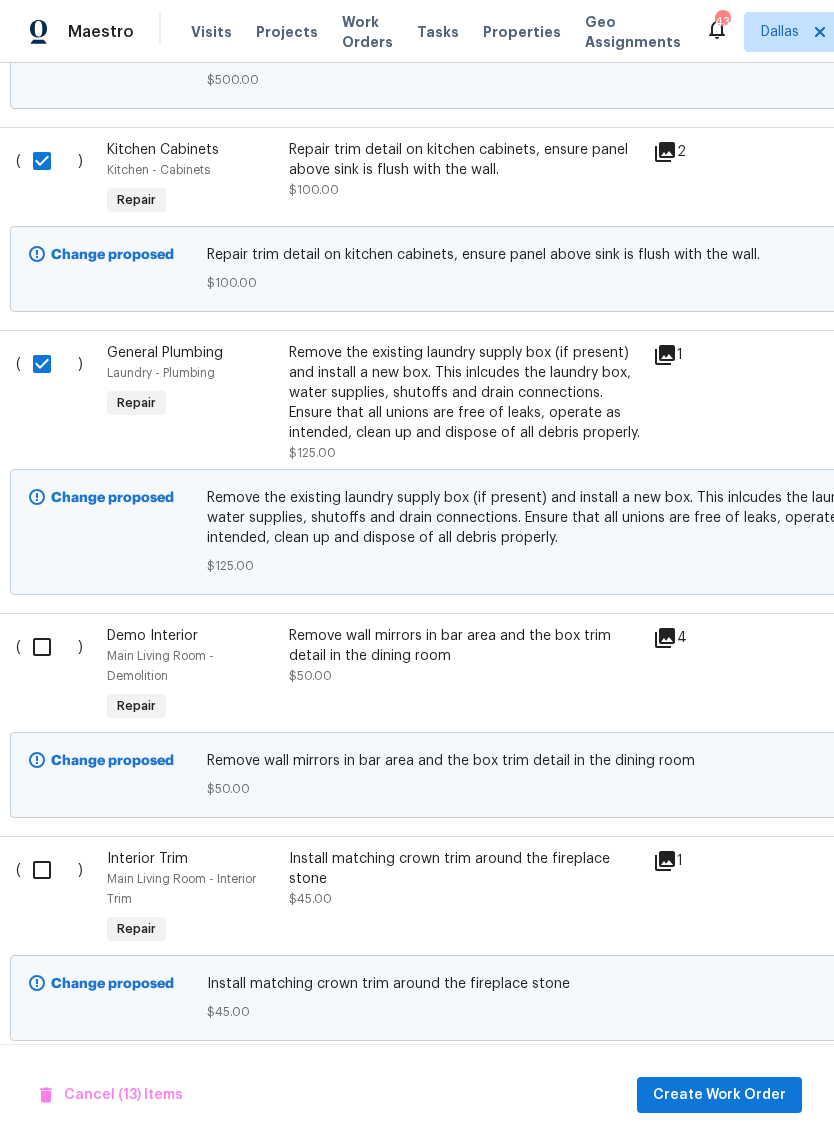 click at bounding box center [49, 647] 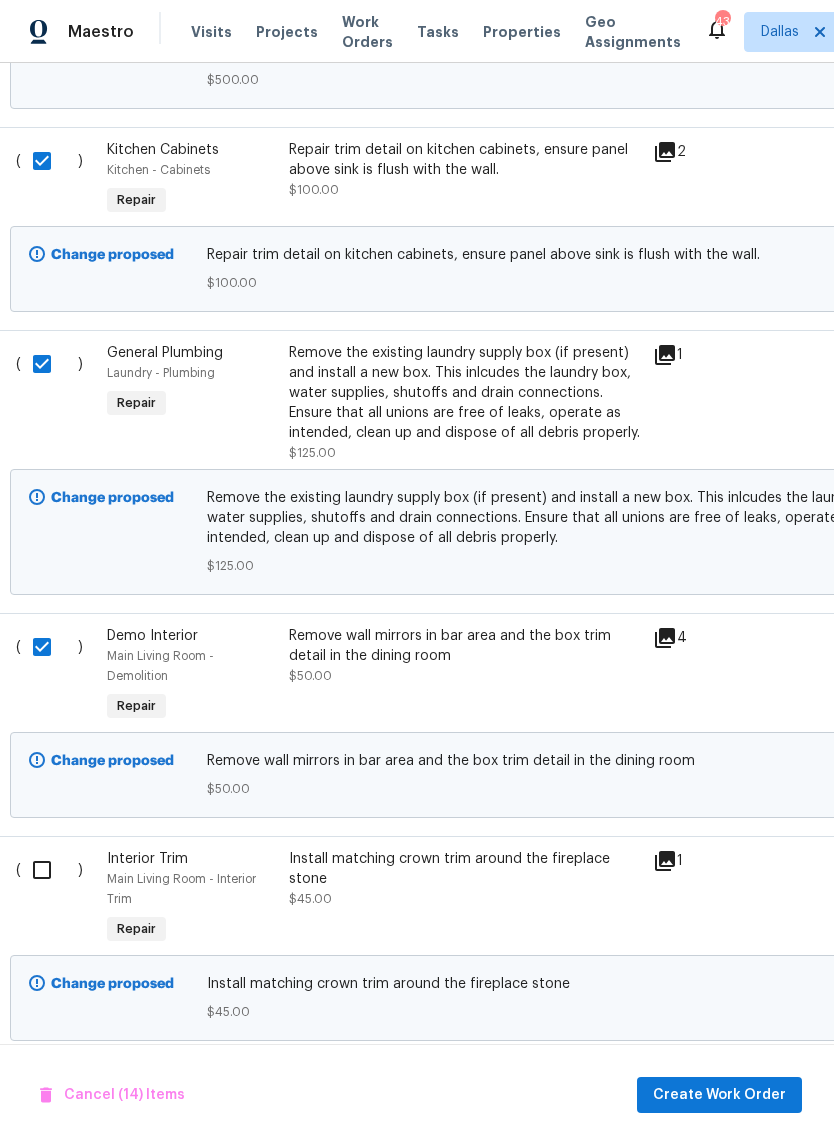 click at bounding box center (49, 870) 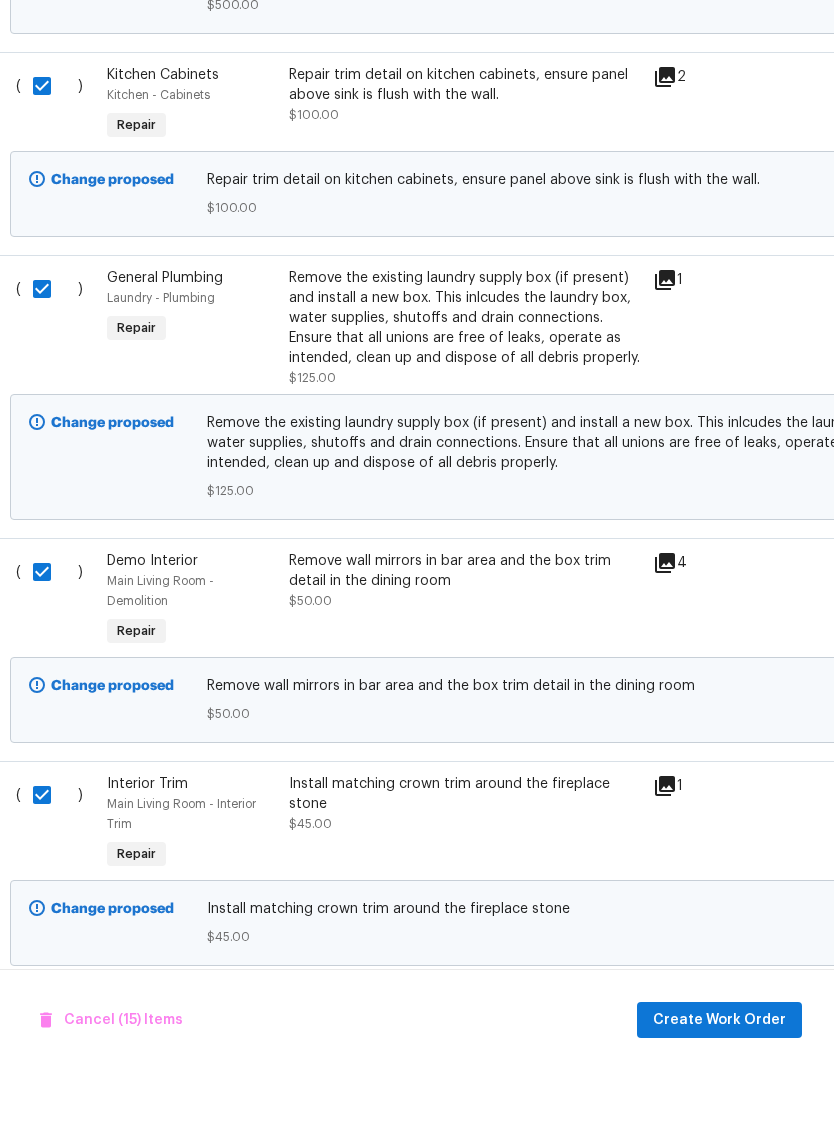 scroll, scrollTop: 49, scrollLeft: 0, axis: vertical 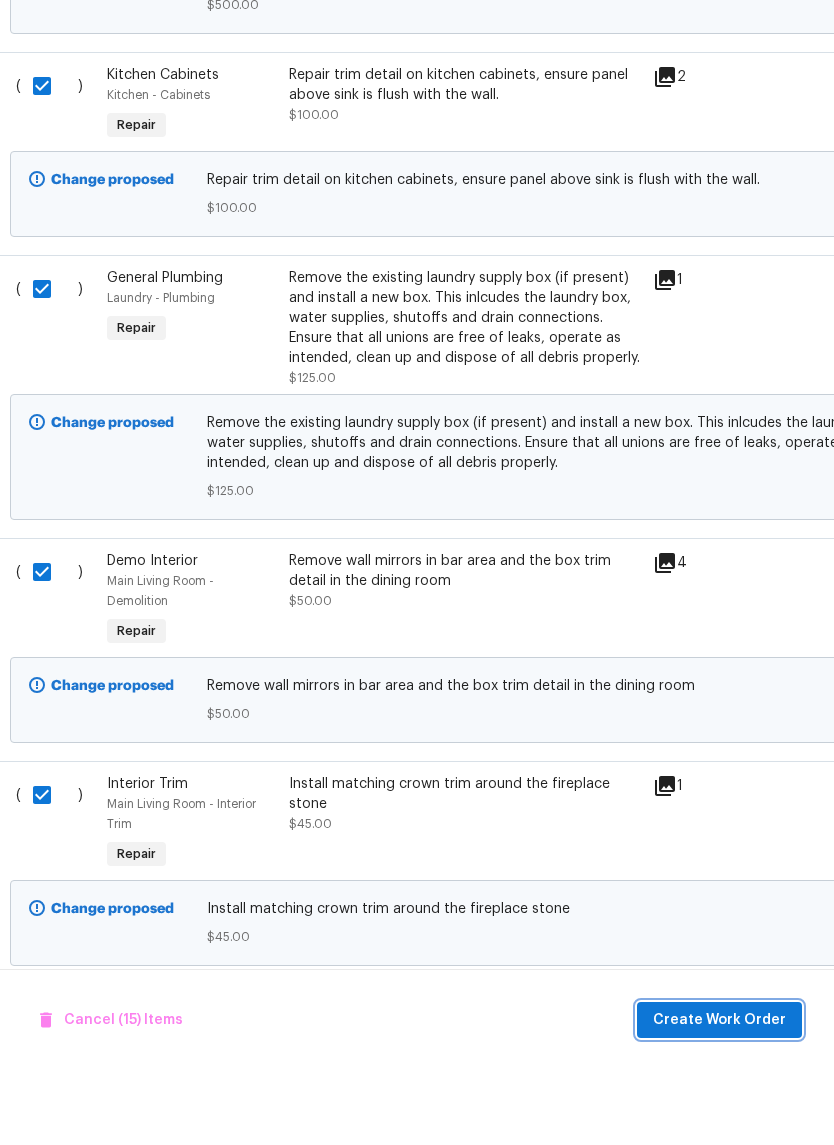 click on "Create Work Order" at bounding box center [719, 1095] 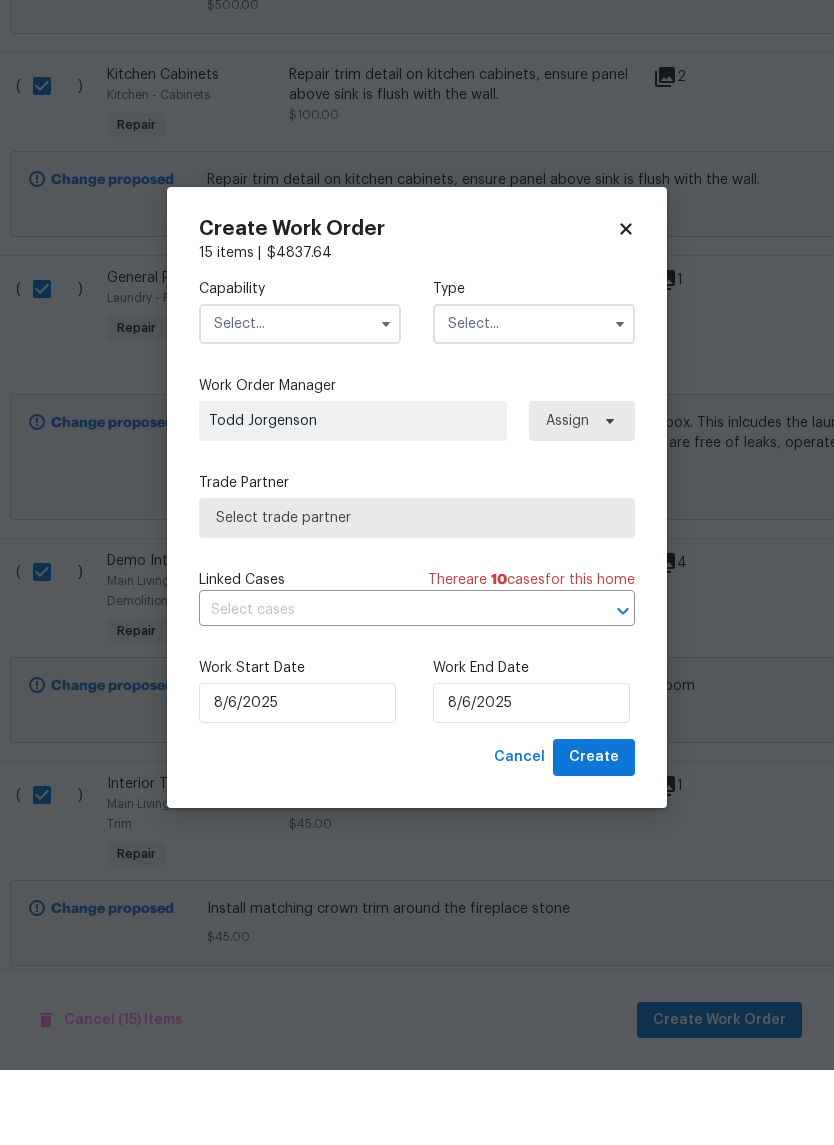 click at bounding box center [300, 399] 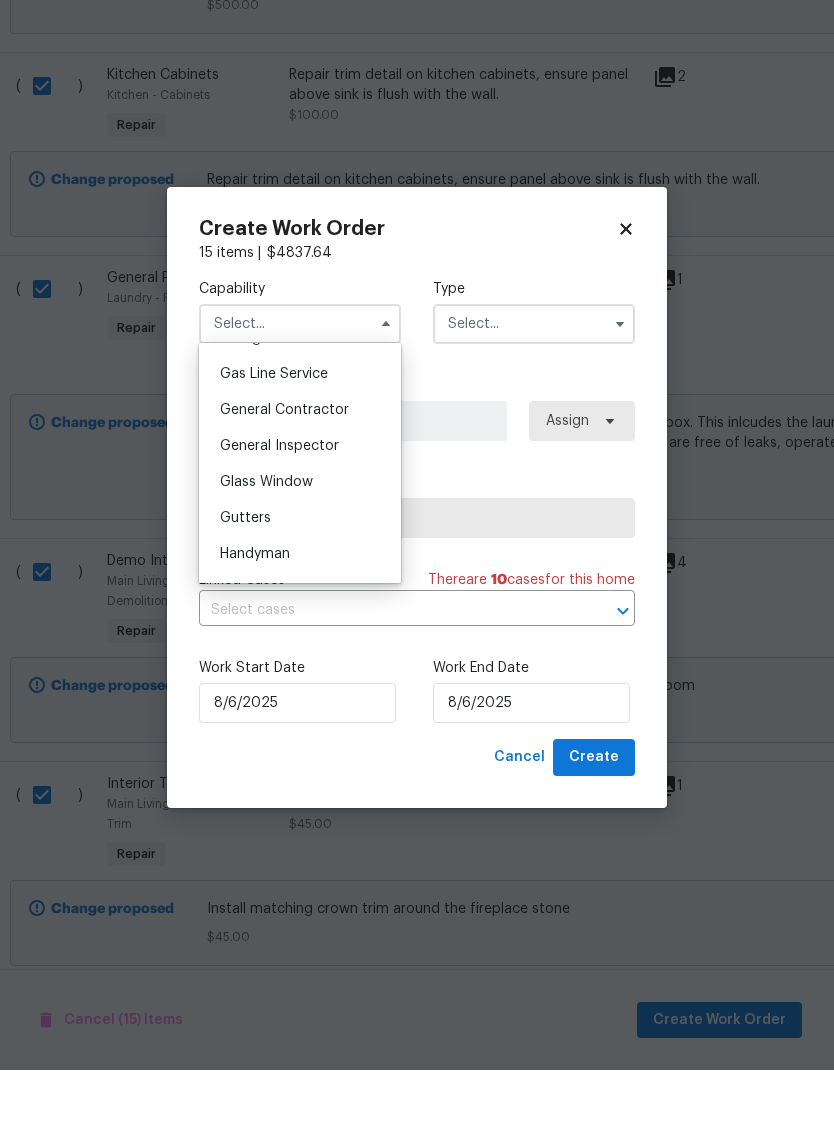 scroll, scrollTop: 918, scrollLeft: 0, axis: vertical 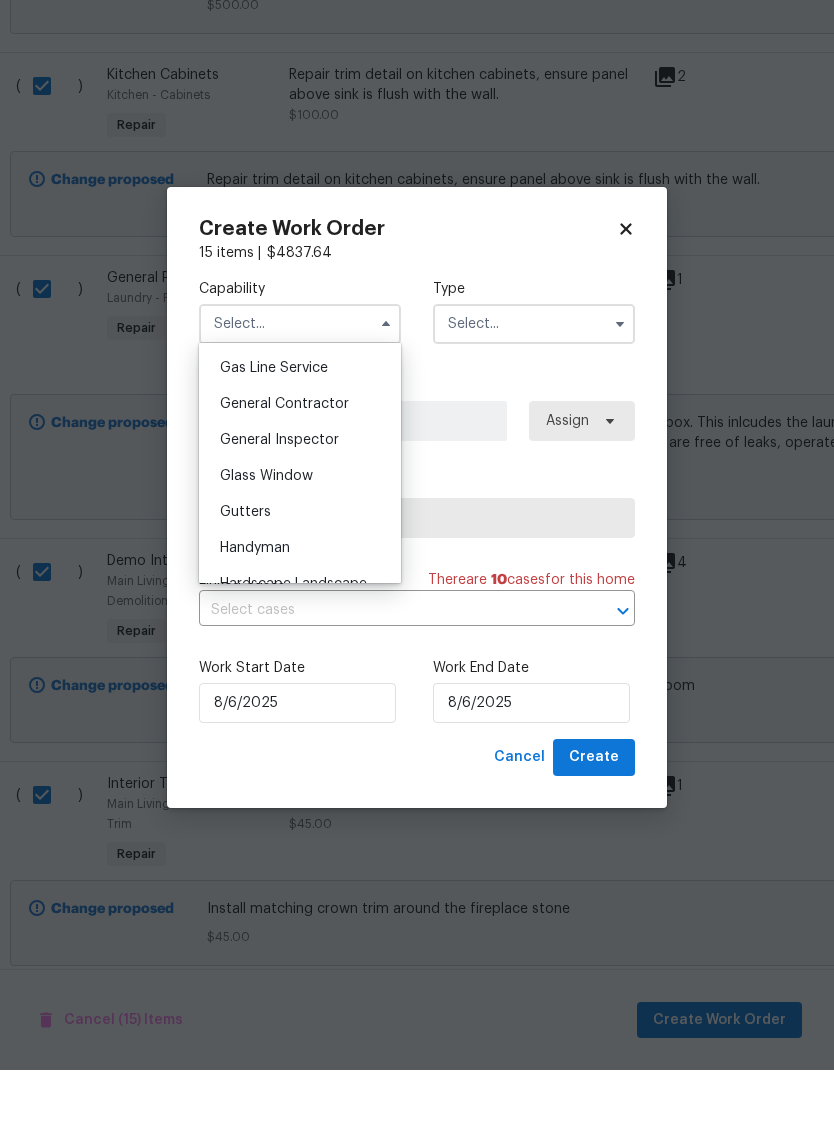click on "General Contractor" at bounding box center (300, 479) 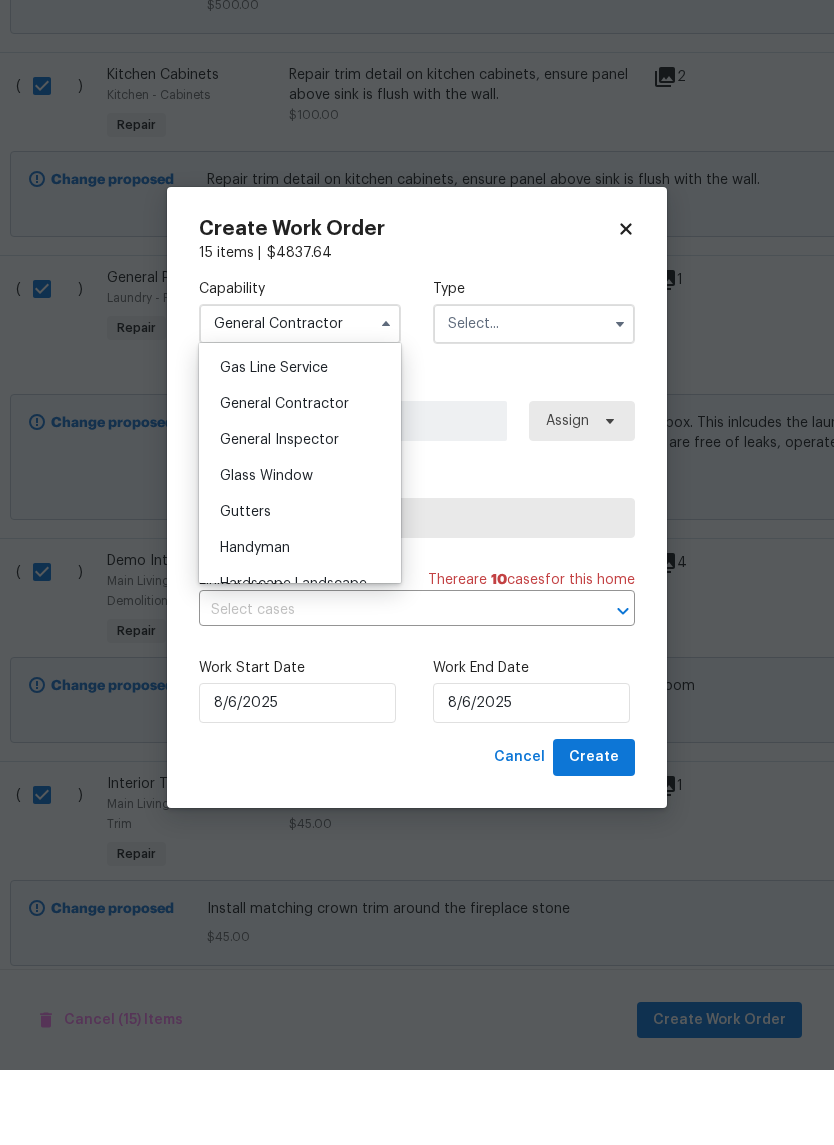 click at bounding box center [534, 399] 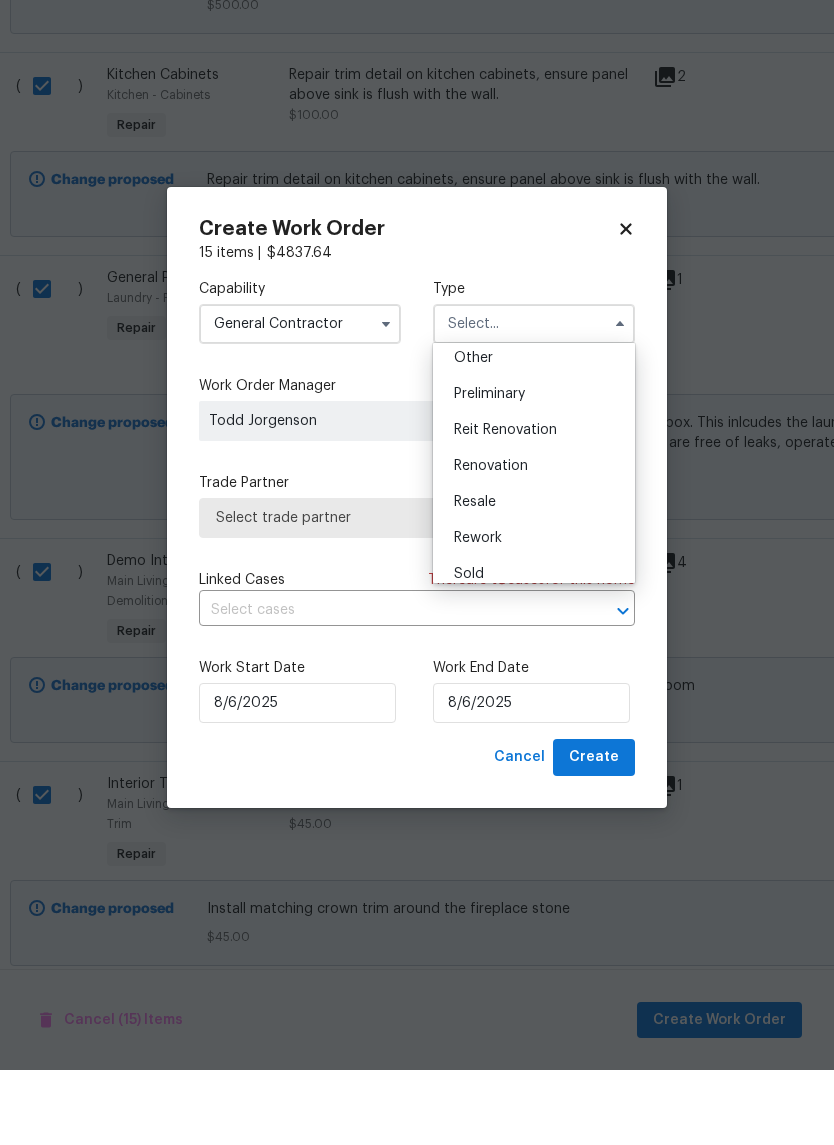scroll, scrollTop: 411, scrollLeft: 0, axis: vertical 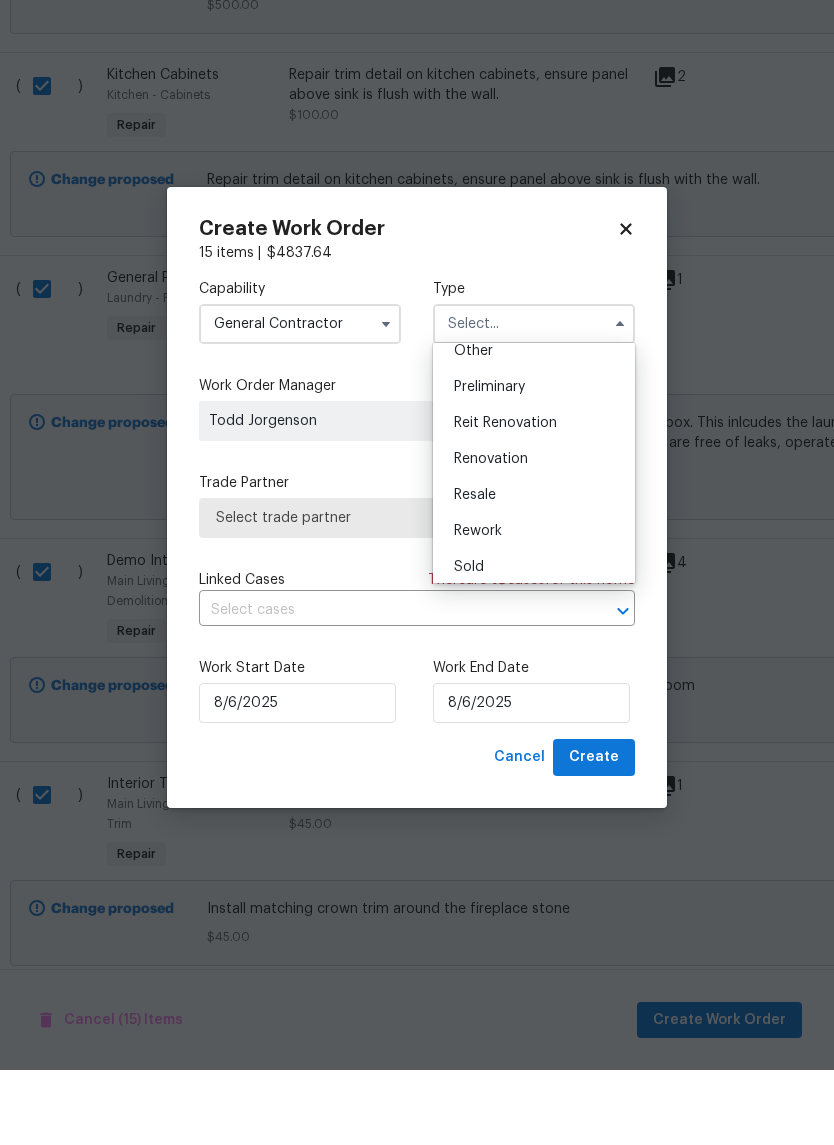 click on "Renovation" at bounding box center (534, 534) 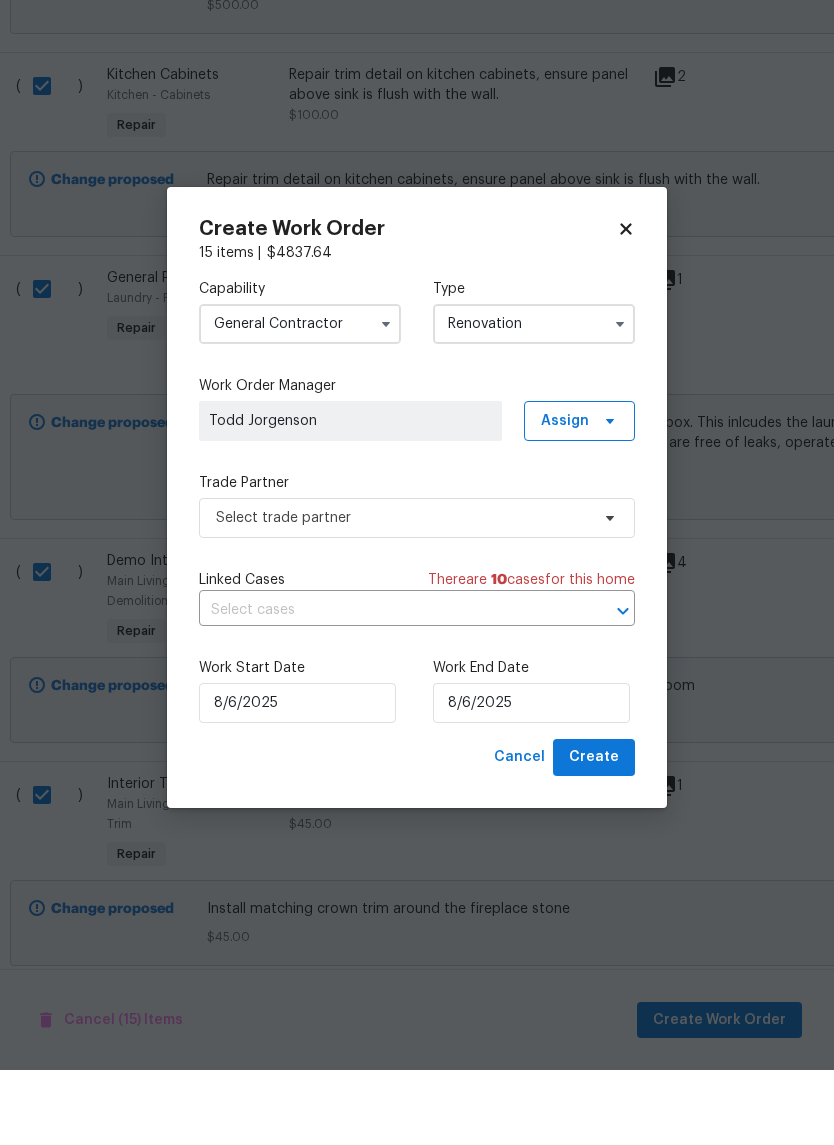 scroll, scrollTop: 0, scrollLeft: 0, axis: both 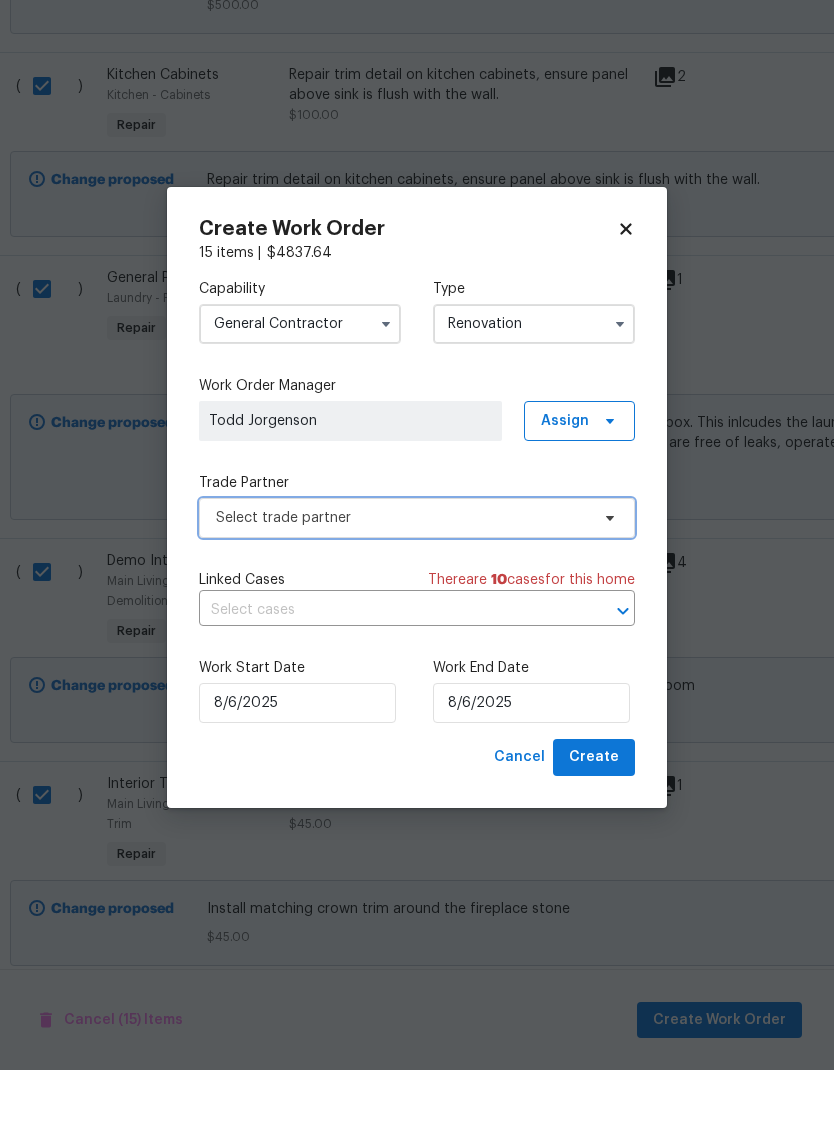 click on "Select trade partner" at bounding box center (402, 593) 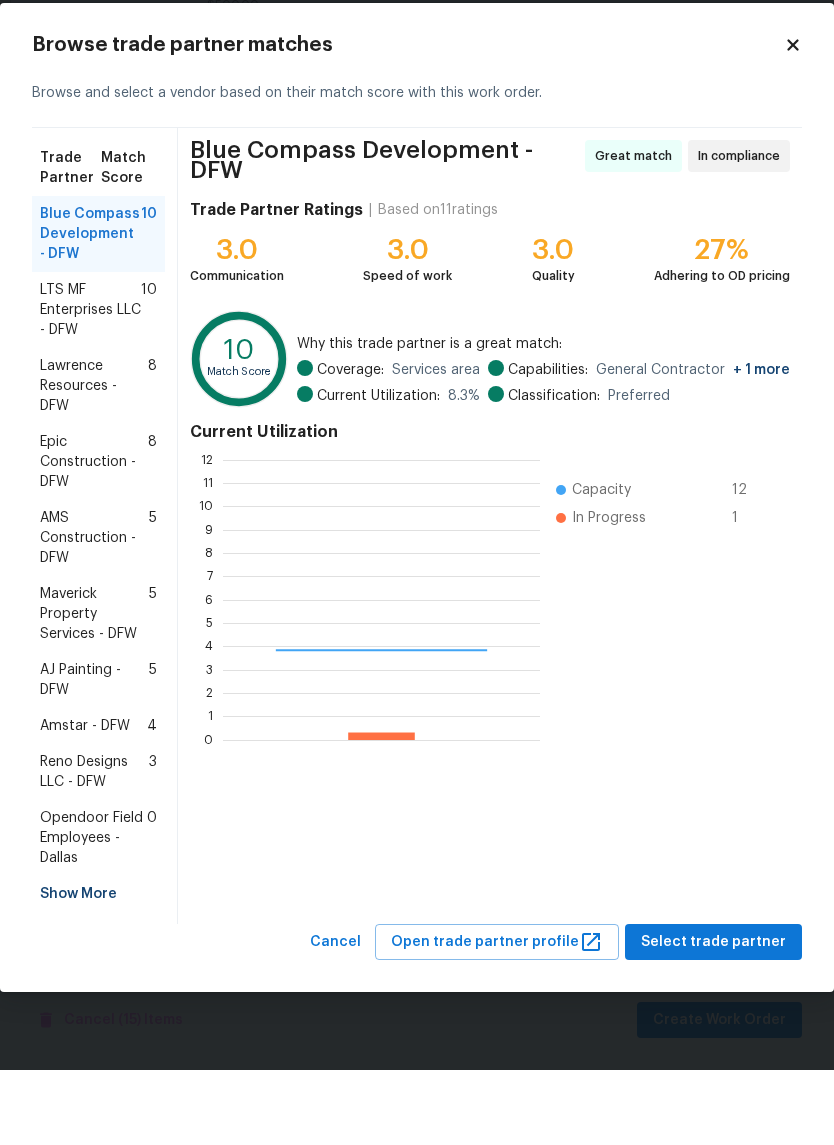 scroll, scrollTop: 2, scrollLeft: 2, axis: both 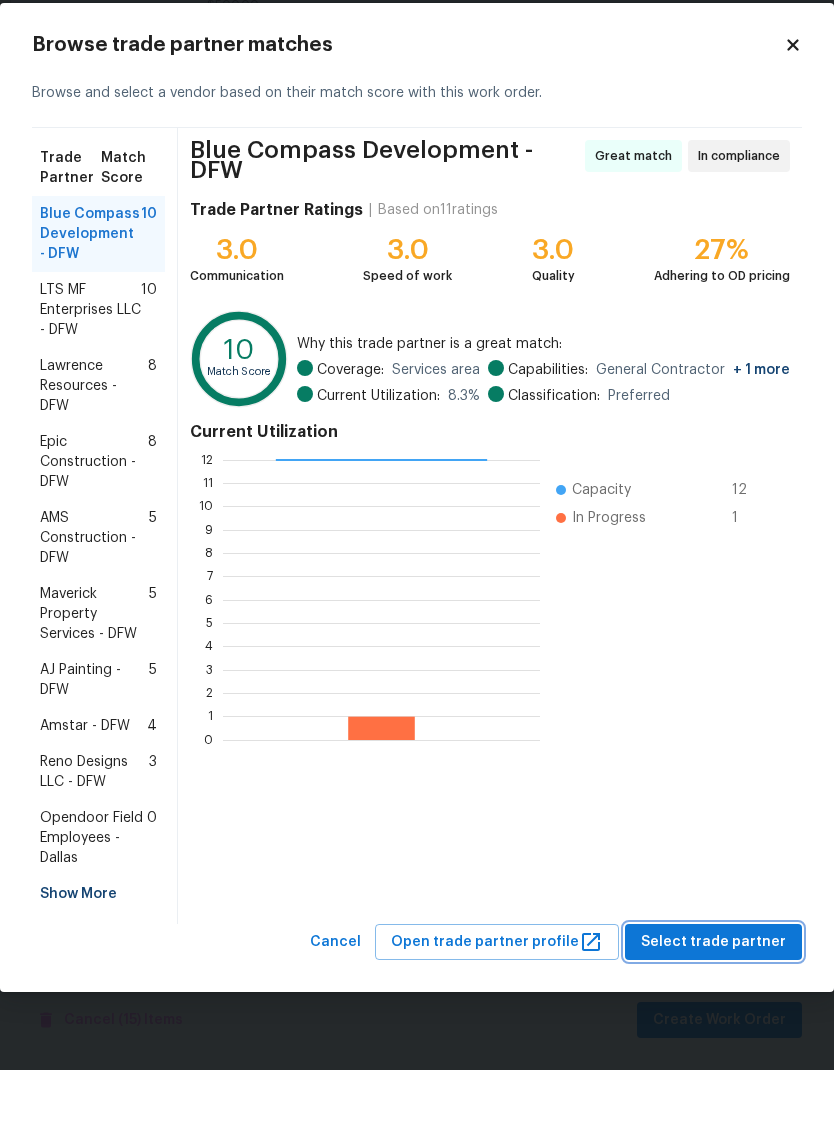 click on "Select trade partner" at bounding box center (713, 1017) 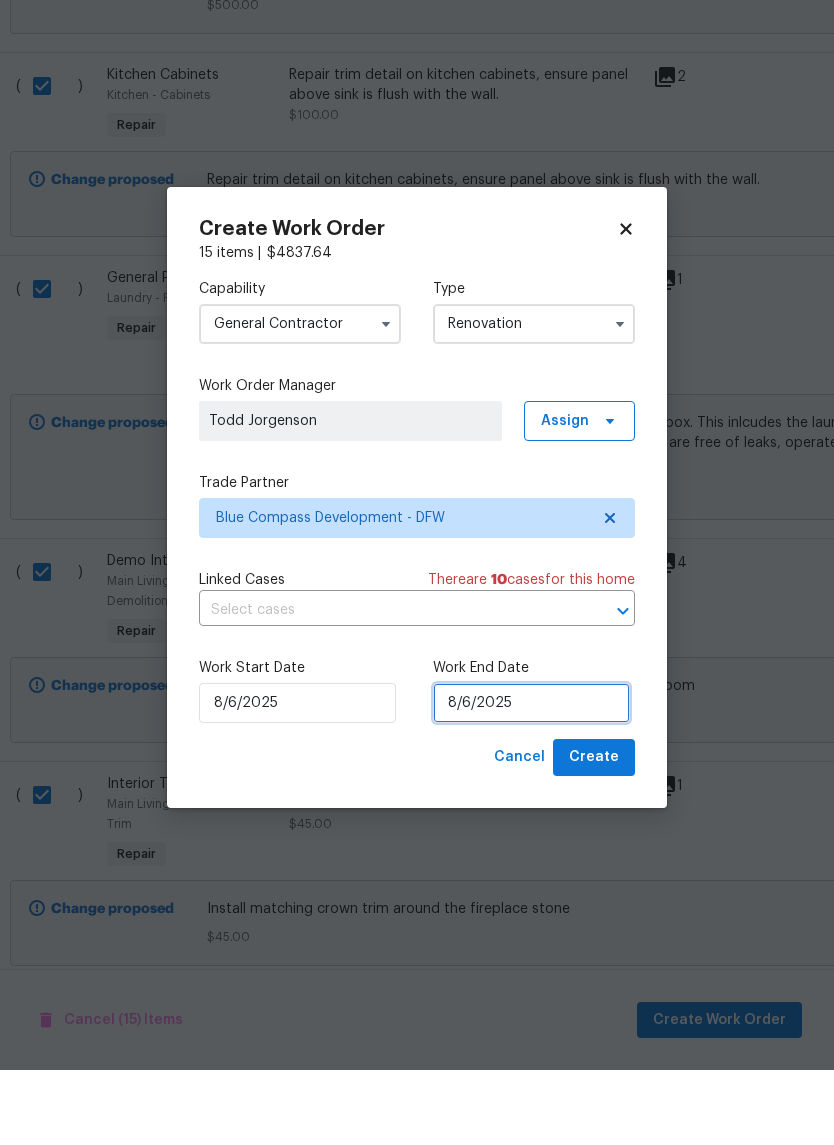 click on "8/6/2025" at bounding box center [531, 778] 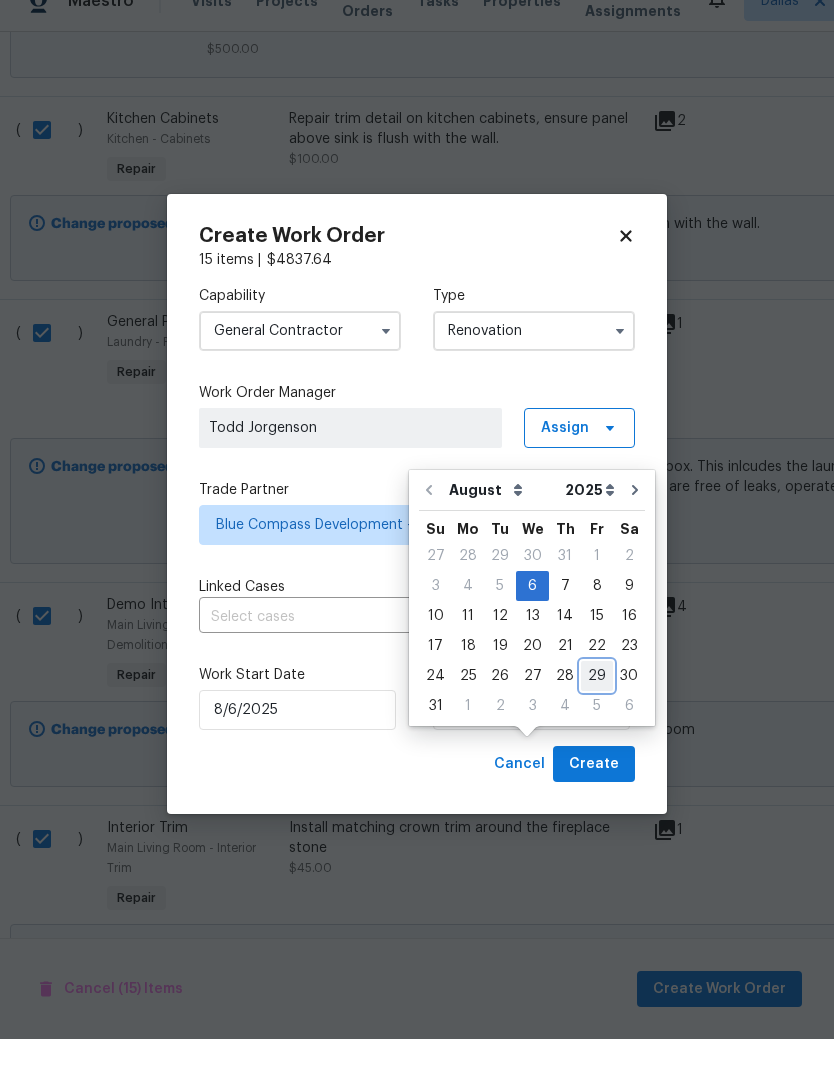 click on "29" at bounding box center (597, 707) 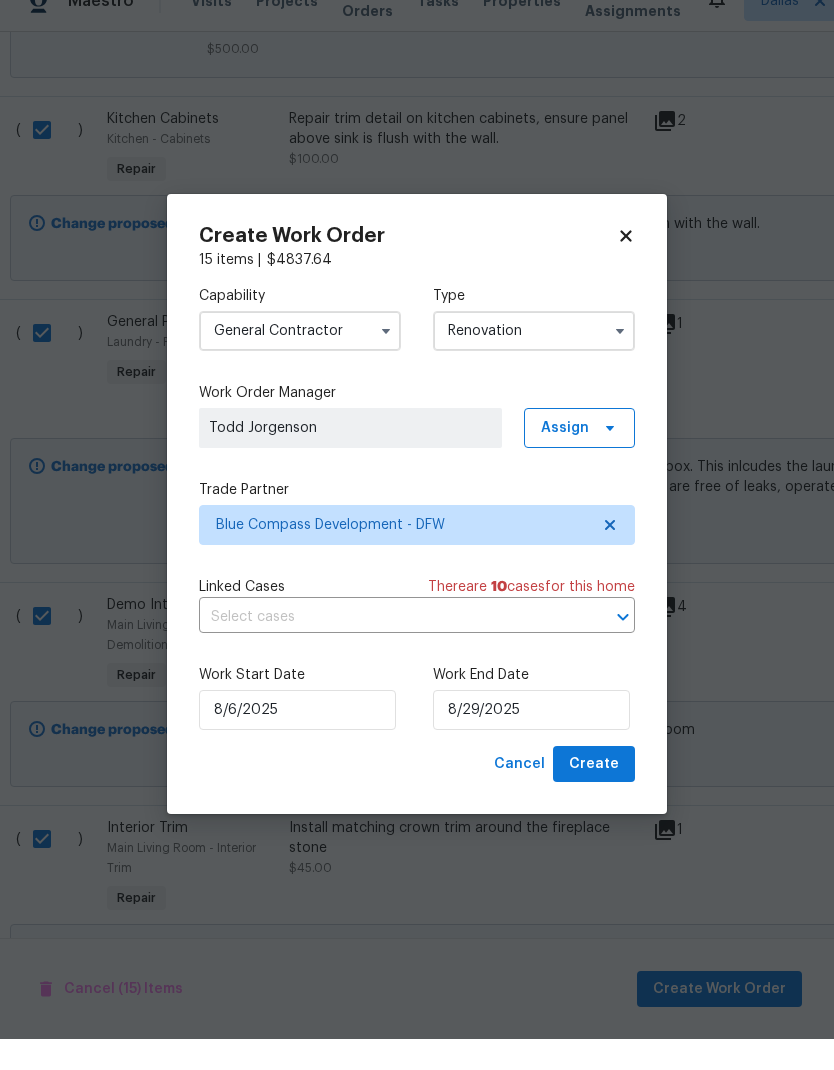 type on "8/29/2025" 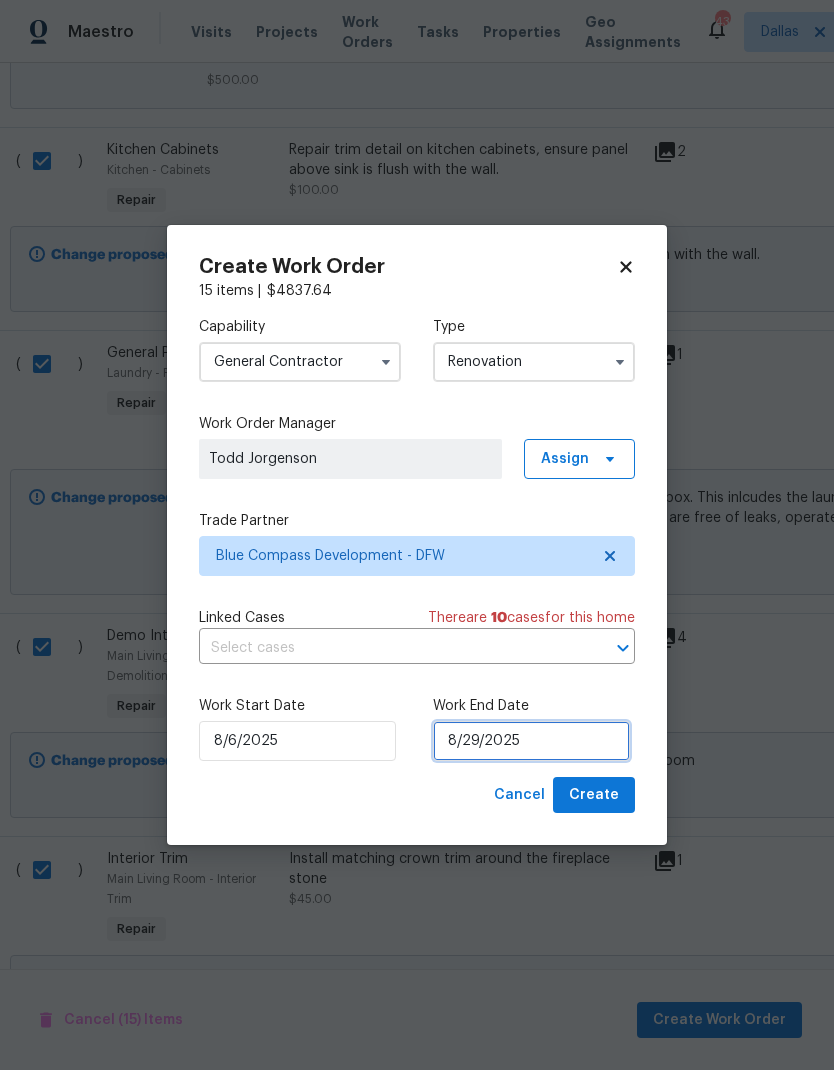 click on "8/29/2025" at bounding box center (531, 741) 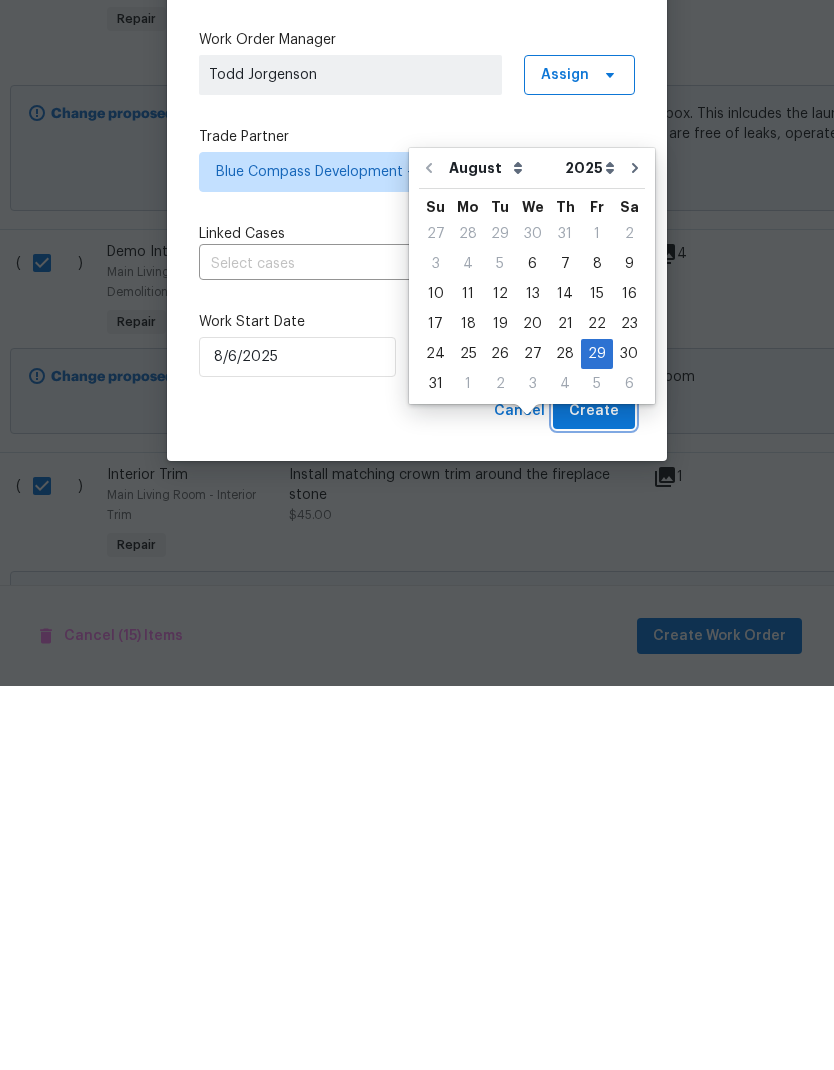 click on "Create" at bounding box center [594, 795] 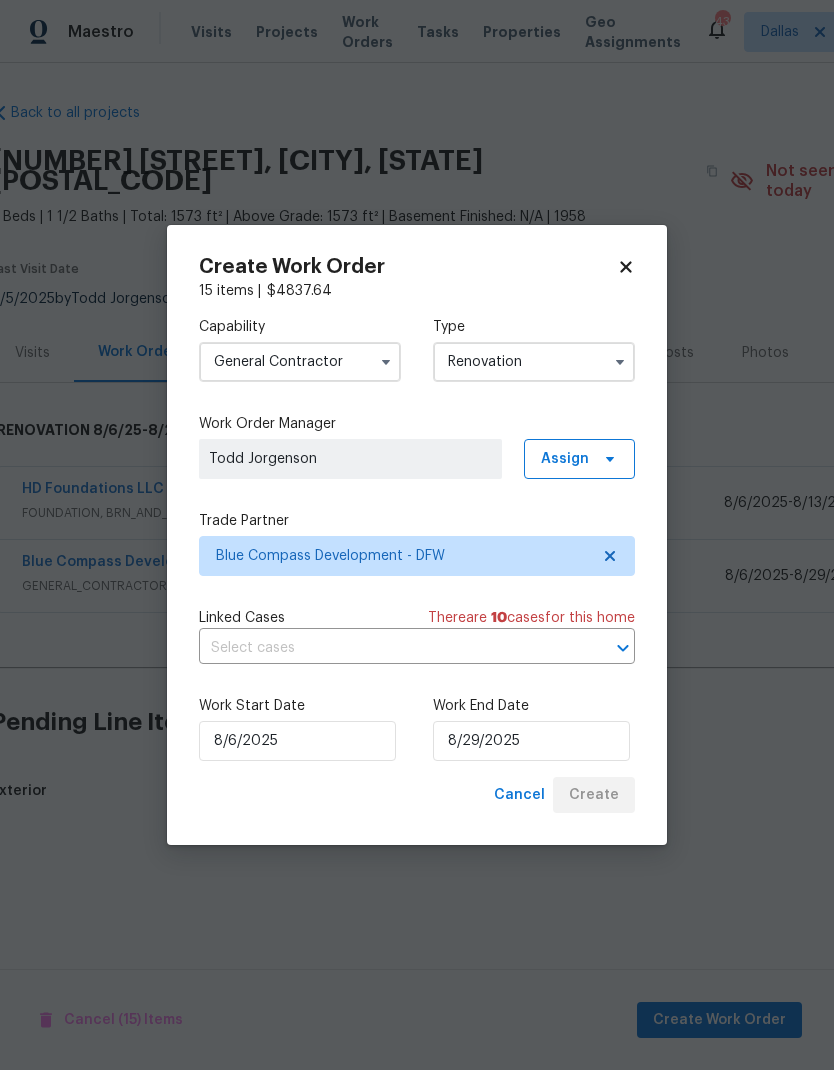 scroll, scrollTop: 0, scrollLeft: 0, axis: both 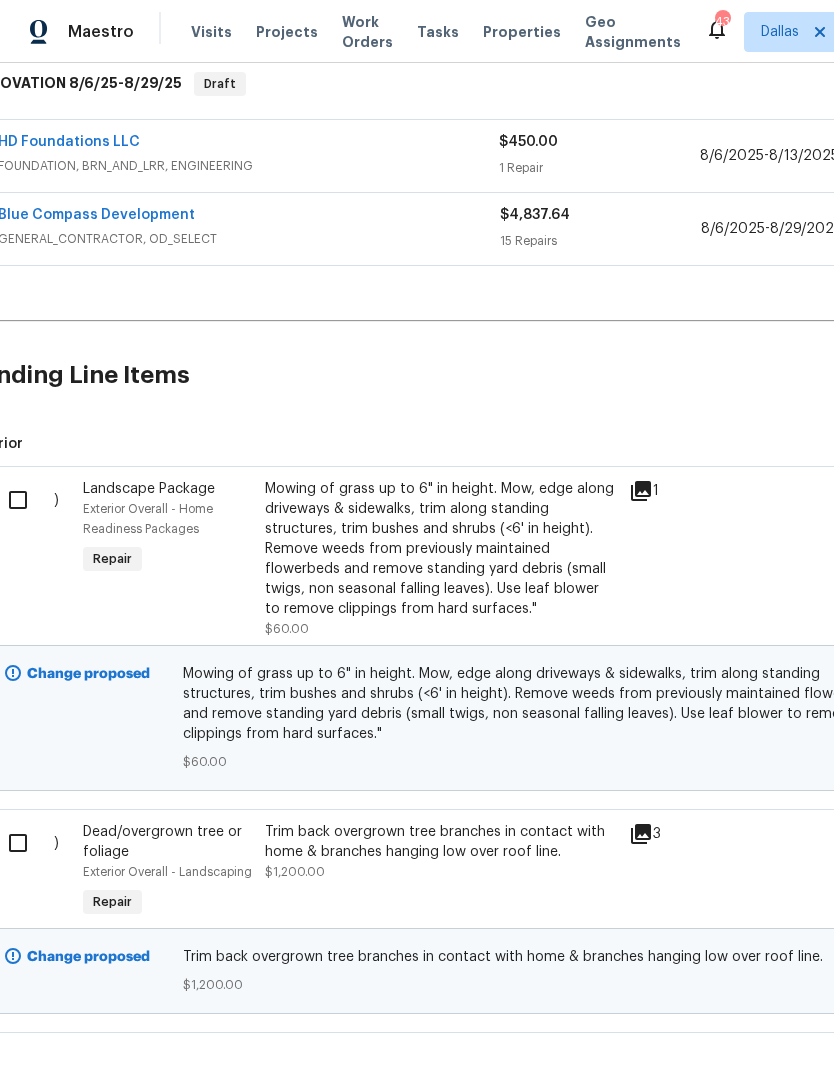 click at bounding box center [25, 500] 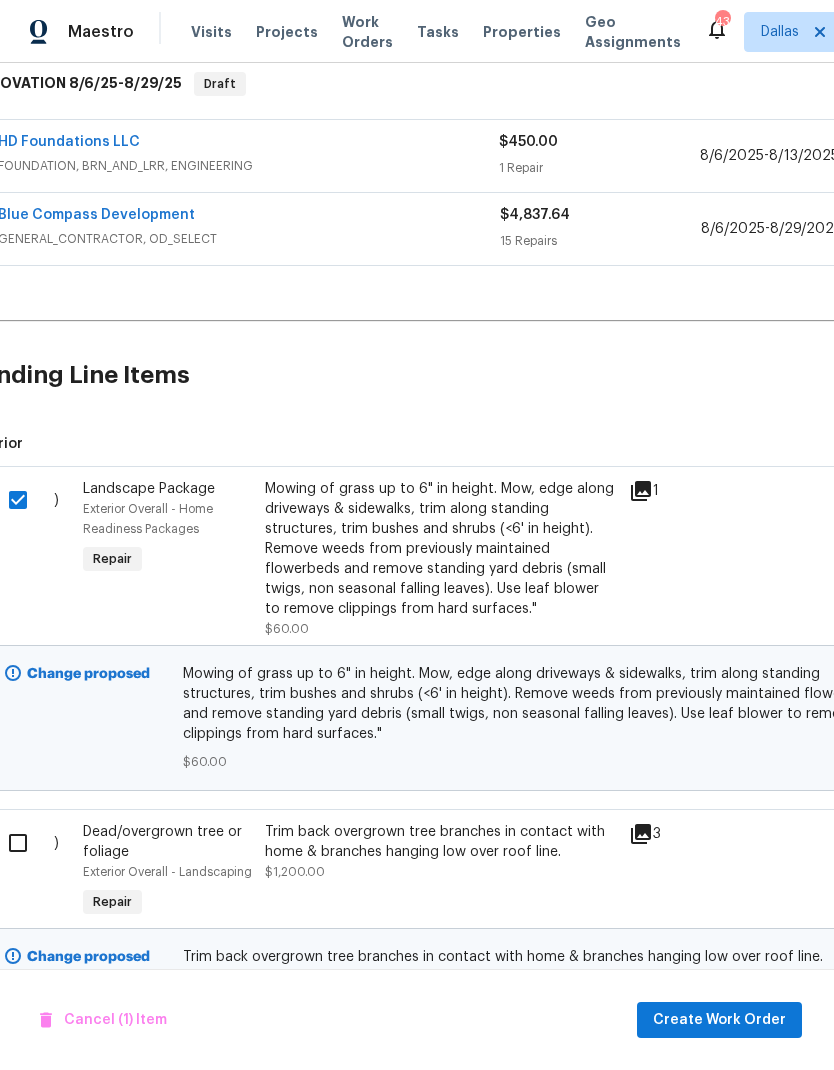 click at bounding box center (25, 843) 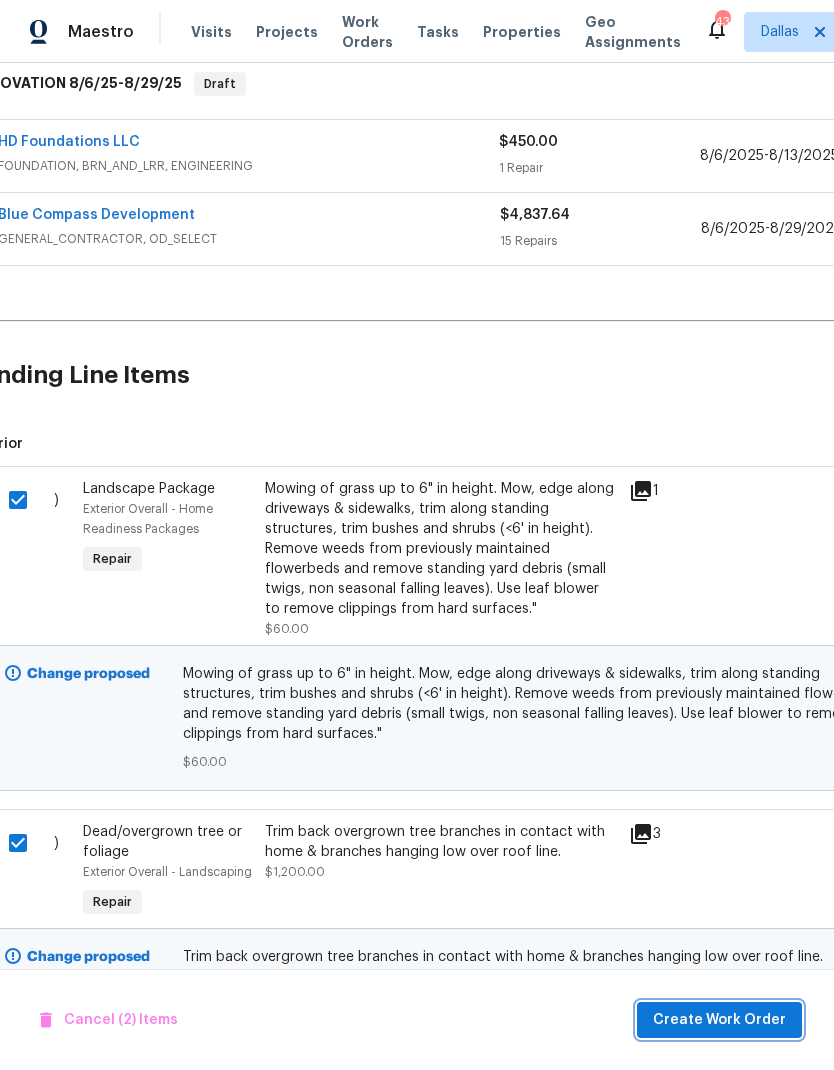 click on "Create Work Order" at bounding box center (719, 1020) 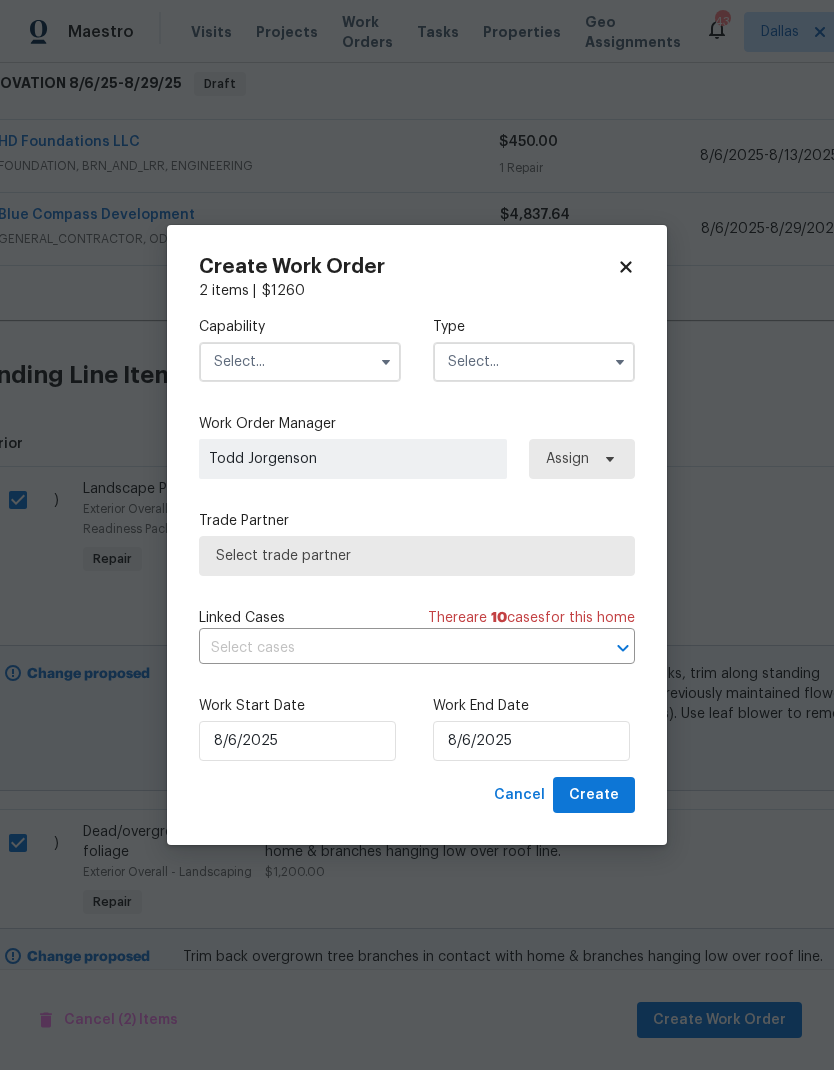 click at bounding box center [300, 362] 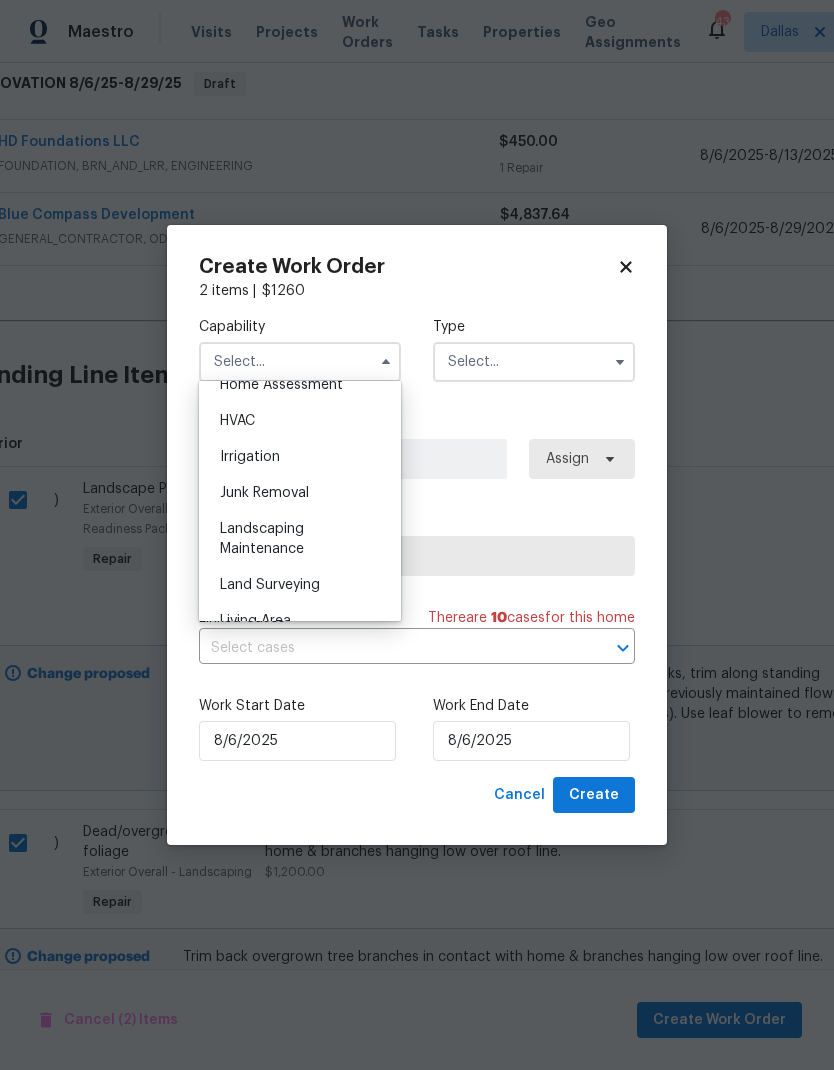 scroll, scrollTop: 1104, scrollLeft: 0, axis: vertical 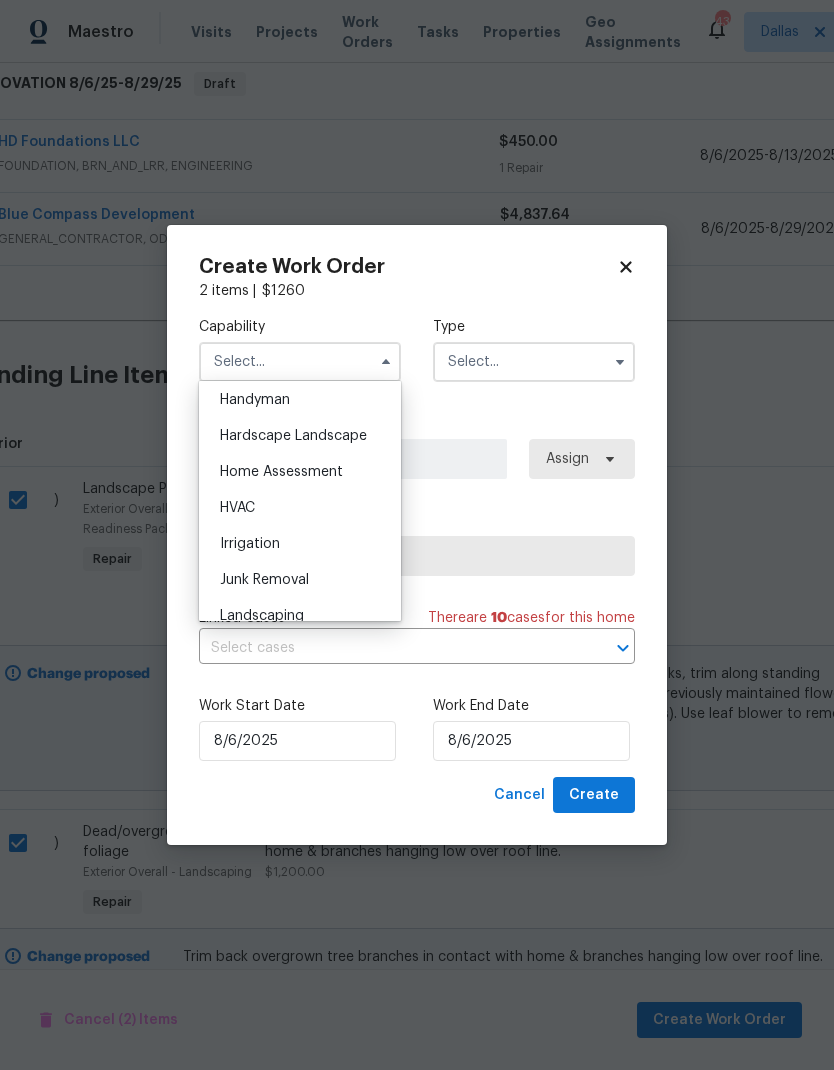 click on "Hardscape Landscape" at bounding box center (300, 436) 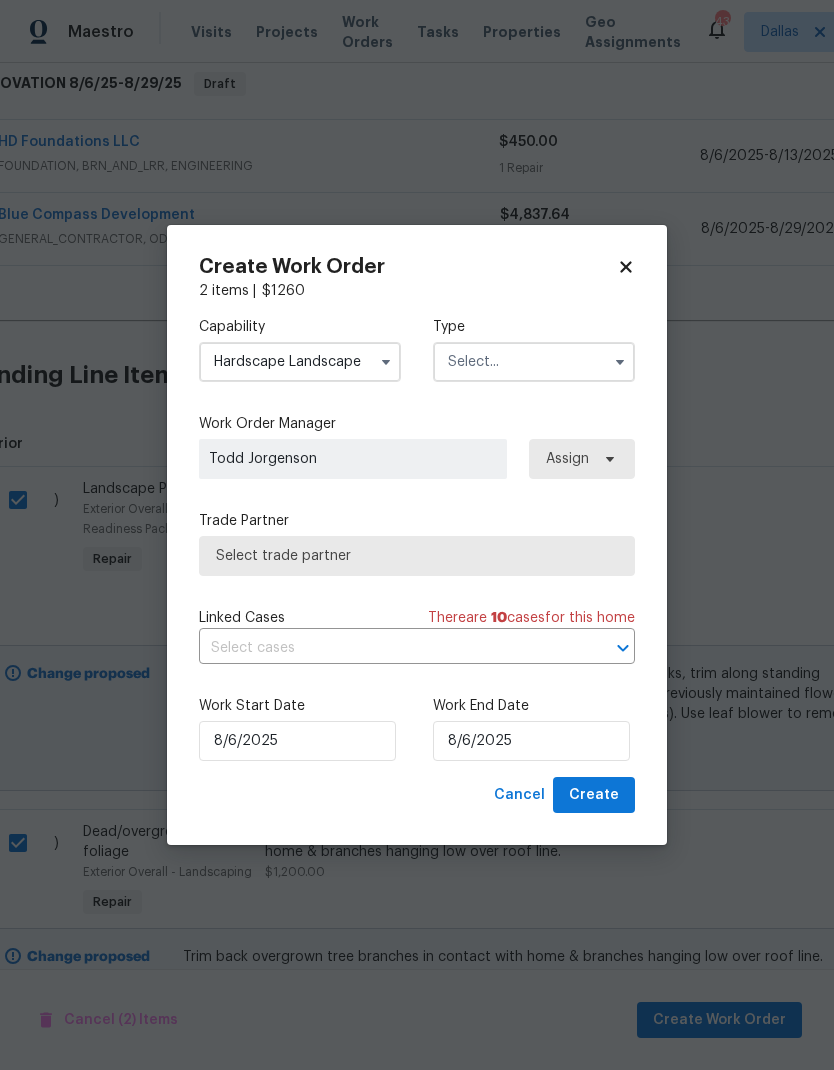 click at bounding box center [534, 362] 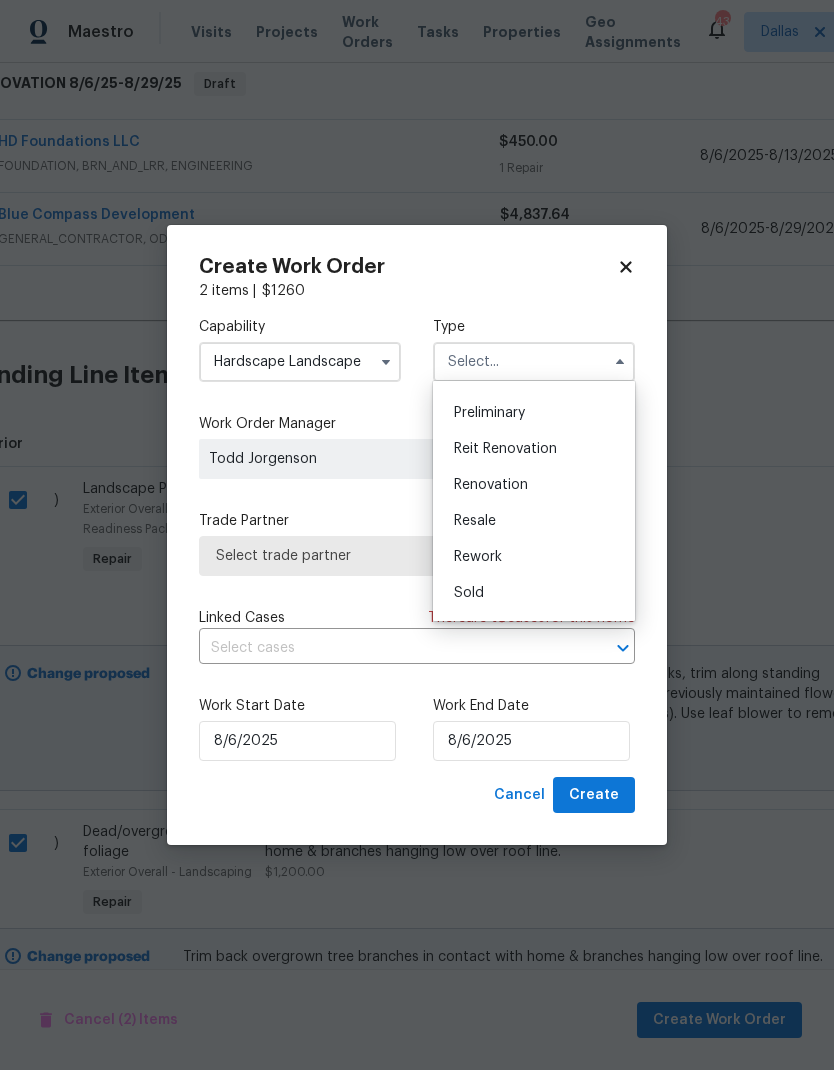 scroll, scrollTop: 453, scrollLeft: 0, axis: vertical 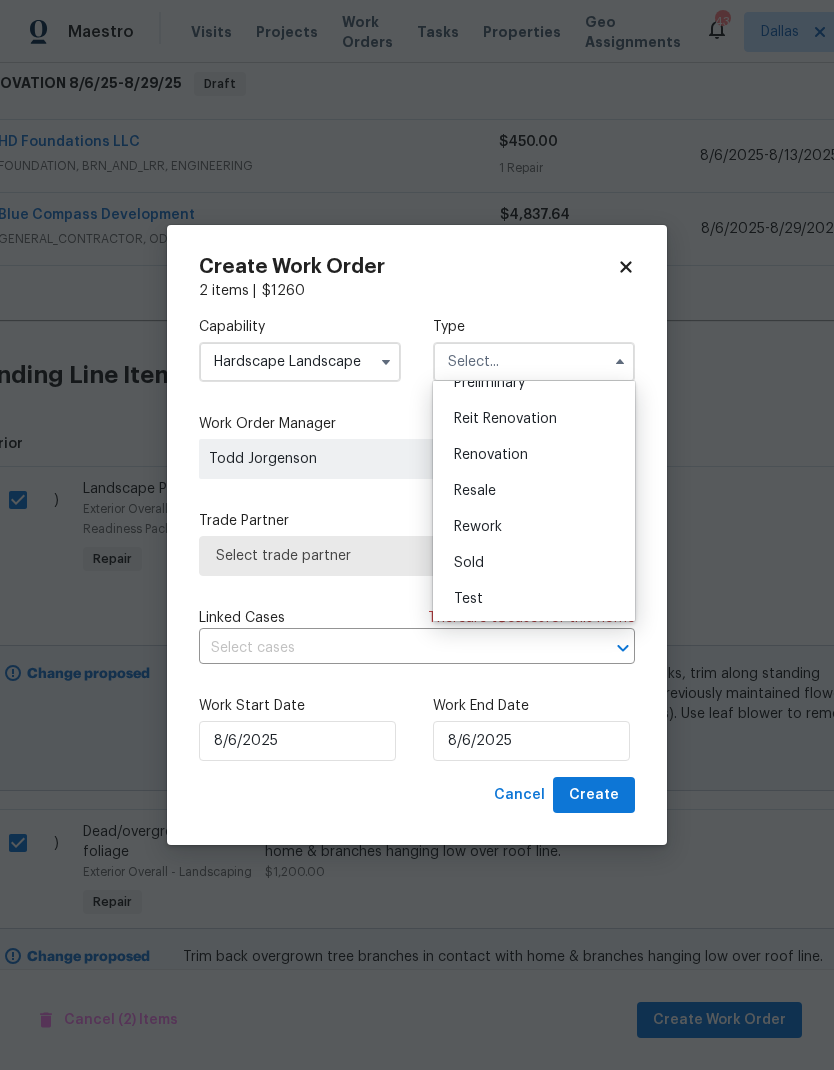 click on "Renovation" at bounding box center [534, 455] 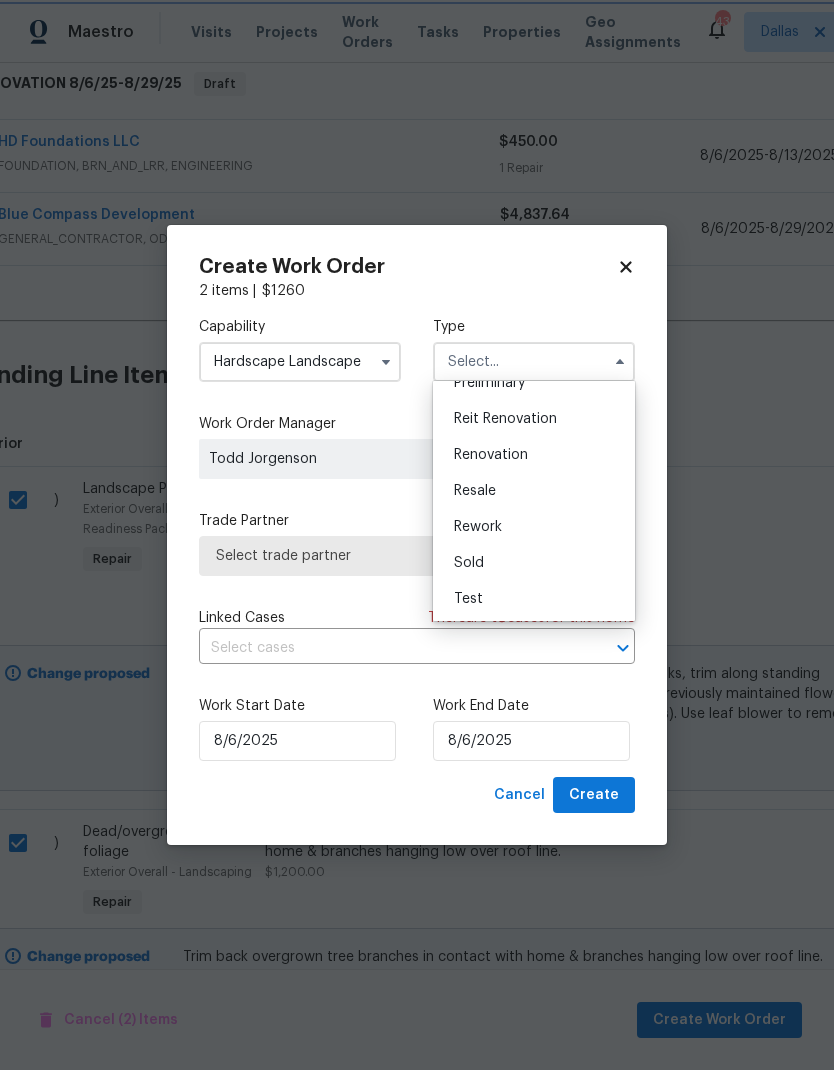 type on "Renovation" 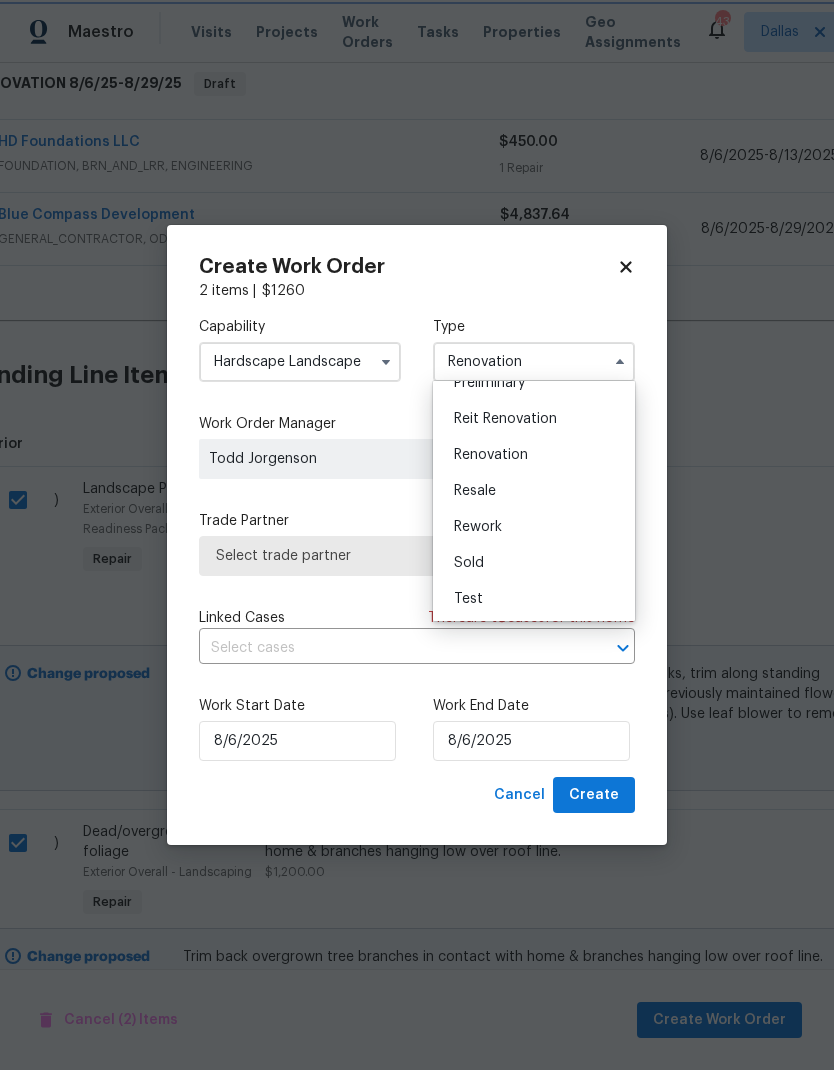 scroll, scrollTop: 0, scrollLeft: 0, axis: both 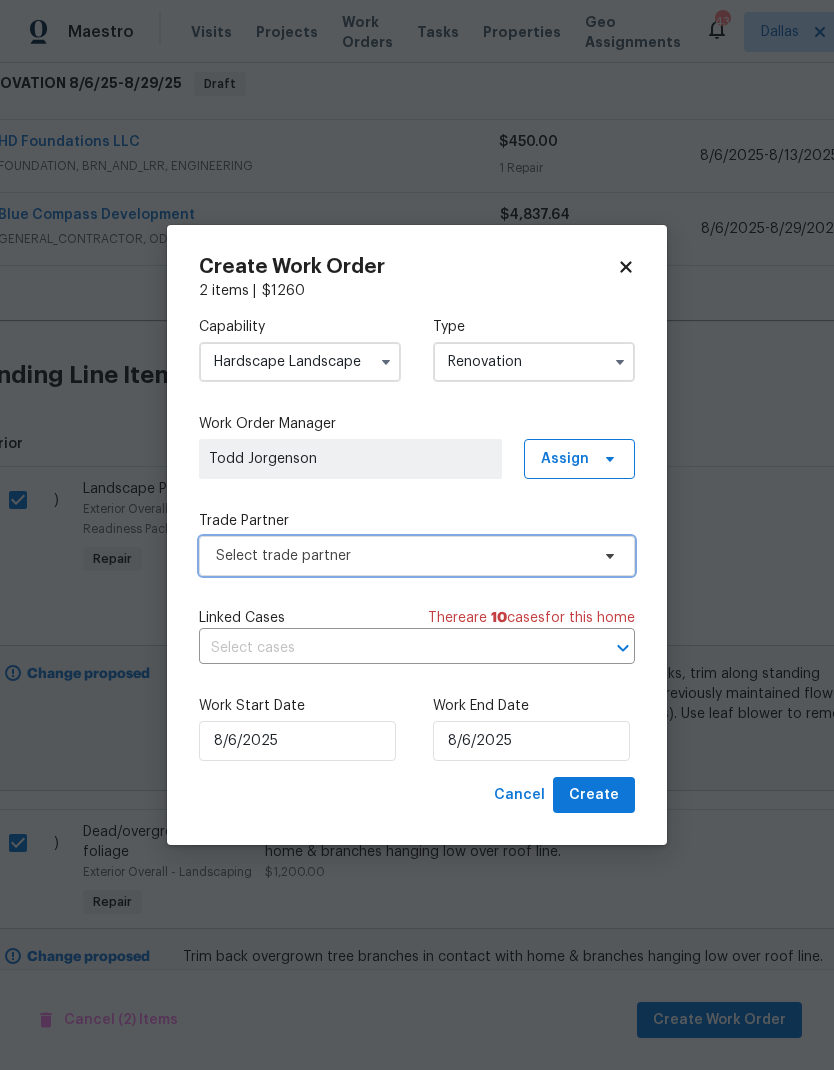 click on "Select trade partner" at bounding box center (402, 556) 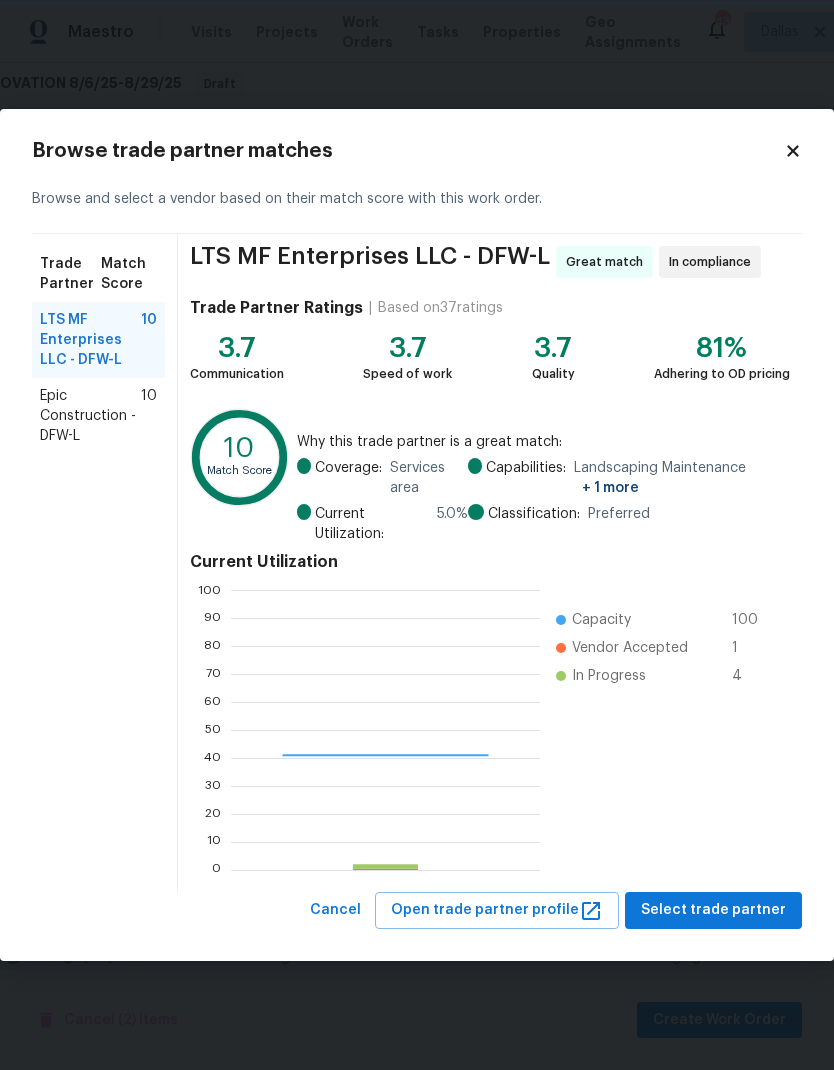 scroll, scrollTop: 2, scrollLeft: 2, axis: both 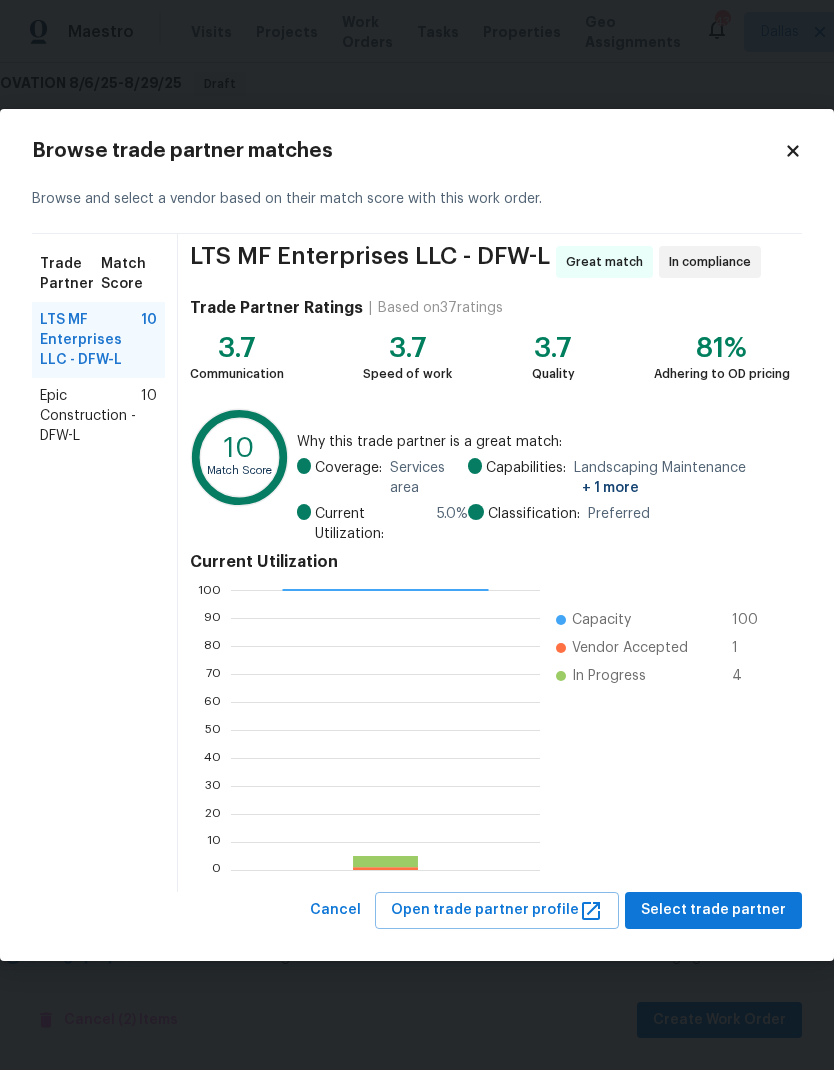 click on "Epic Construction - DFW-L" at bounding box center (90, 416) 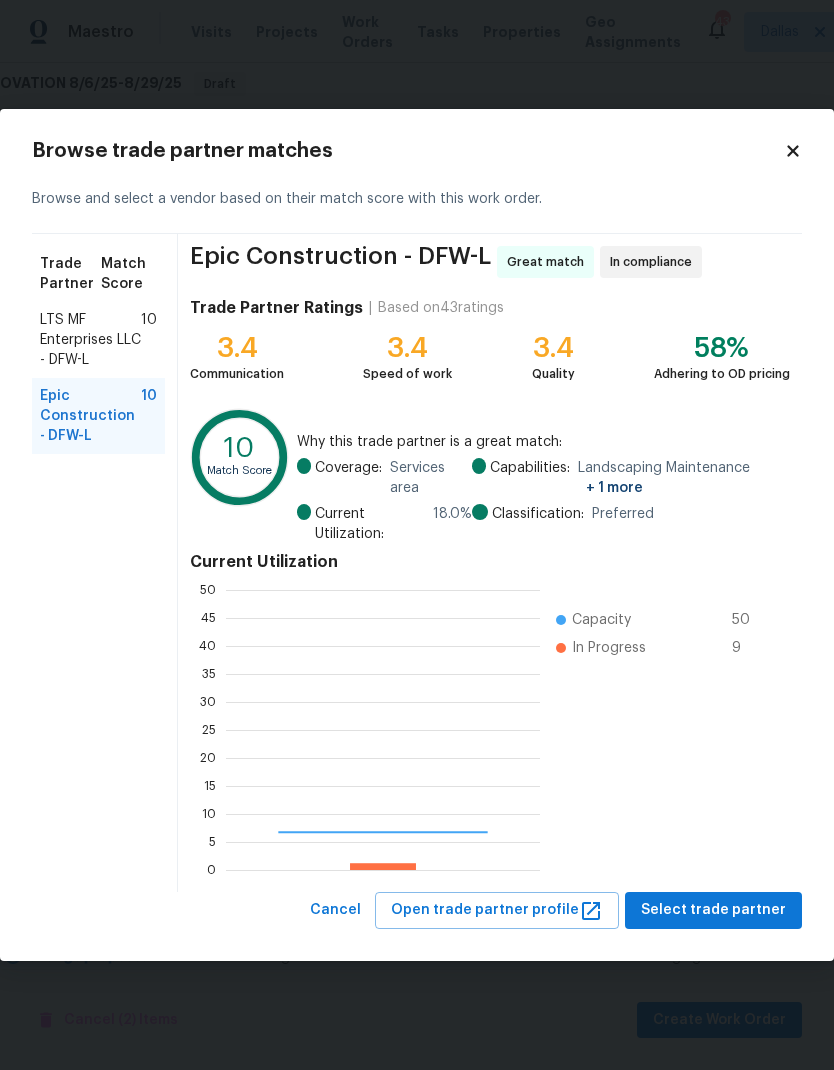 scroll, scrollTop: 2, scrollLeft: 2, axis: both 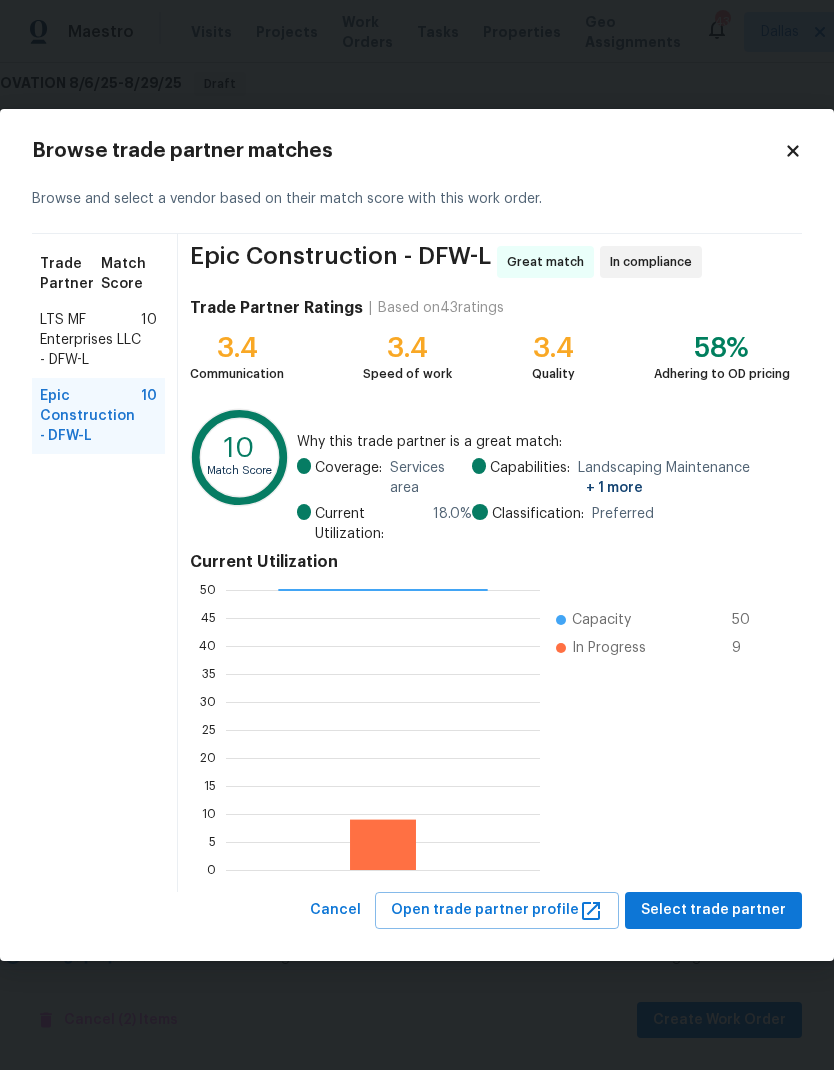 click on "LTS MF Enterprises LLC - DFW-L" at bounding box center [90, 340] 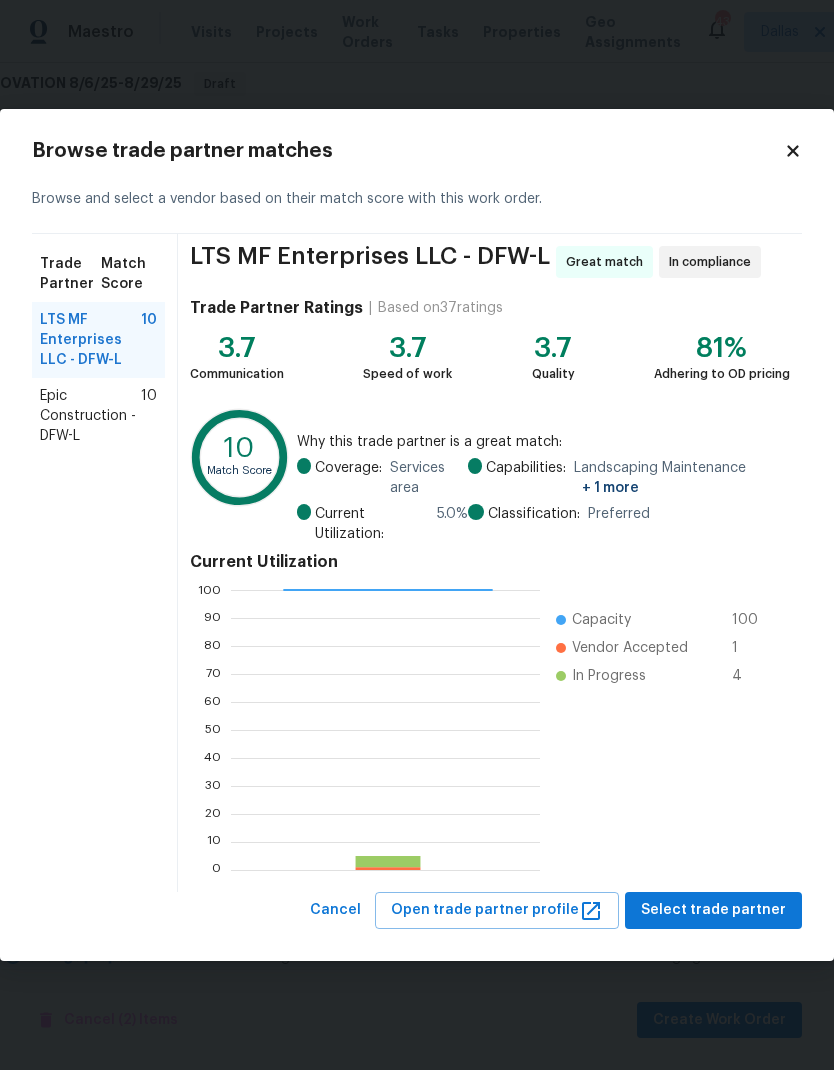 click on "Epic Construction - DFW-L" at bounding box center [90, 416] 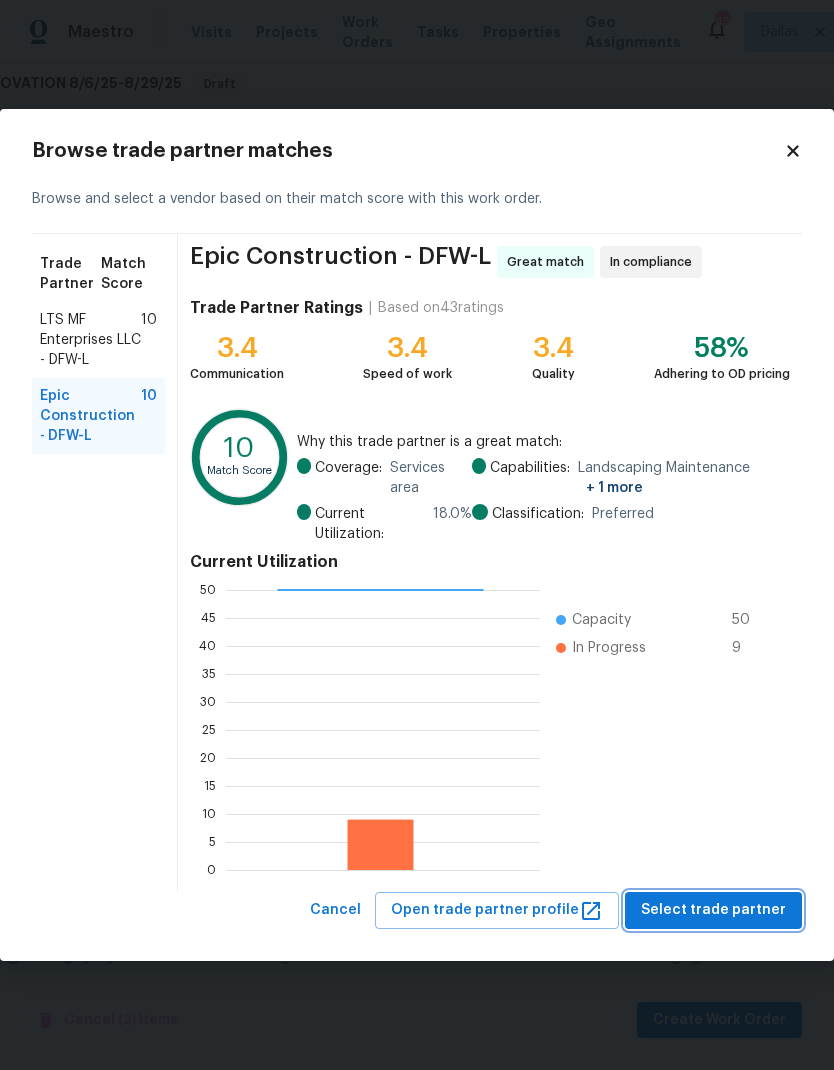 click on "Select trade partner" at bounding box center [713, 910] 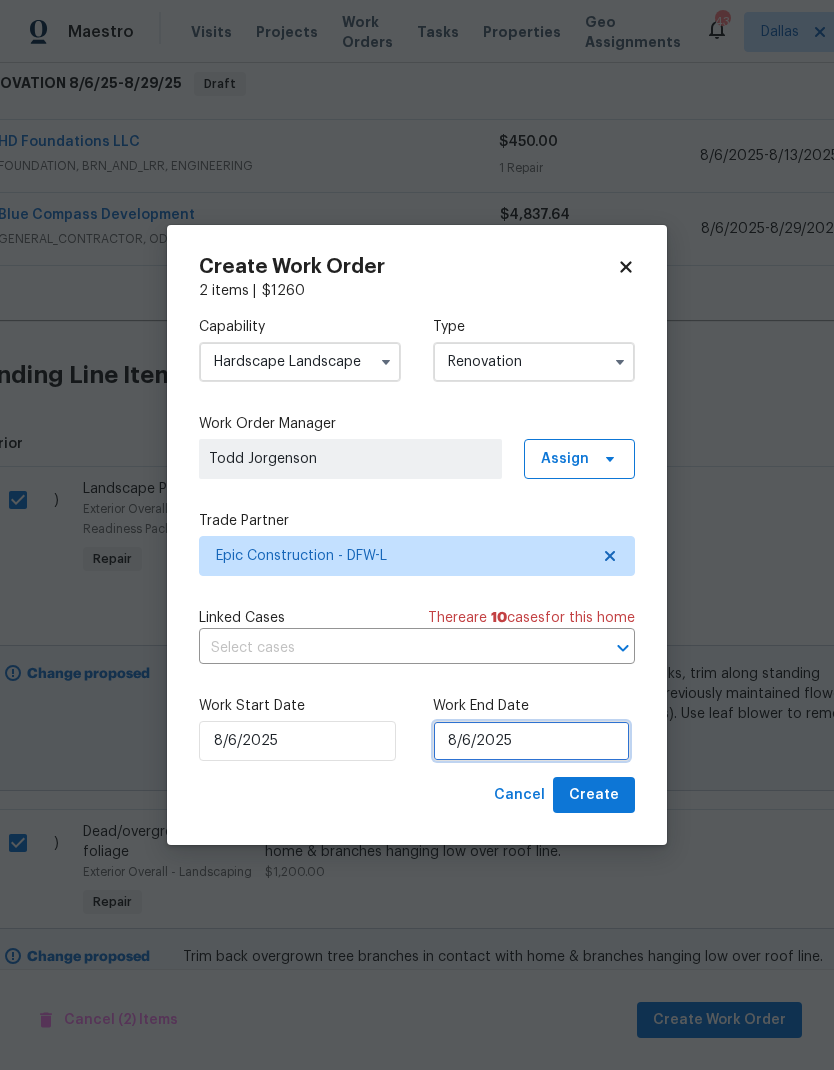 click on "8/6/2025" at bounding box center [531, 741] 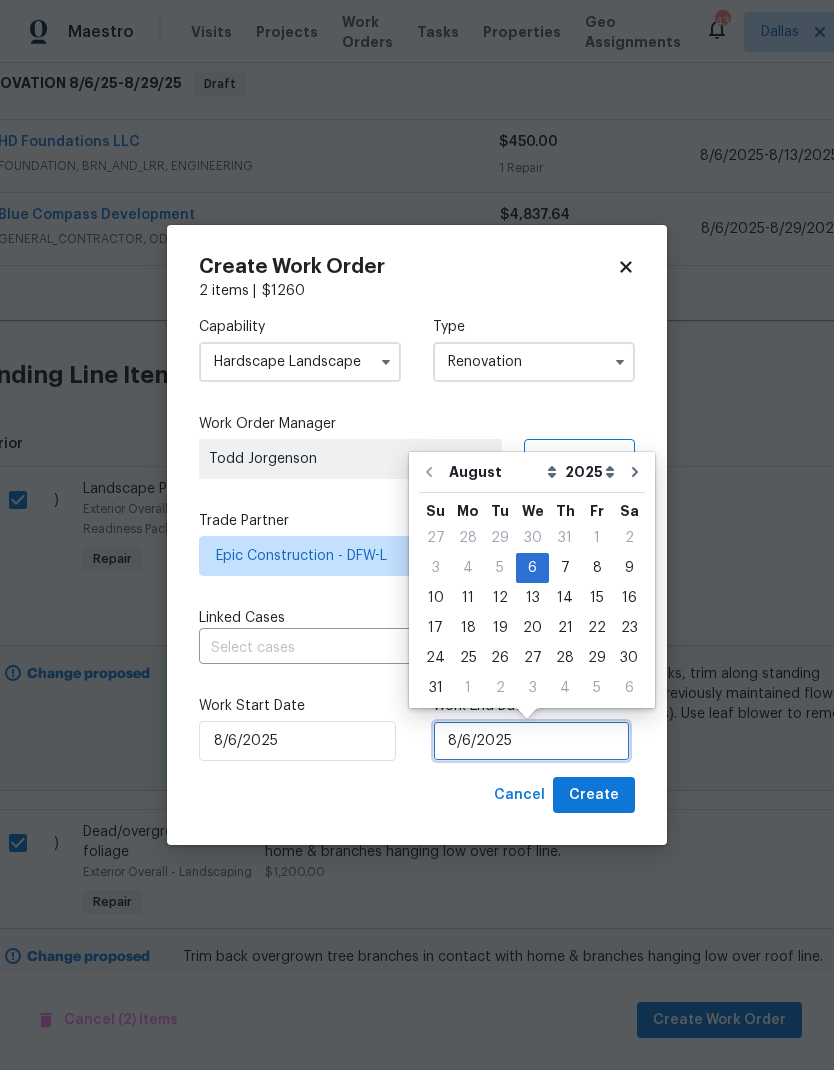 scroll, scrollTop: 15, scrollLeft: 0, axis: vertical 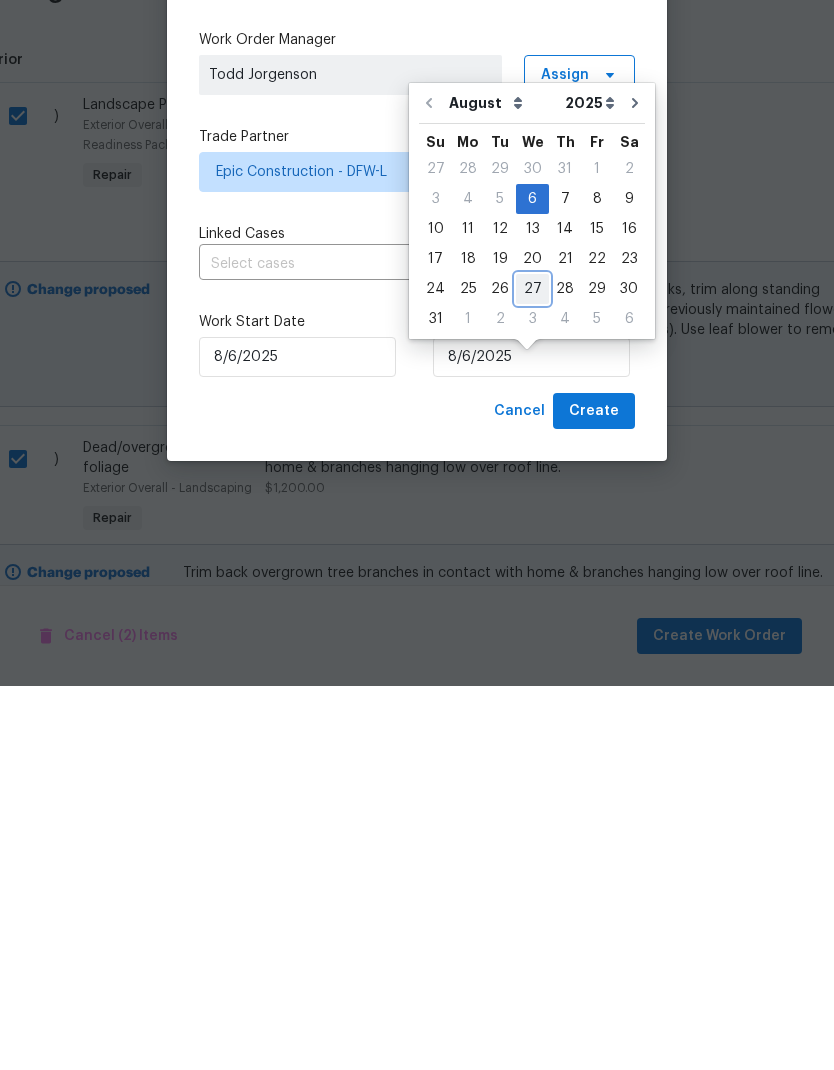 click on "27" at bounding box center (532, 673) 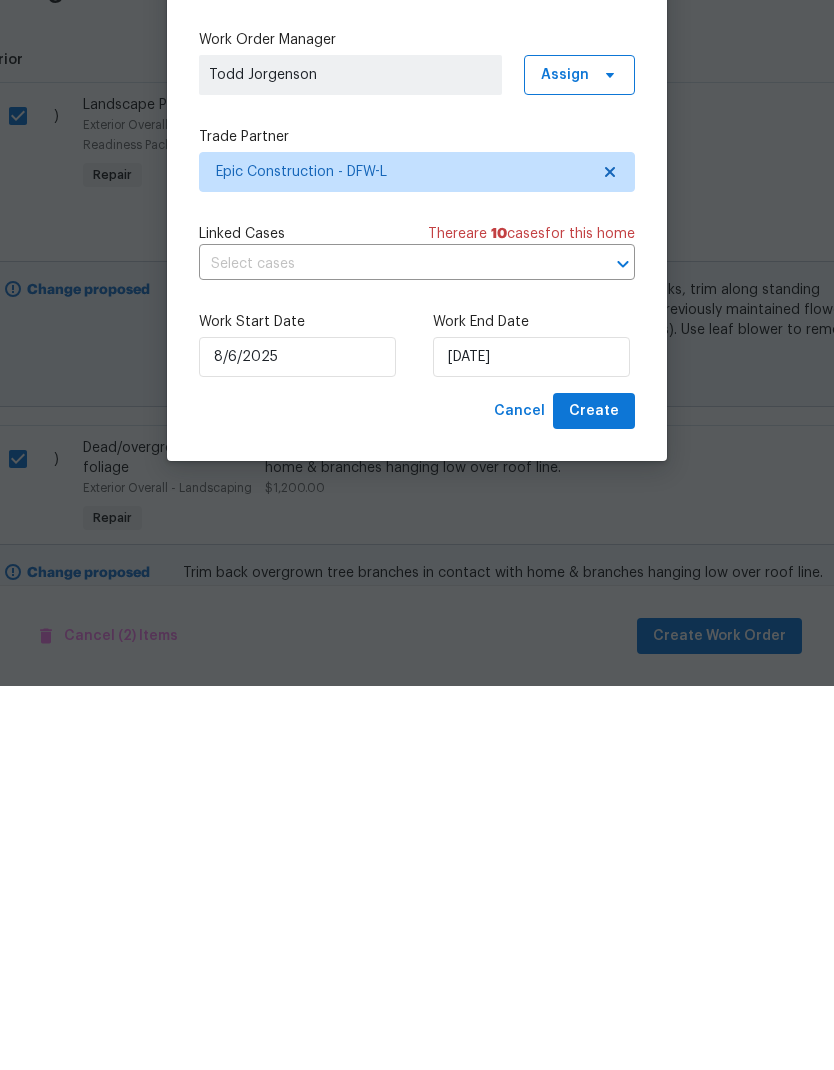 scroll, scrollTop: 80, scrollLeft: 0, axis: vertical 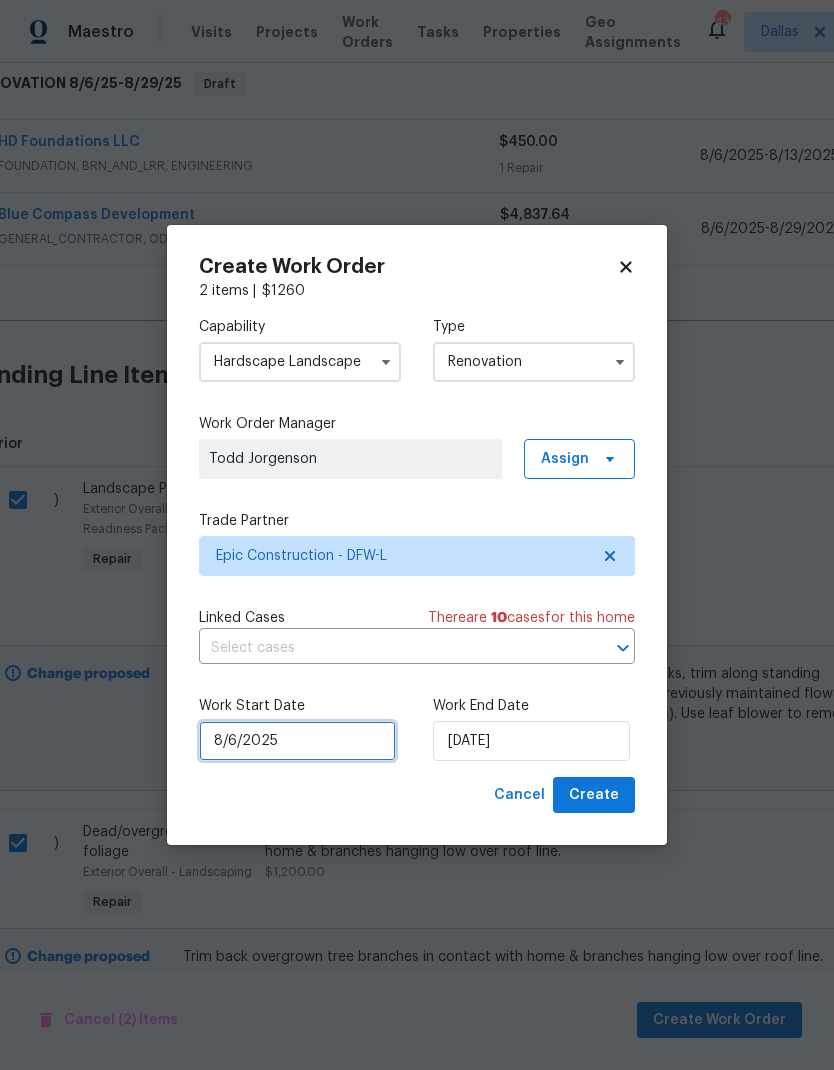 click on "8/6/2025" at bounding box center [297, 741] 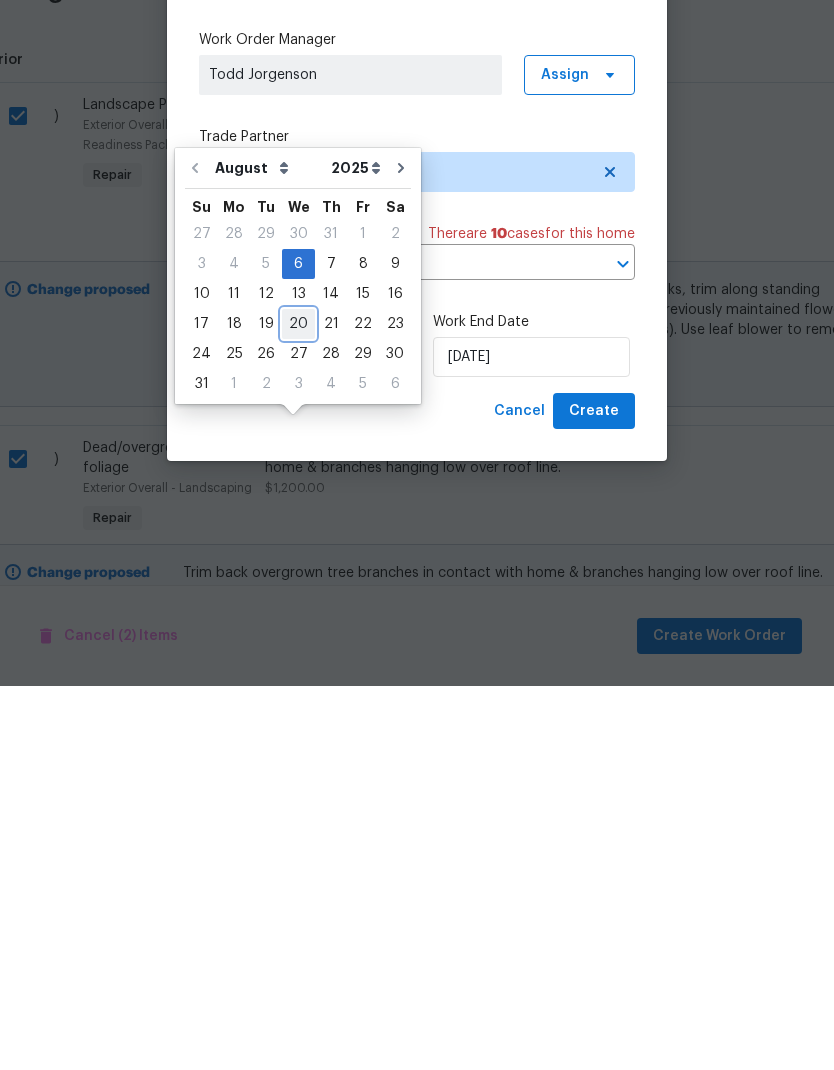 click on "20" at bounding box center [298, 708] 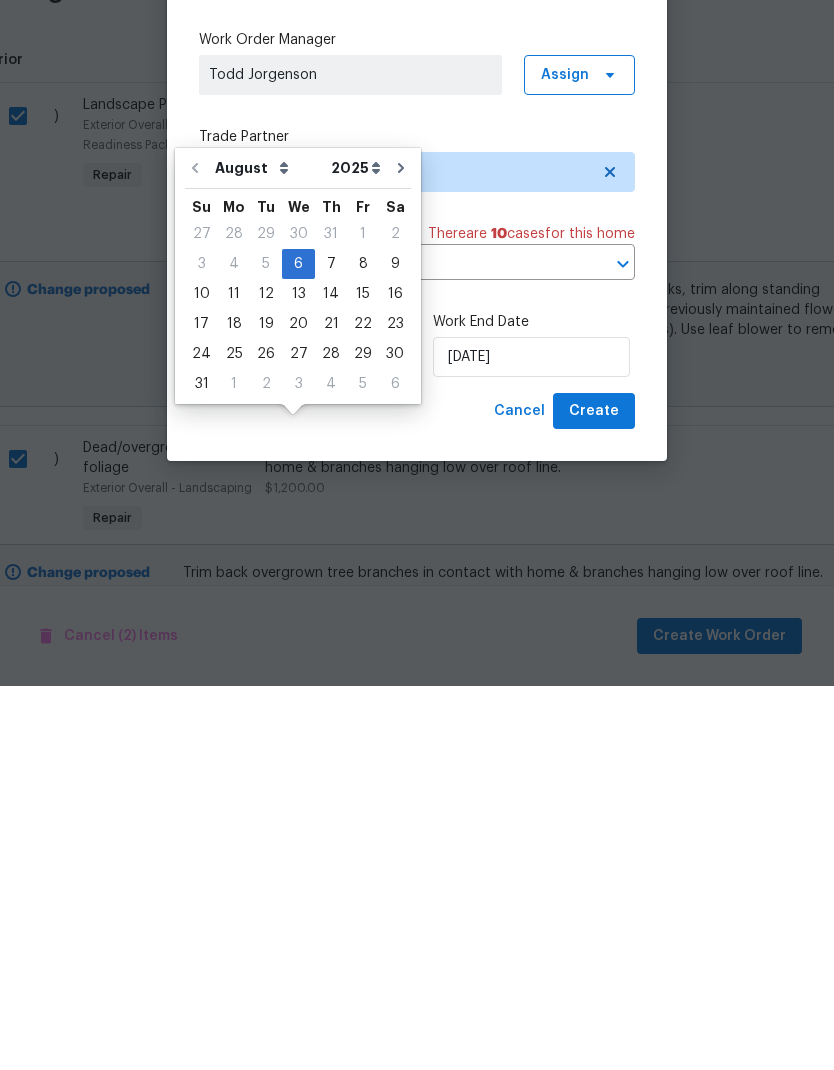 type on "8/20/2025" 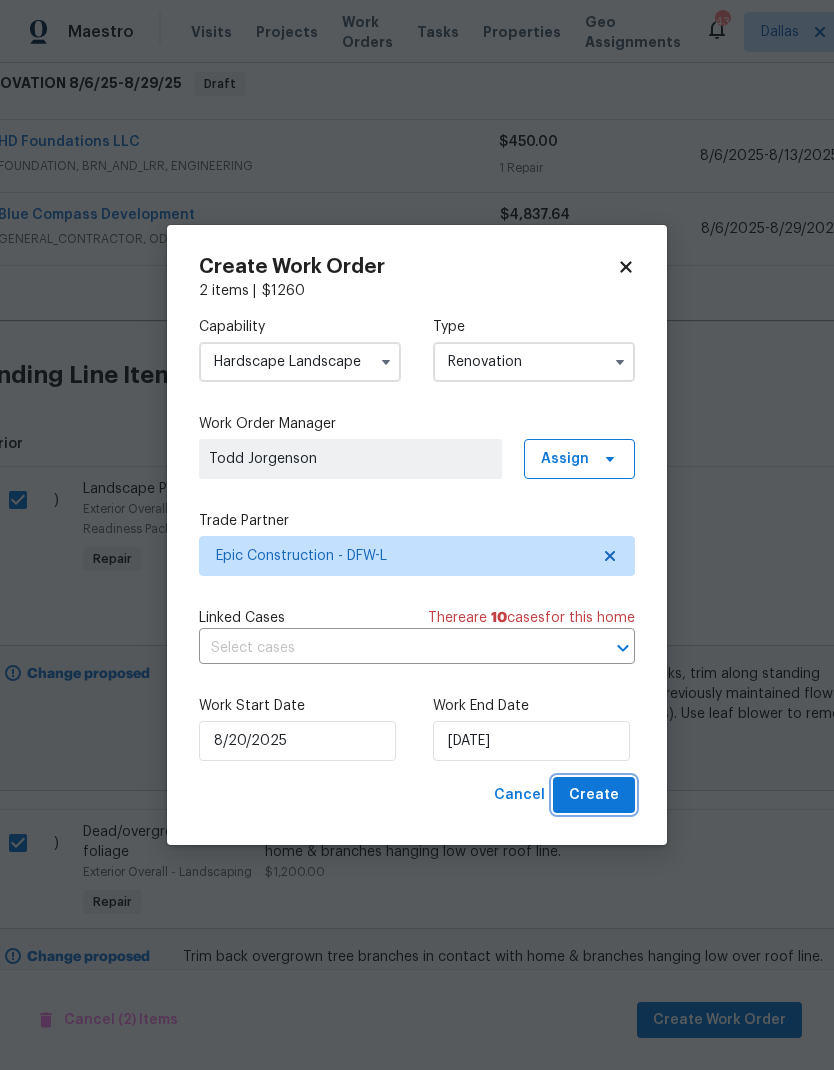 click on "Create" at bounding box center [594, 795] 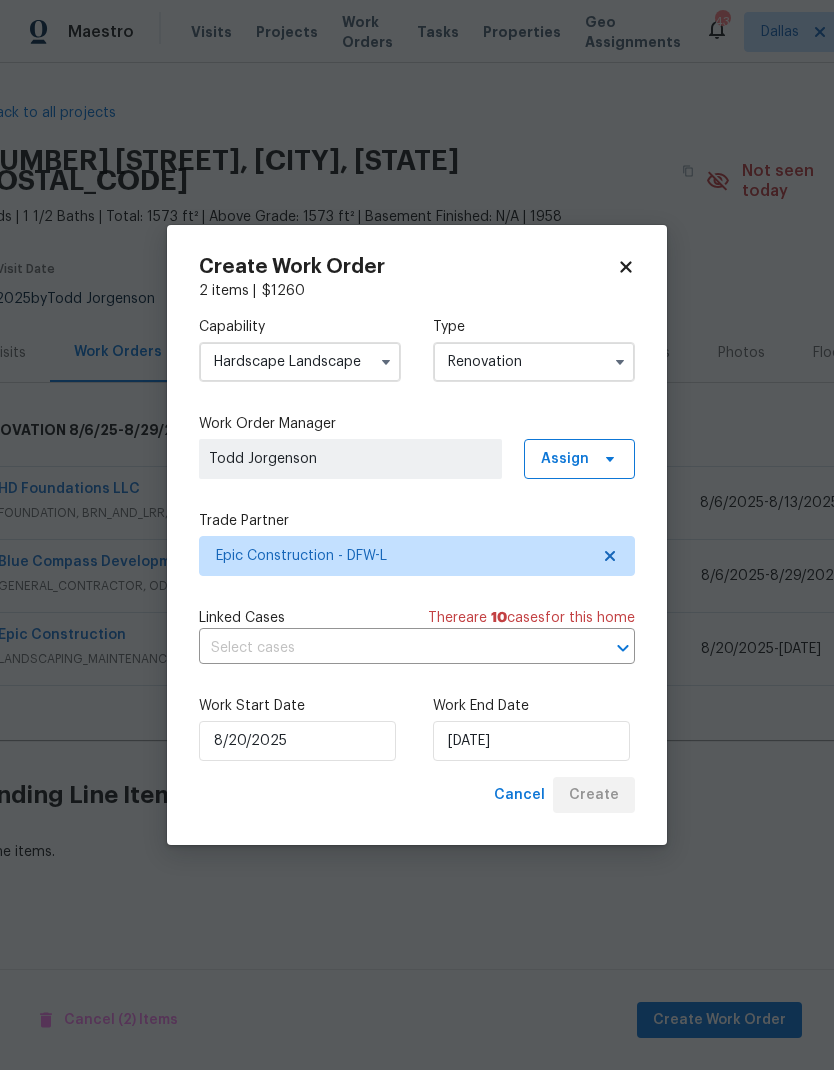 scroll, scrollTop: 0, scrollLeft: 0, axis: both 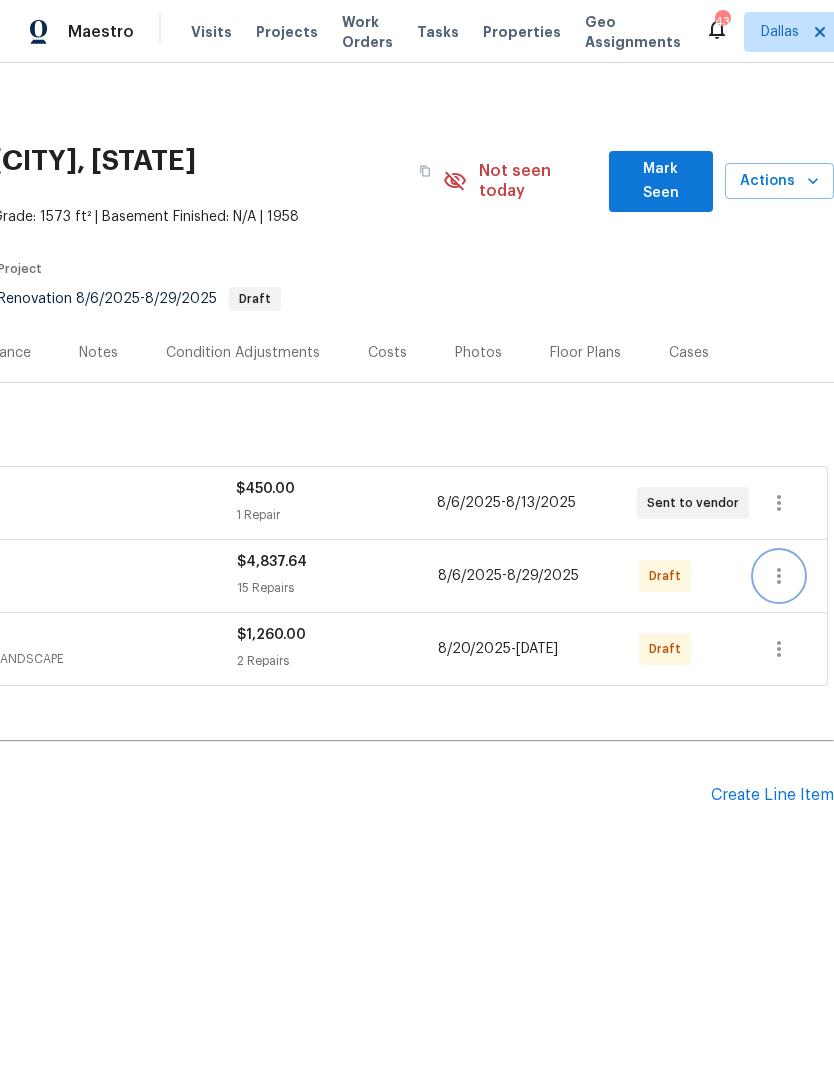 click 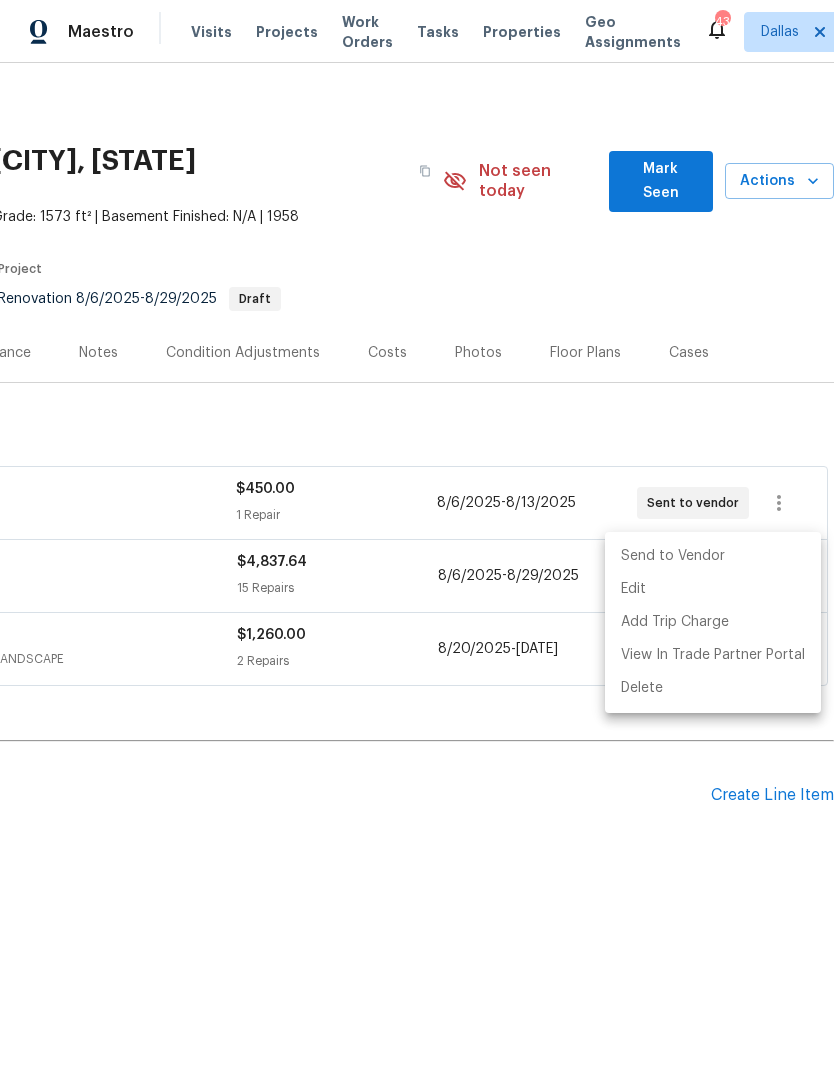 click on "Send to Vendor" at bounding box center (713, 556) 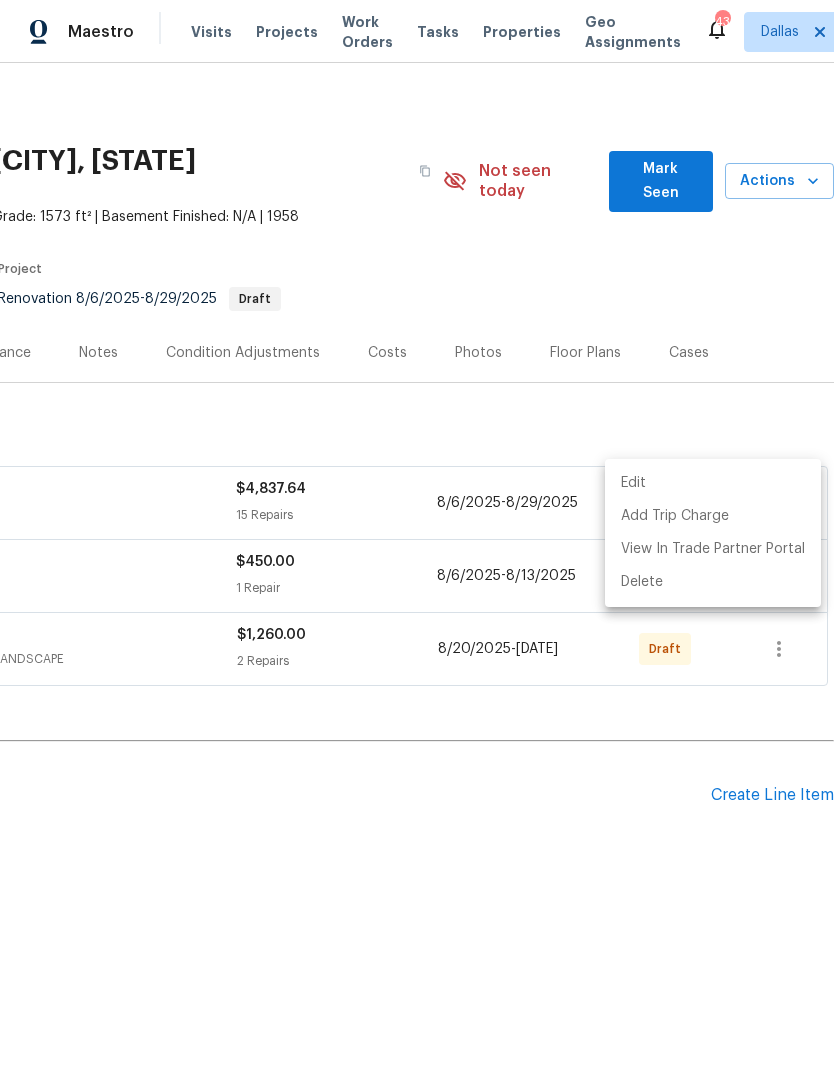 click at bounding box center (417, 535) 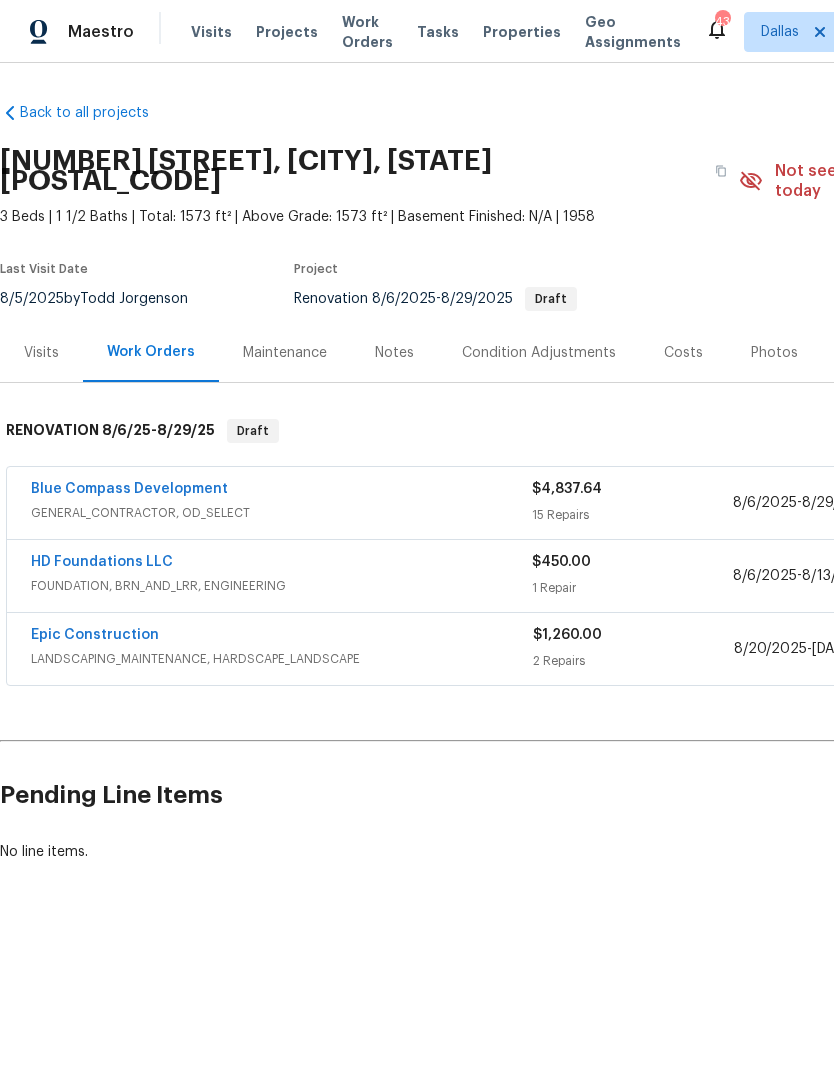 scroll, scrollTop: 0, scrollLeft: 0, axis: both 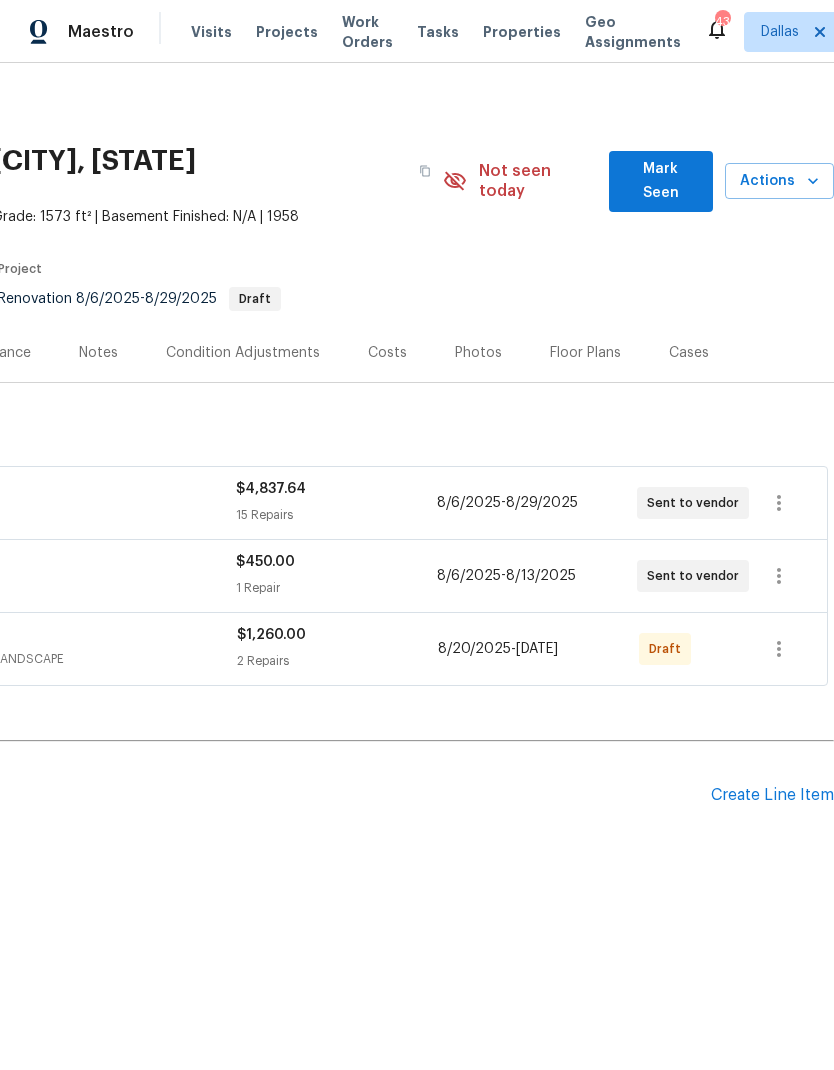 click on "Create Line Item" at bounding box center (772, 795) 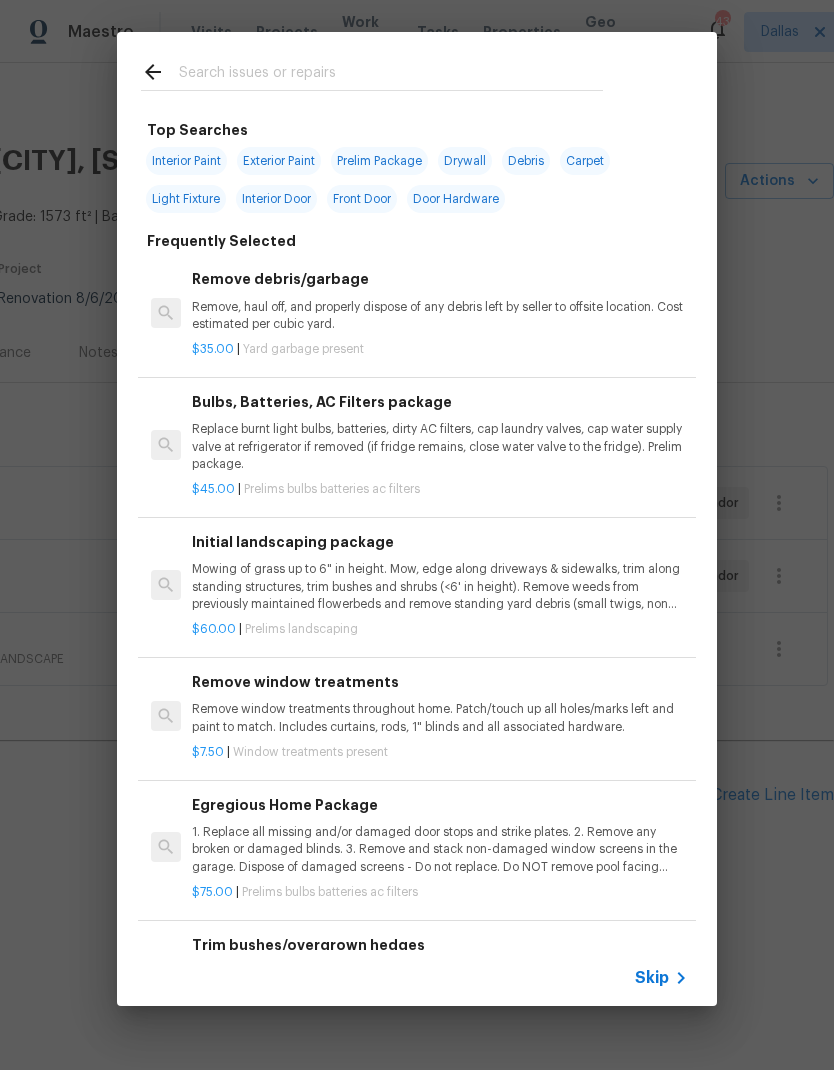 click at bounding box center [391, 75] 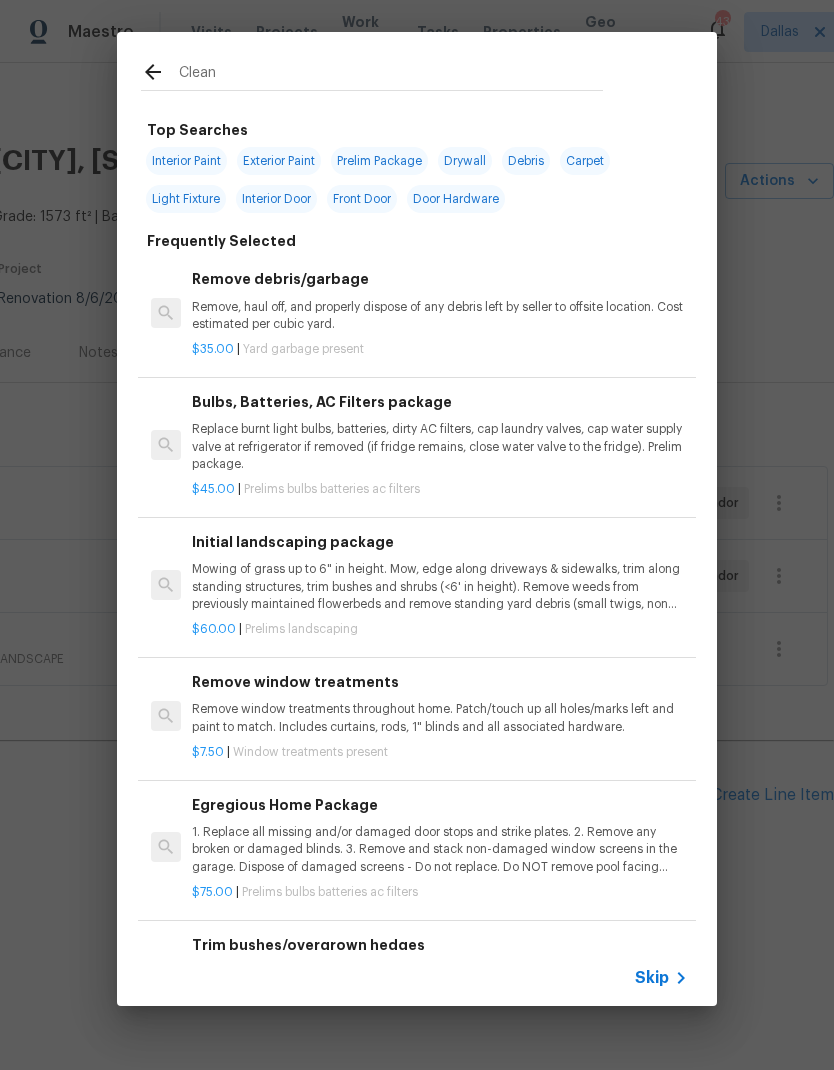type on "Cleani" 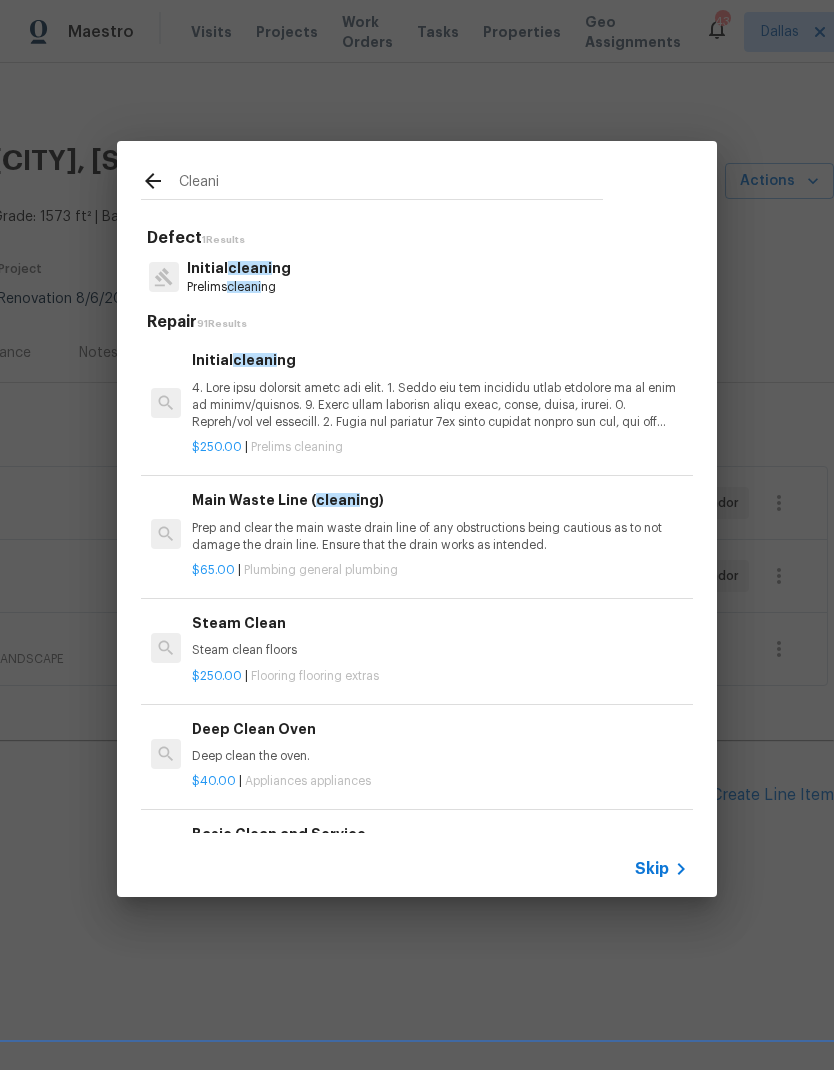 click on "cleani" at bounding box center [250, 268] 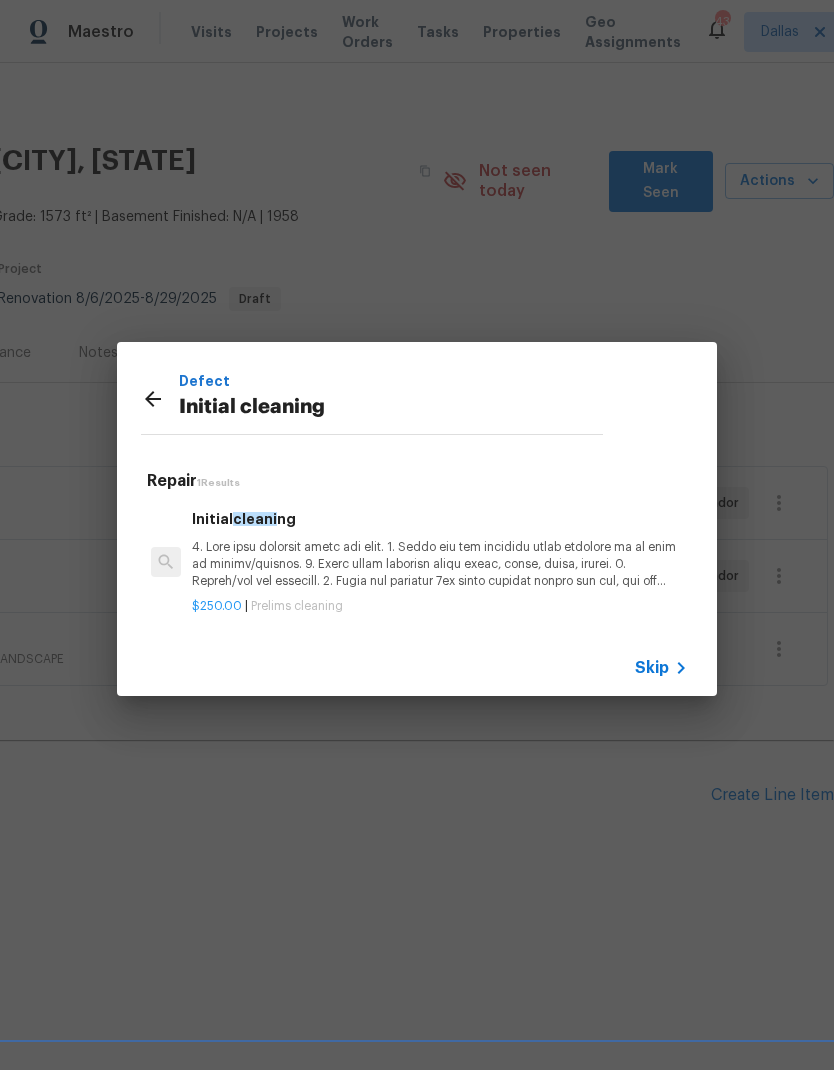 click at bounding box center (440, 564) 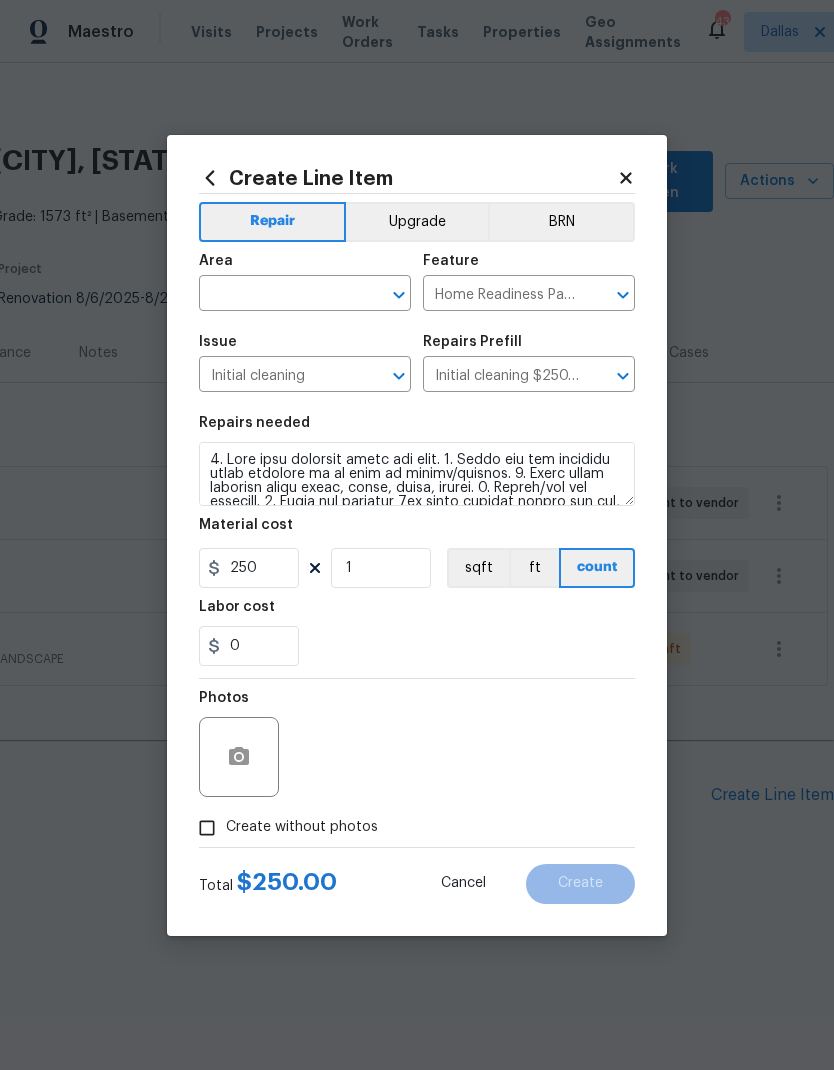 click at bounding box center [277, 295] 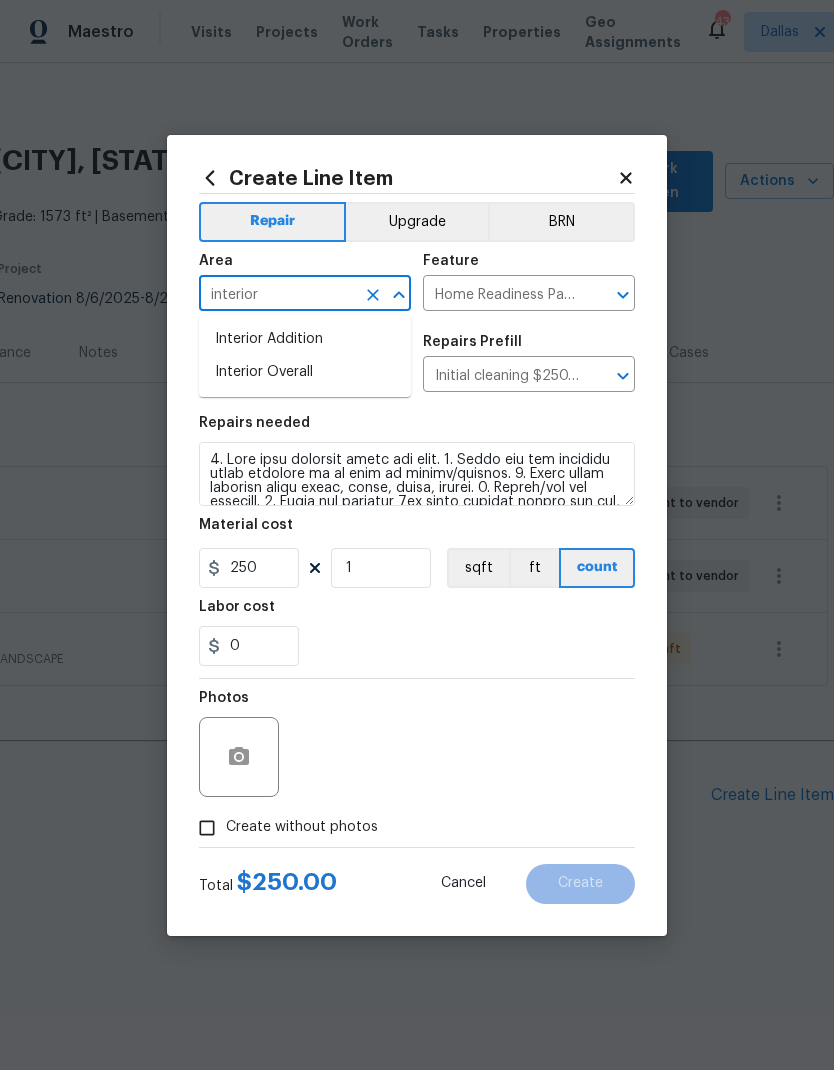 click on "Interior Overall" at bounding box center [305, 372] 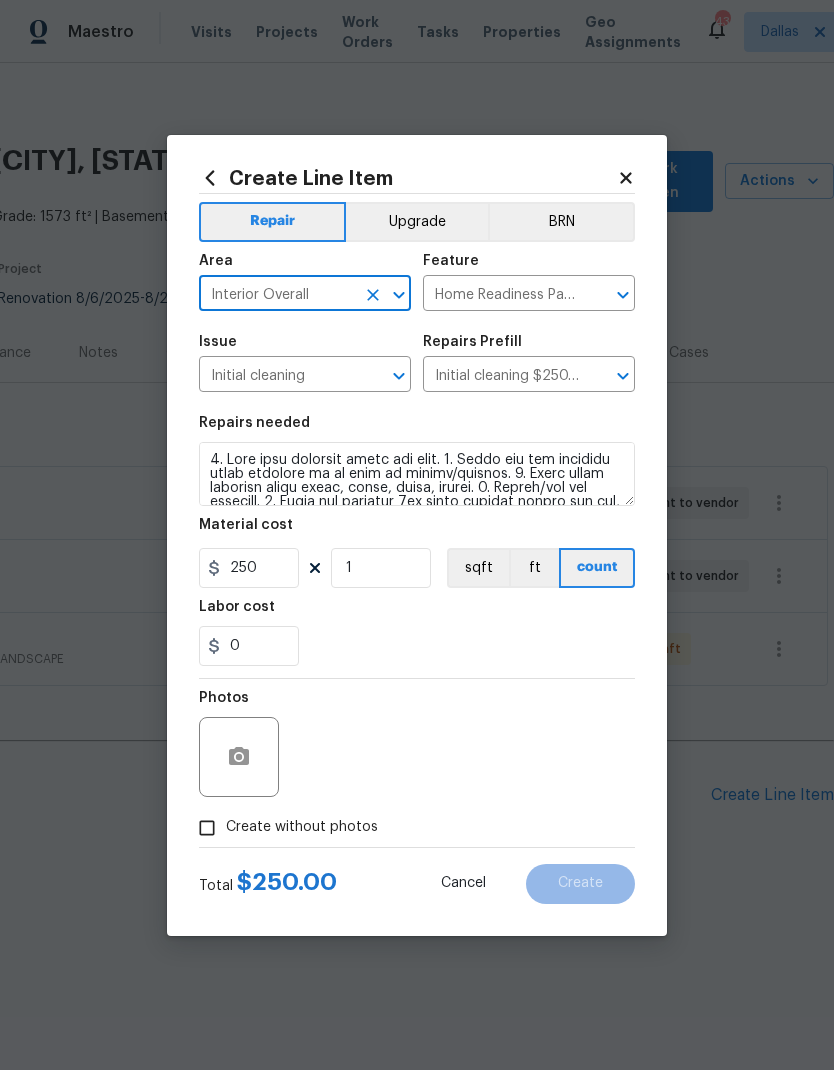 click on "0" at bounding box center [417, 646] 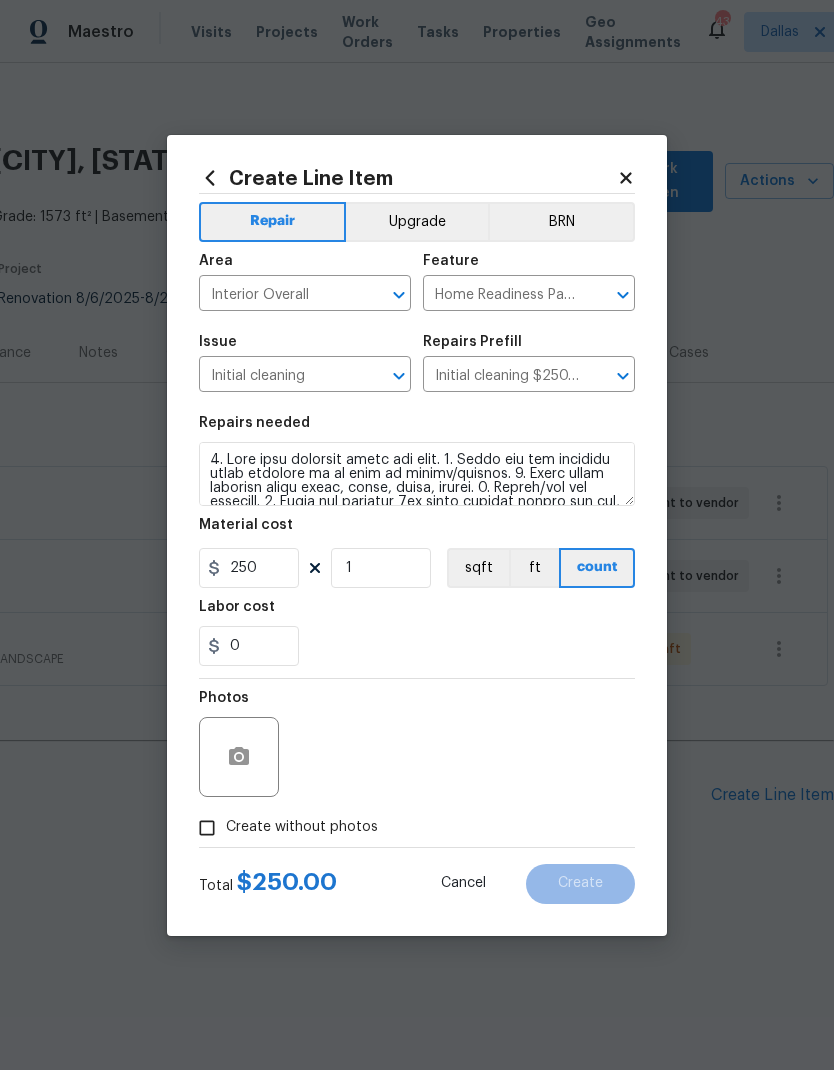 click on "Create without photos" at bounding box center [207, 828] 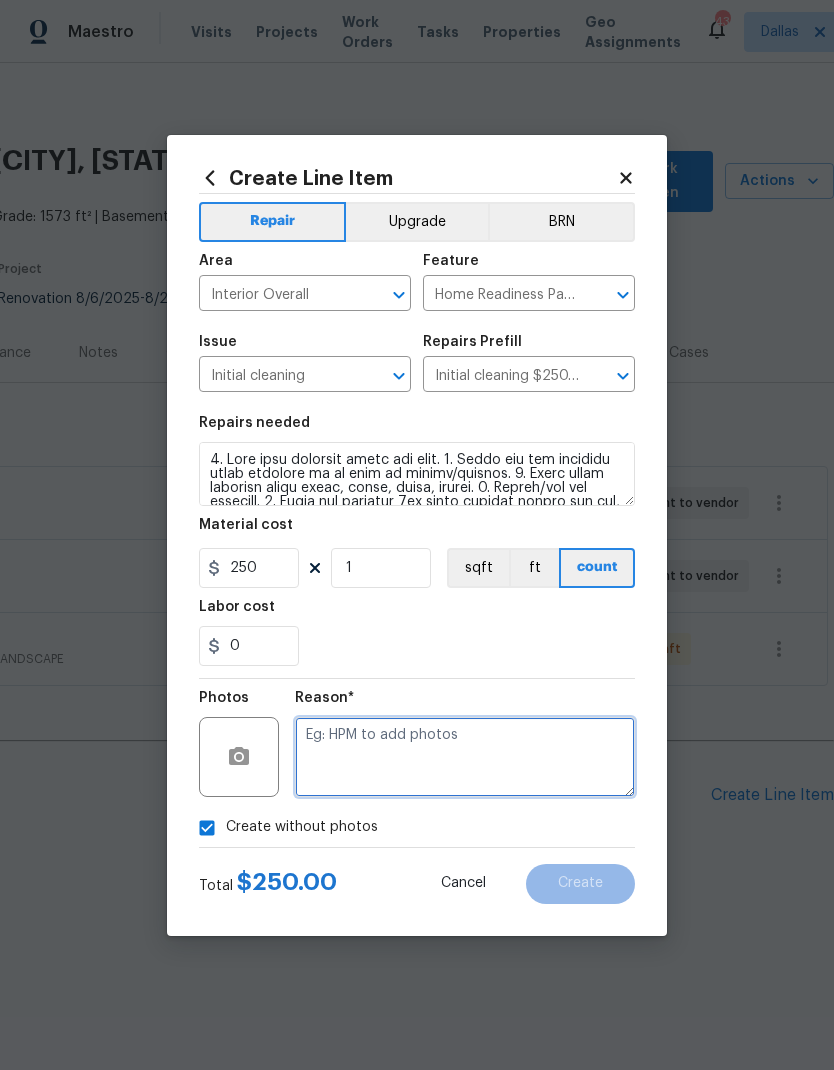 click at bounding box center [465, 757] 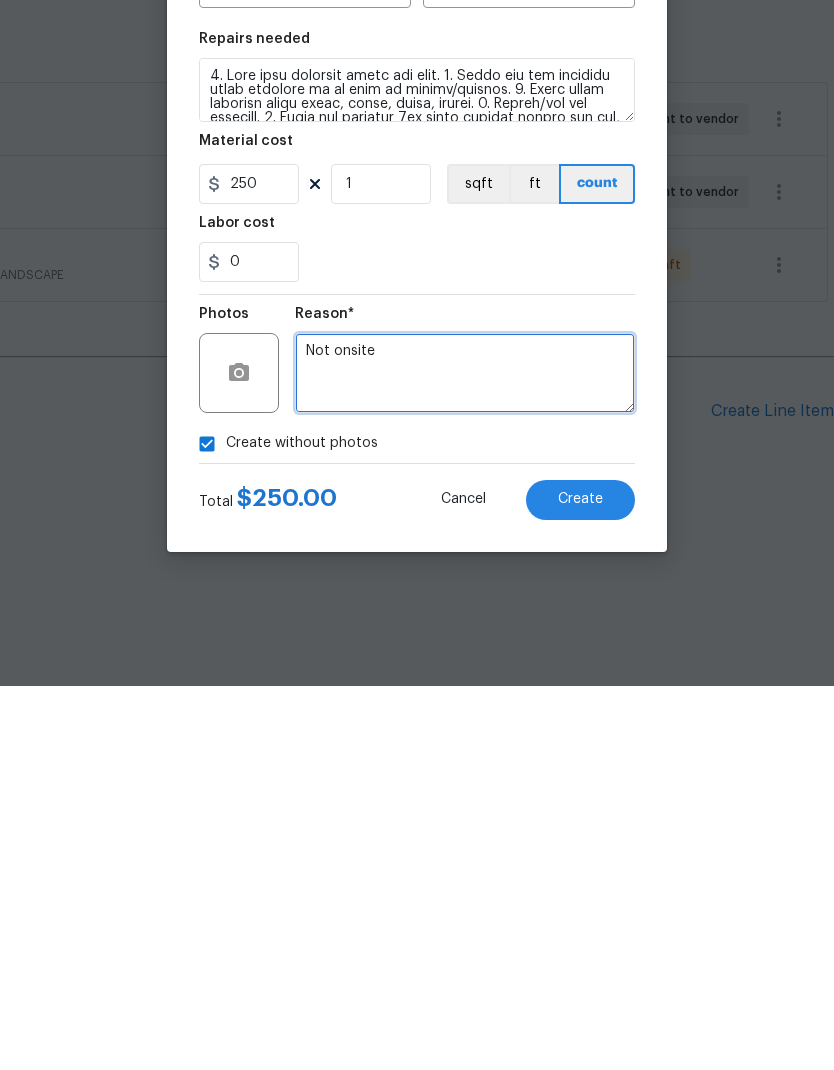 type on "Not onsite" 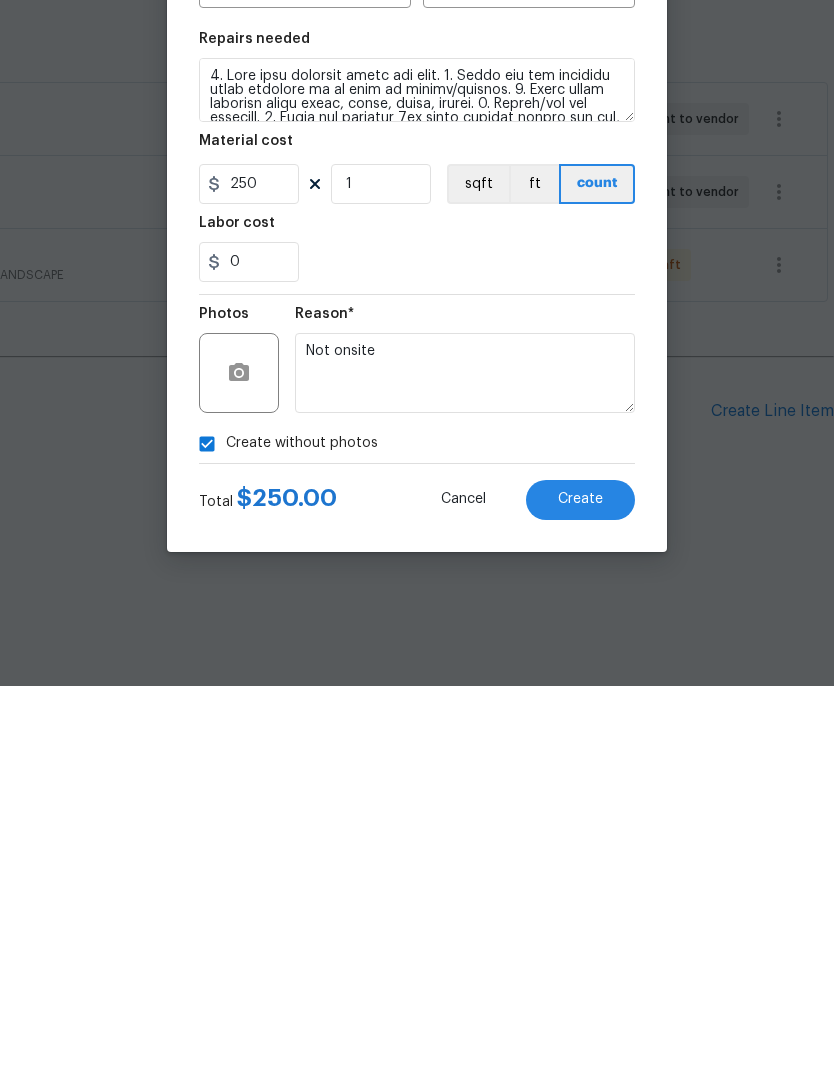 click on "Repairs needed Material cost 250 1 sqft ft count Labor cost 0" at bounding box center (417, 541) 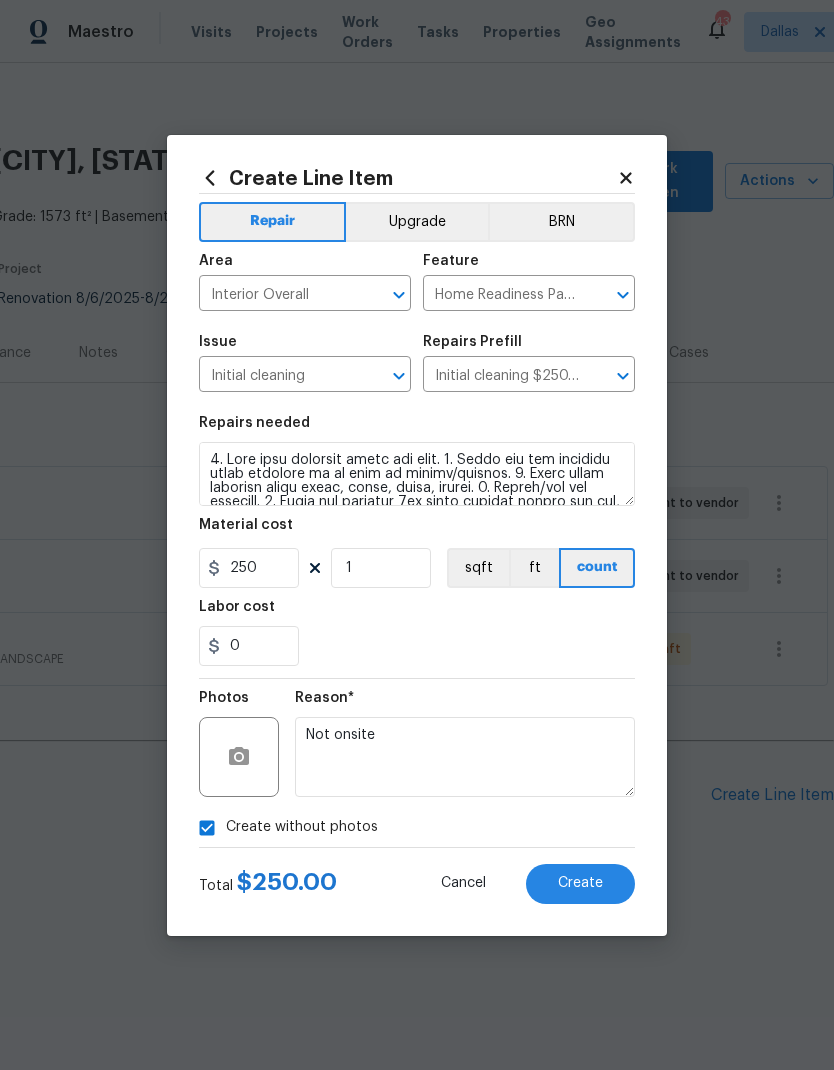 click on "Create" at bounding box center (580, 883) 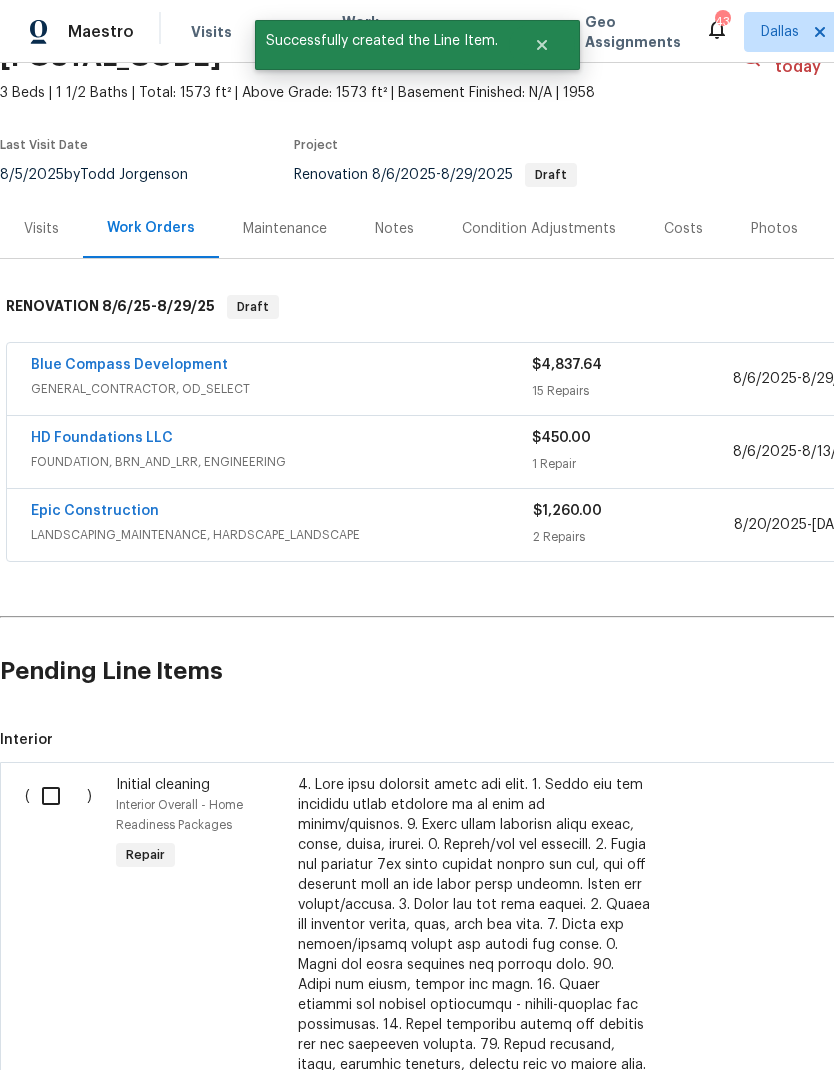 scroll, scrollTop: 127, scrollLeft: 0, axis: vertical 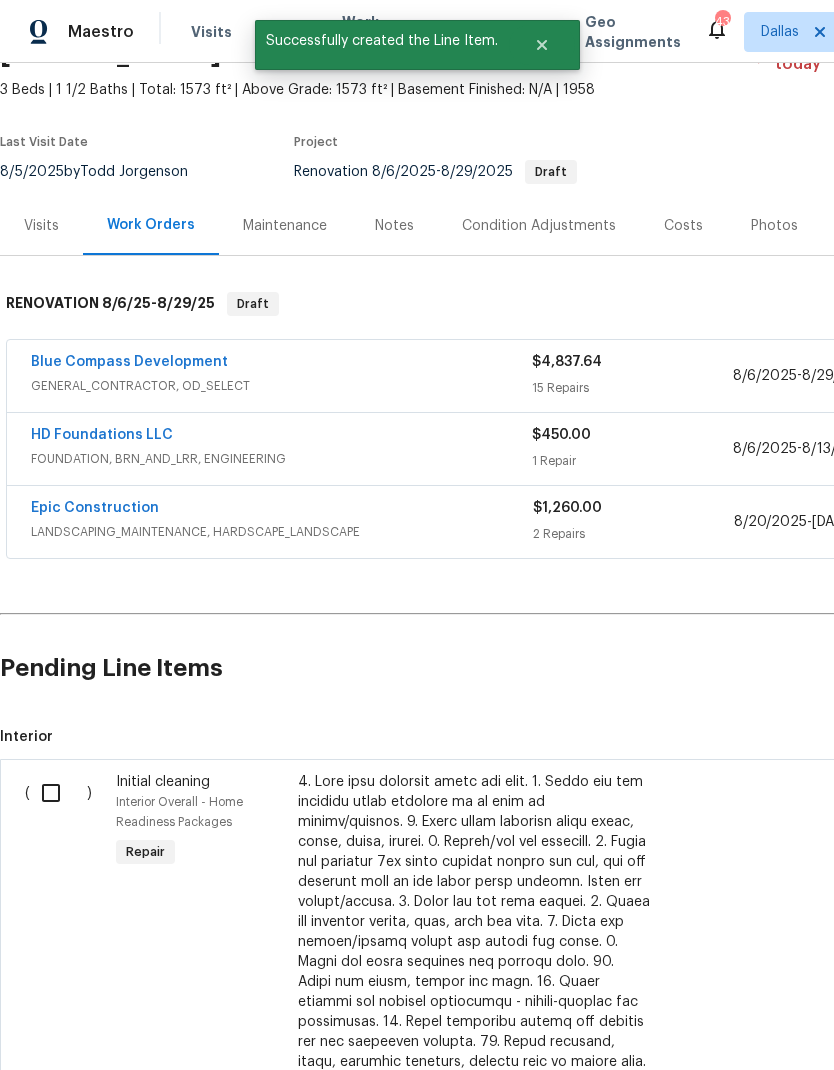 click at bounding box center [58, 793] 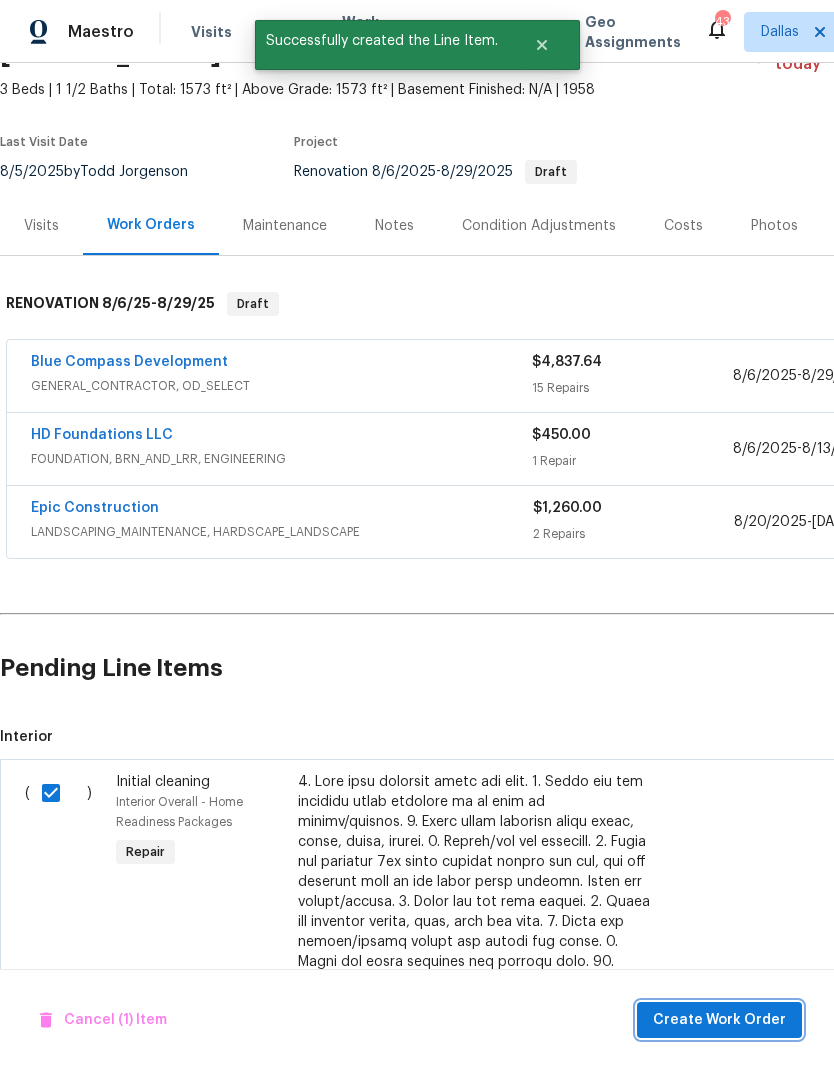click on "Create Work Order" at bounding box center (719, 1020) 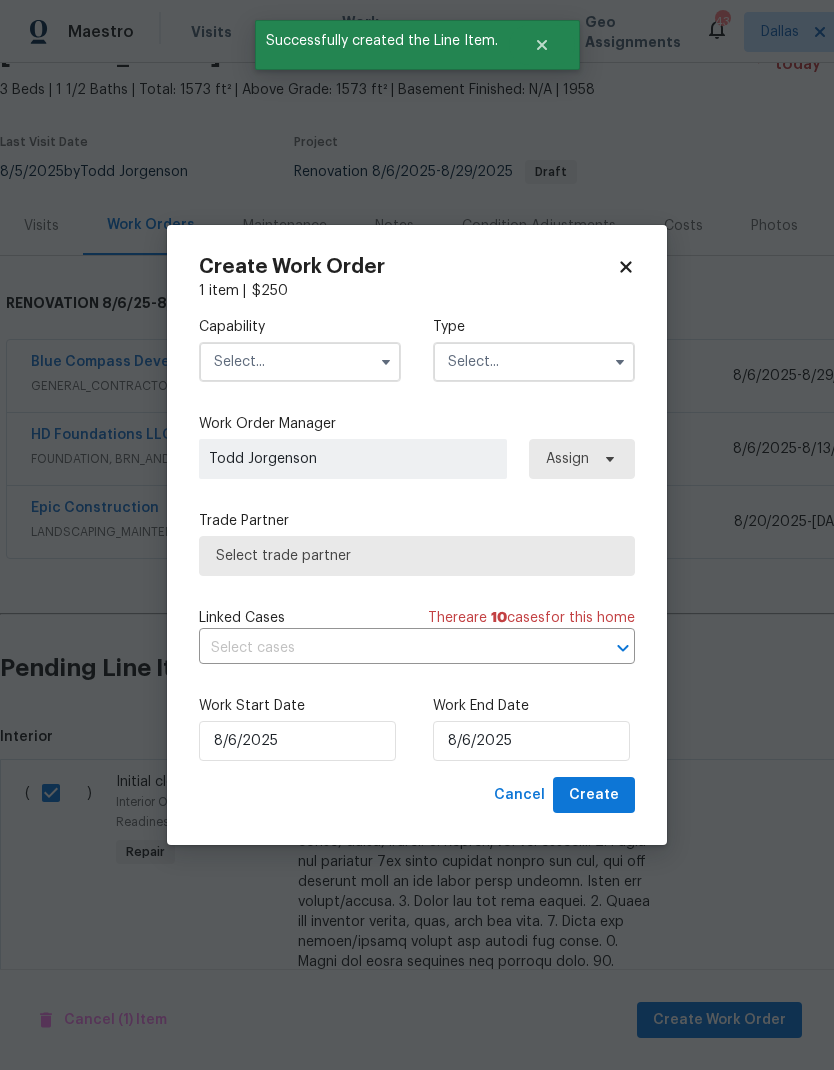 click at bounding box center (300, 362) 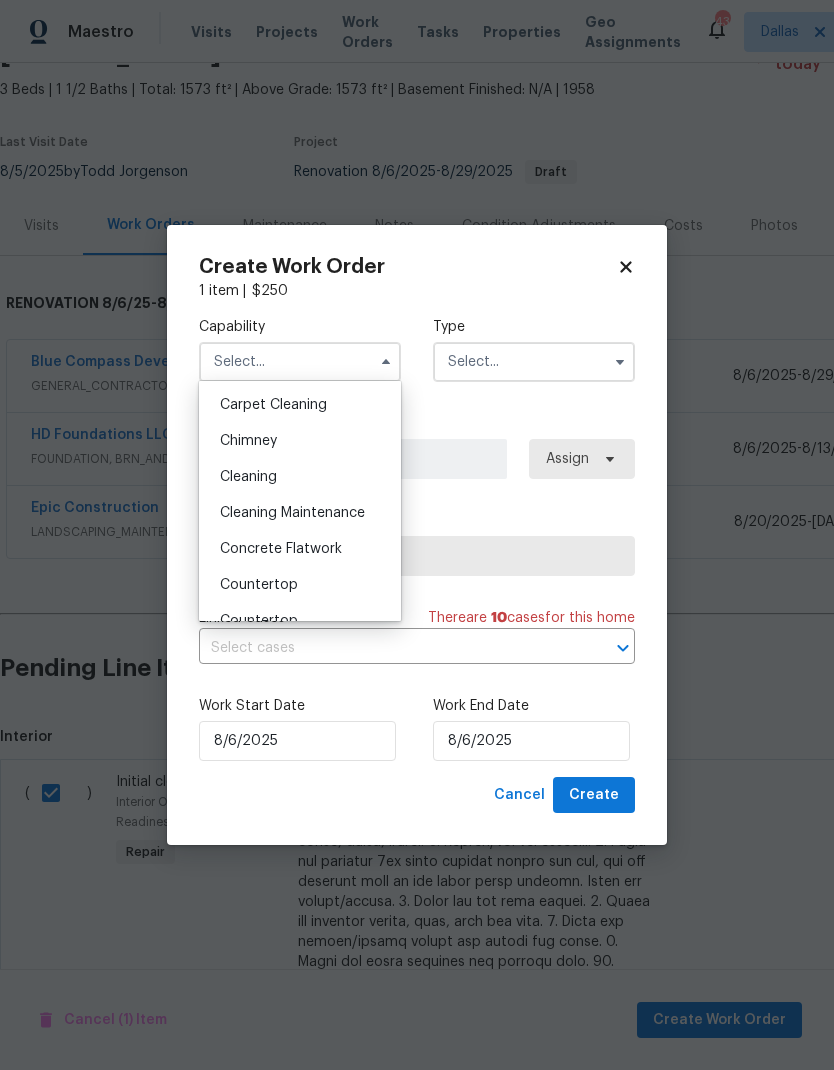 scroll, scrollTop: 179, scrollLeft: 0, axis: vertical 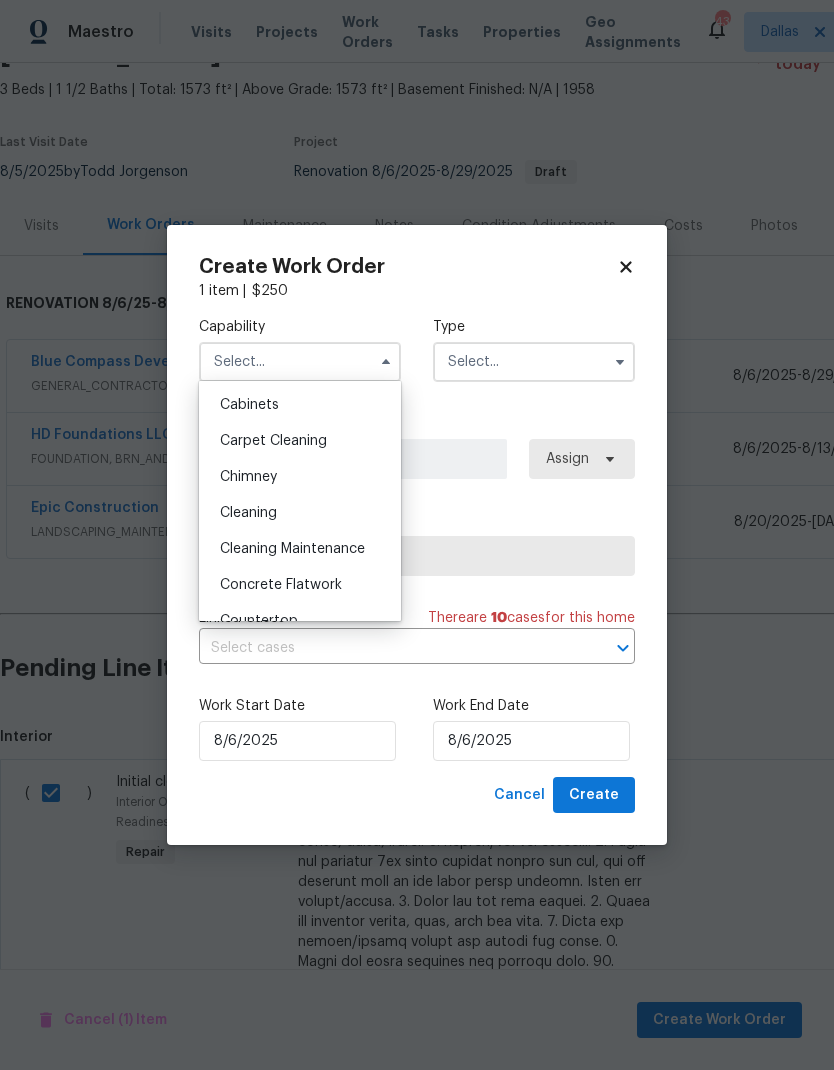 click on "Cleaning" at bounding box center [300, 513] 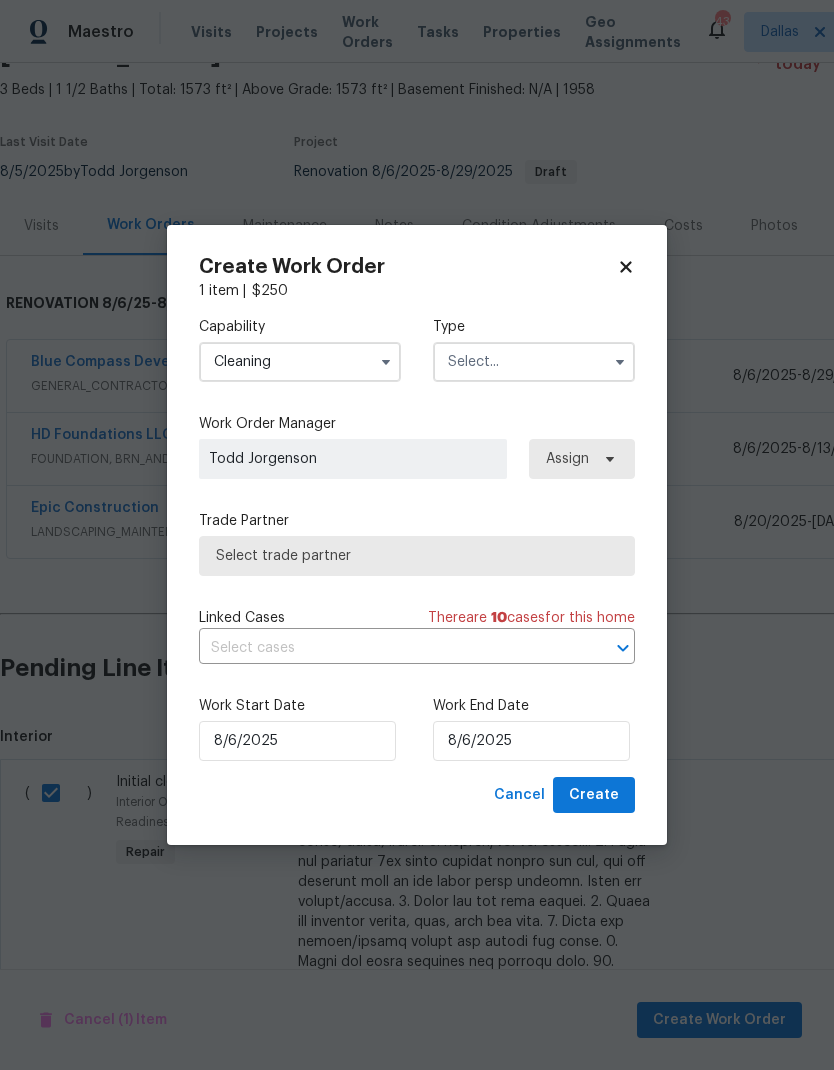 click at bounding box center [534, 362] 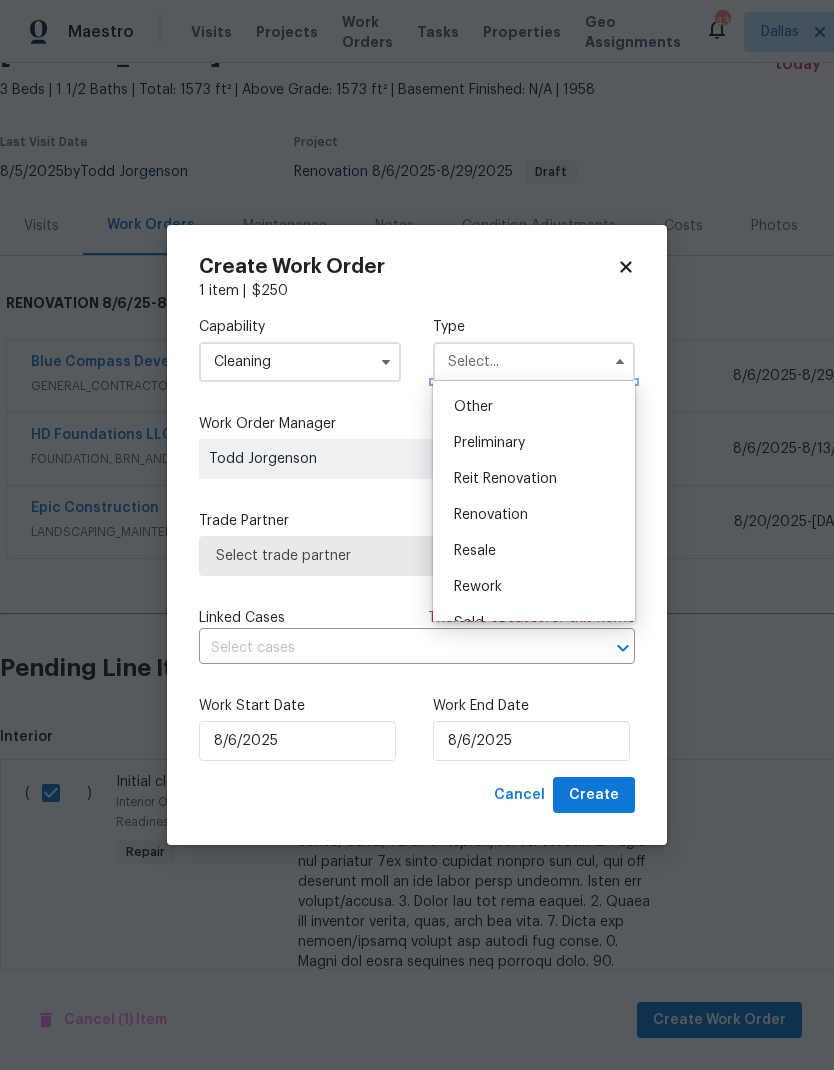 scroll, scrollTop: 397, scrollLeft: 0, axis: vertical 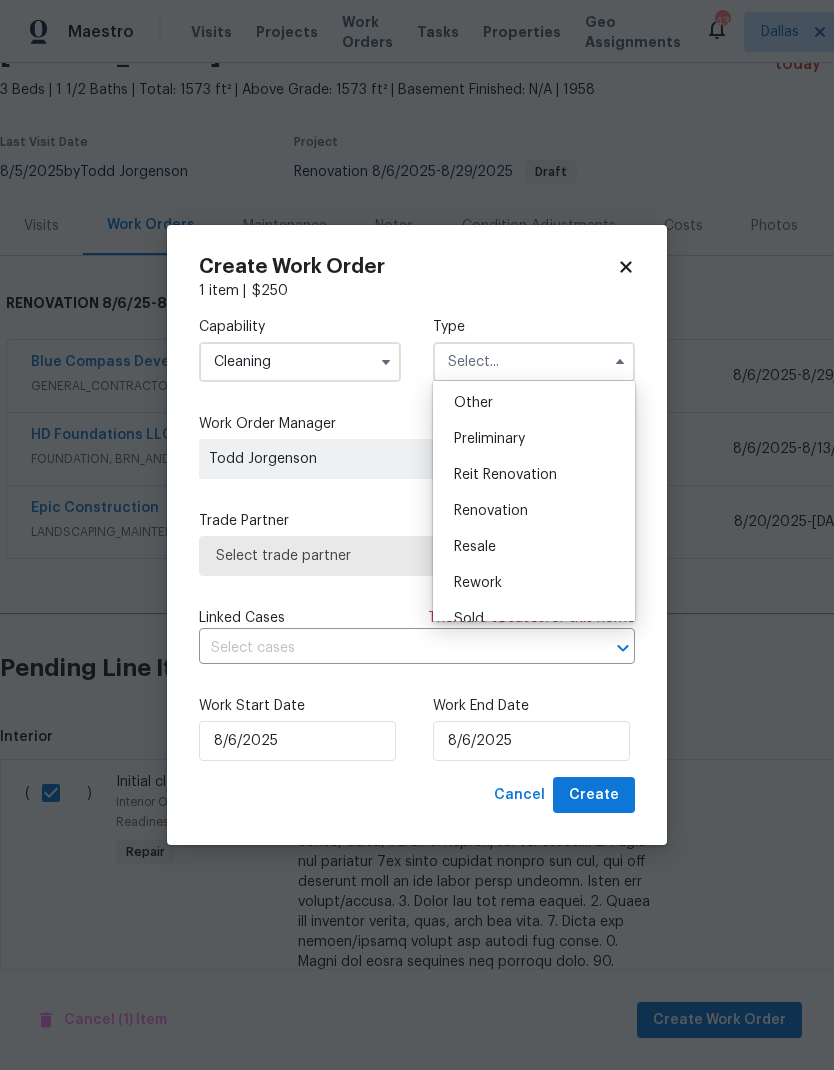 click on "Renovation" at bounding box center (534, 511) 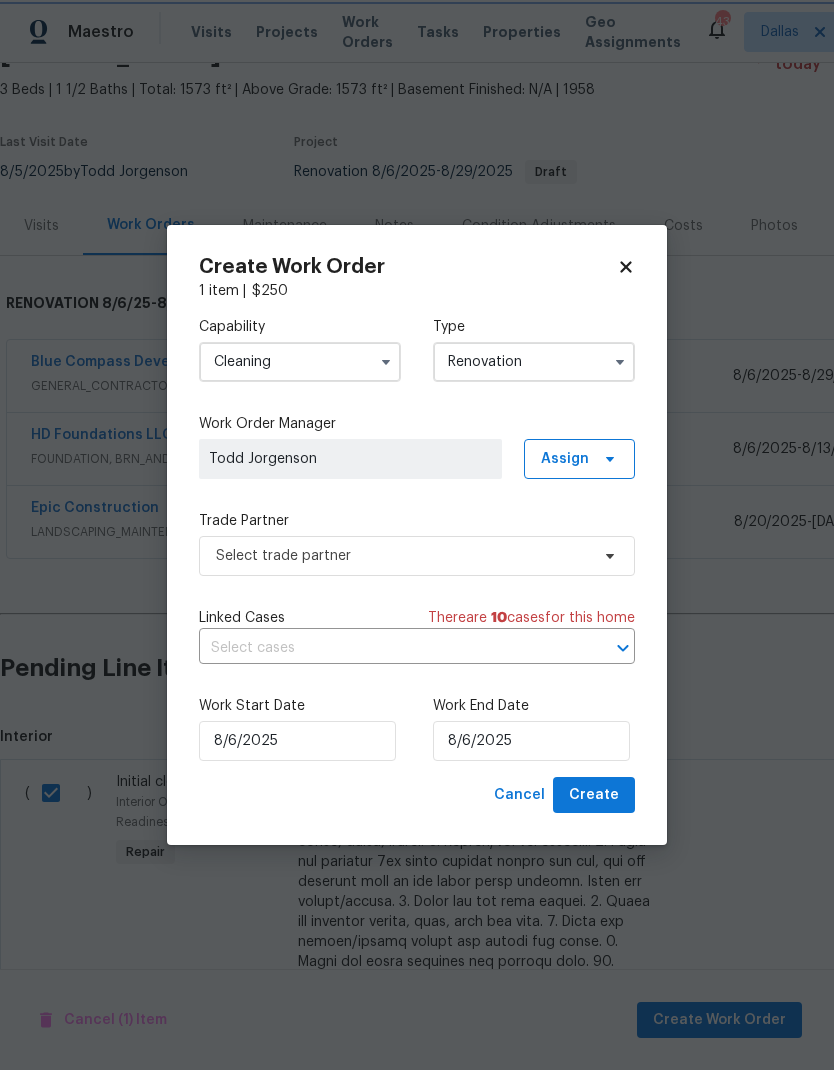 scroll, scrollTop: 0, scrollLeft: 0, axis: both 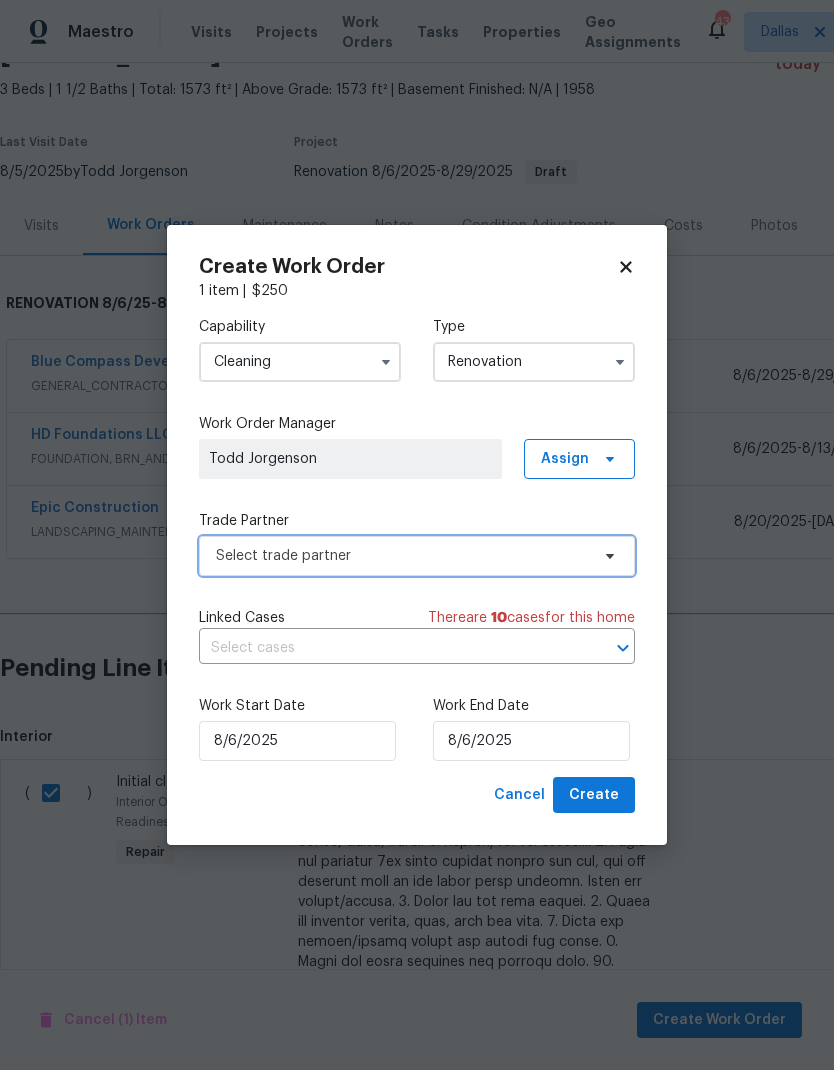 click on "Select trade partner" at bounding box center [402, 556] 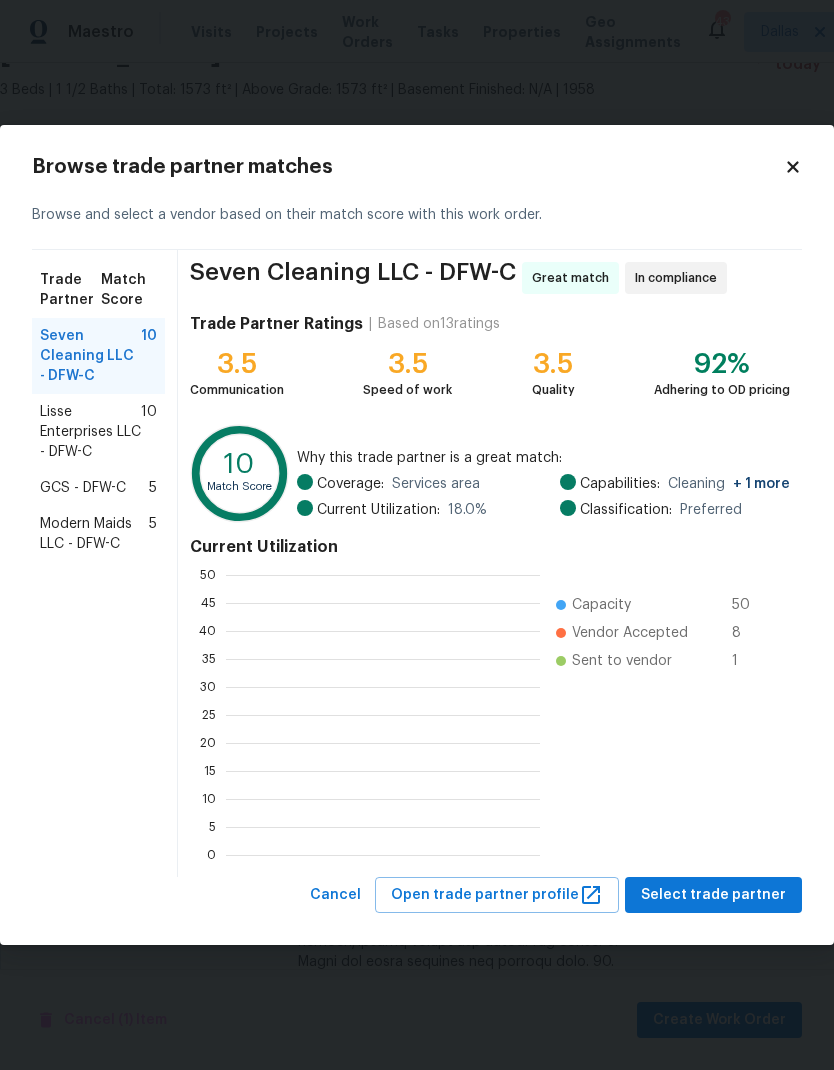 scroll, scrollTop: 2, scrollLeft: 2, axis: both 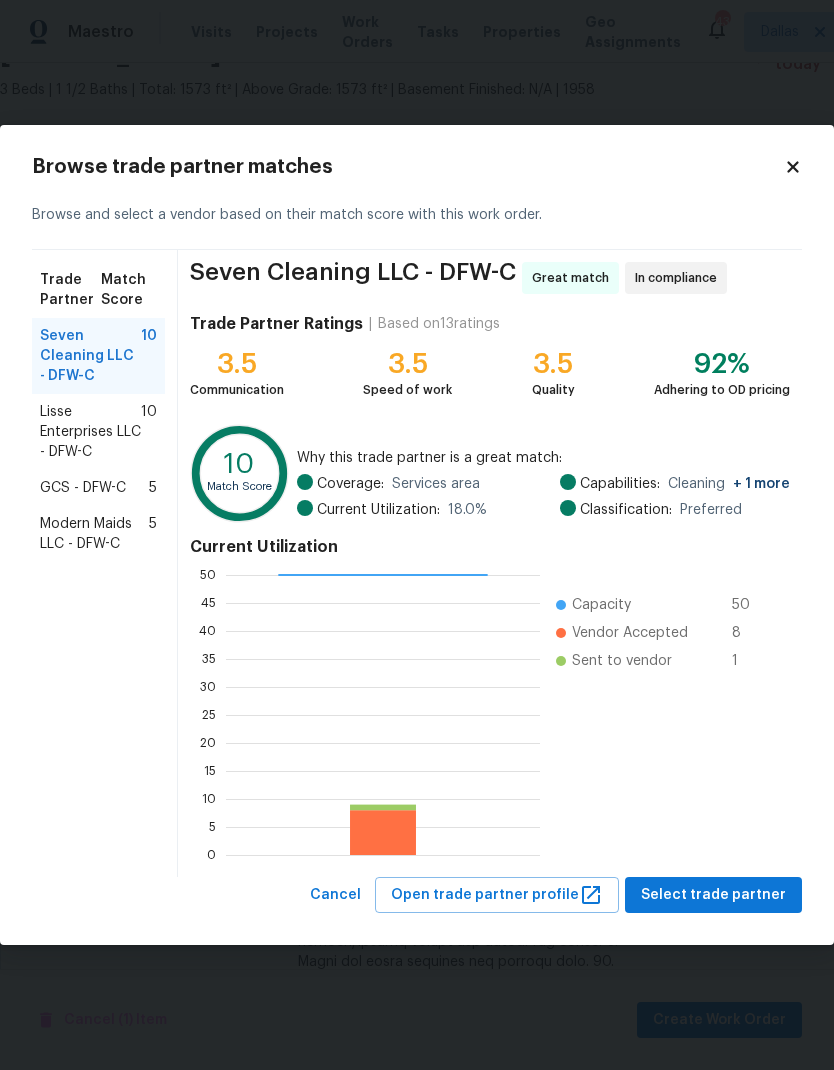 click on "GCS - DFW-C" at bounding box center (83, 488) 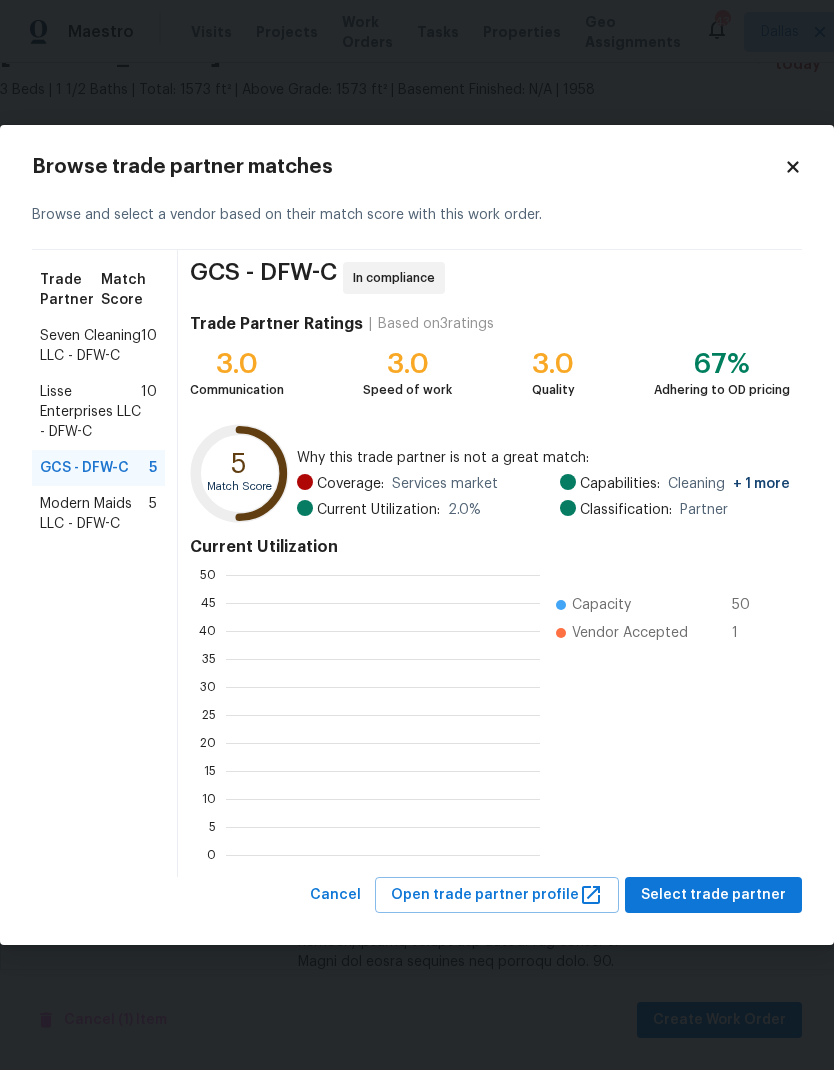 scroll, scrollTop: 2, scrollLeft: 2, axis: both 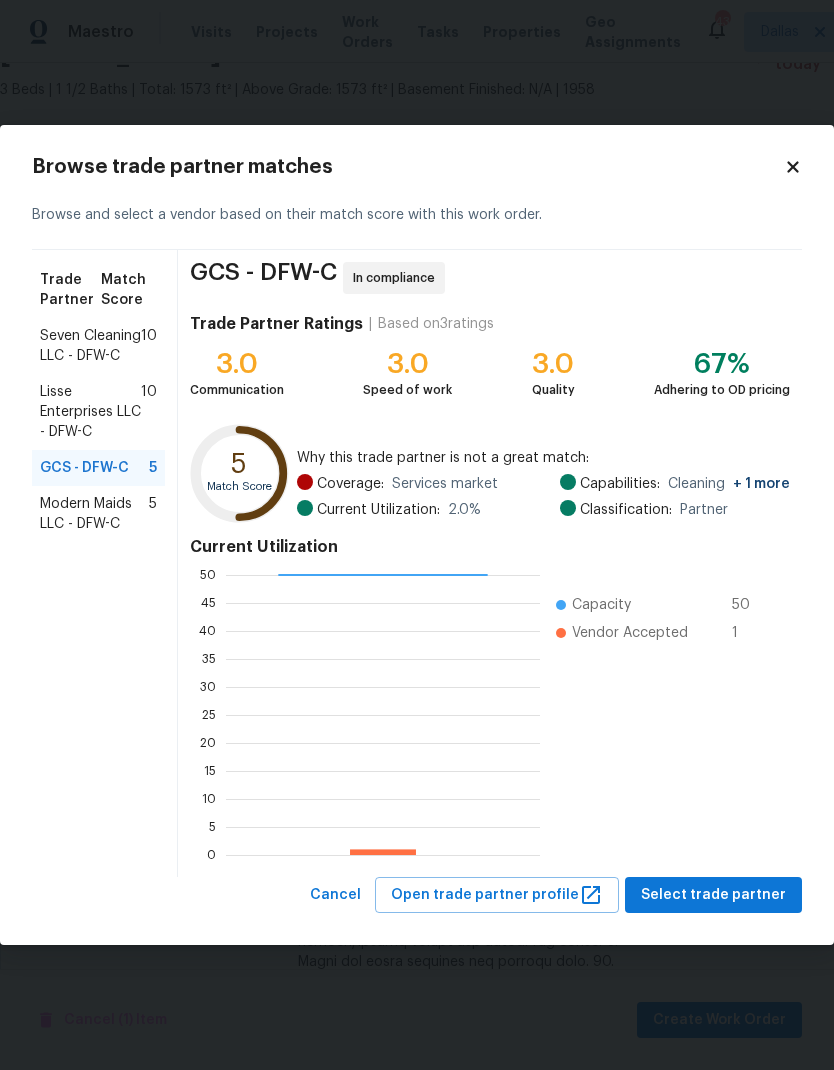 click on "Seven Cleaning LLC - DFW-C" at bounding box center [90, 346] 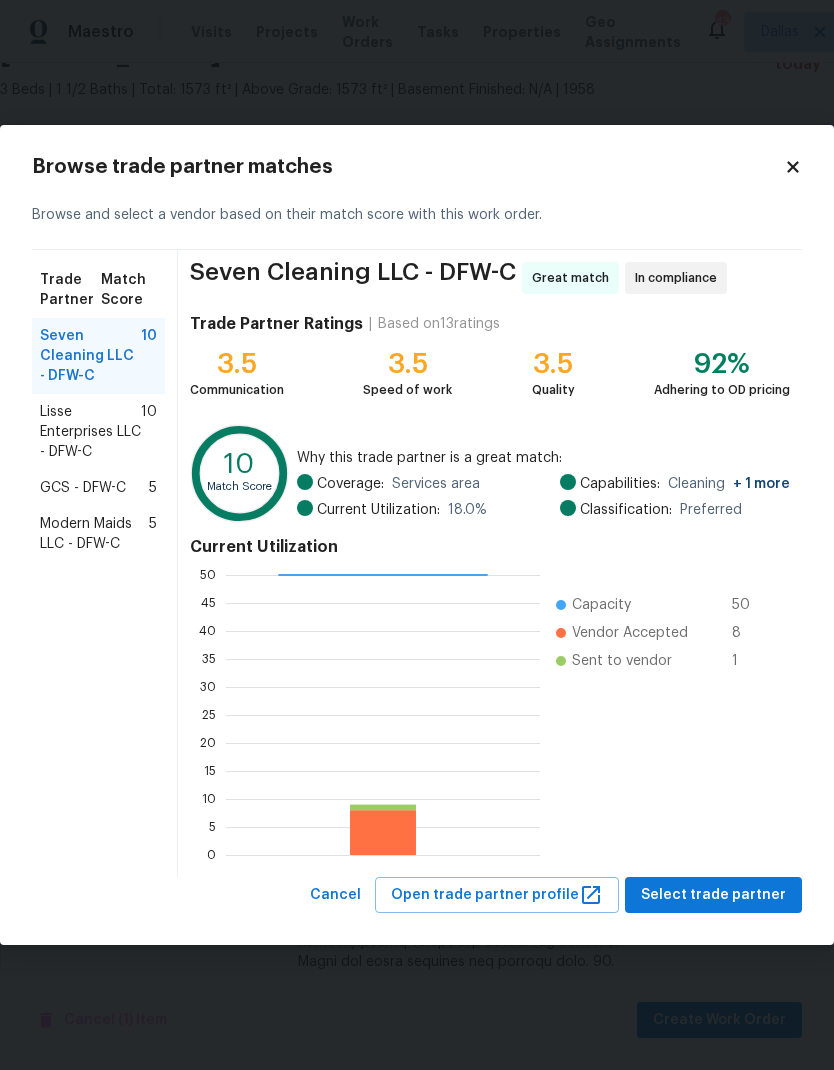 click on "GCS - DFW-C" at bounding box center (83, 488) 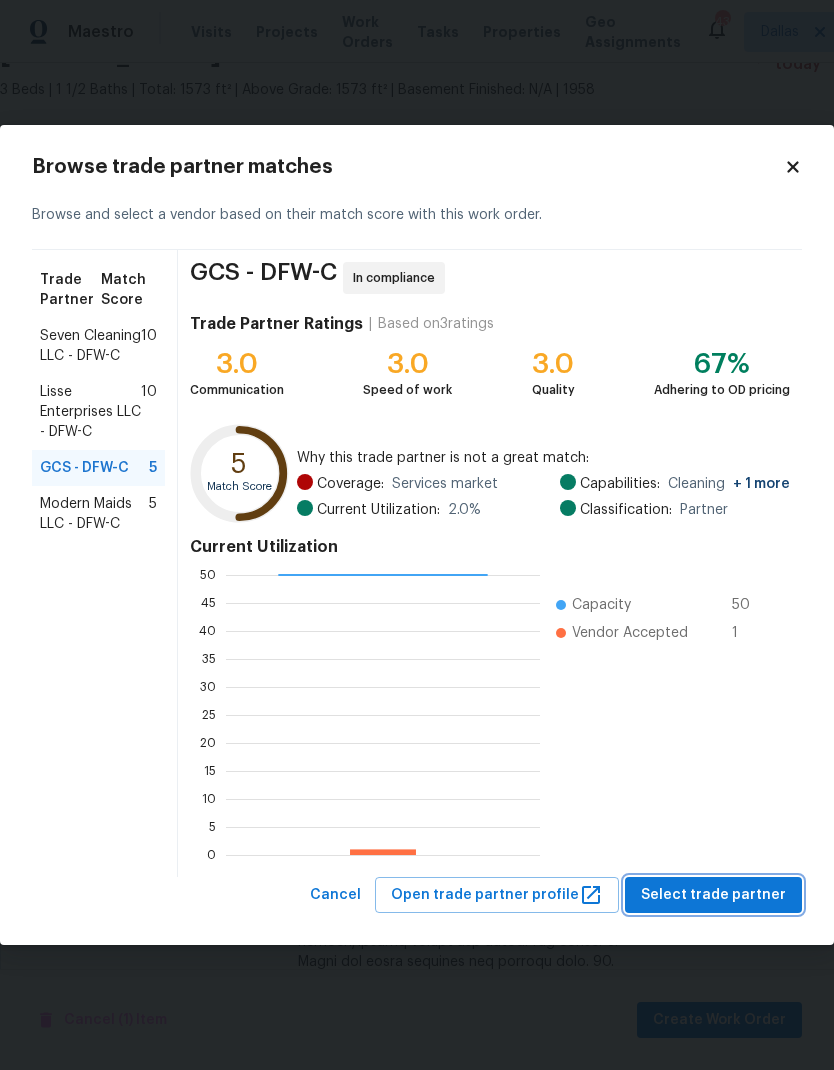 click on "Select trade partner" at bounding box center (713, 895) 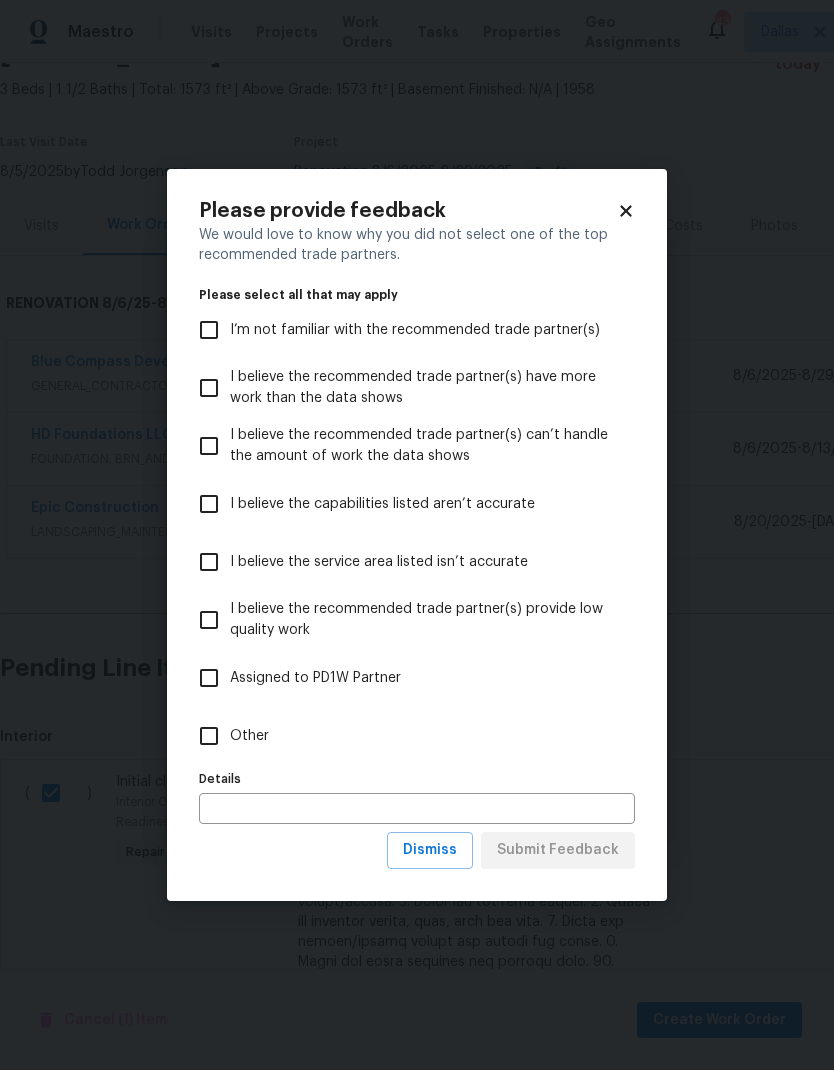 click on "Other" at bounding box center (209, 736) 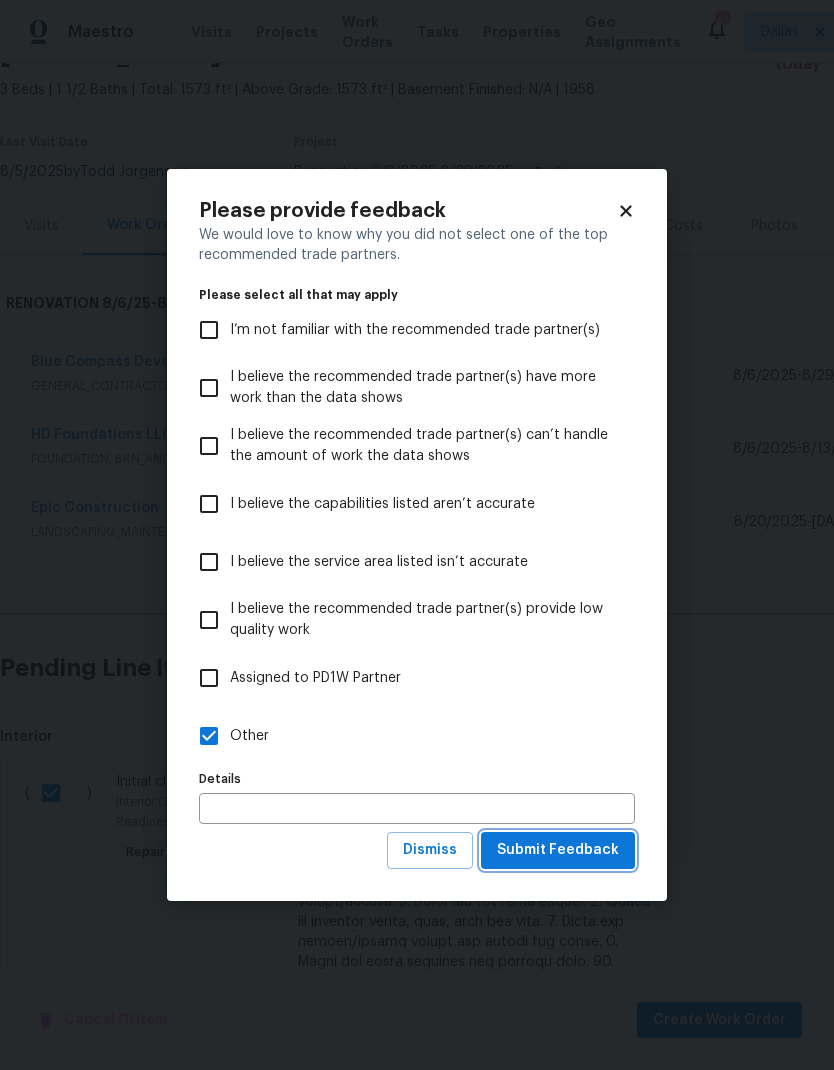 click on "Submit Feedback" at bounding box center (558, 850) 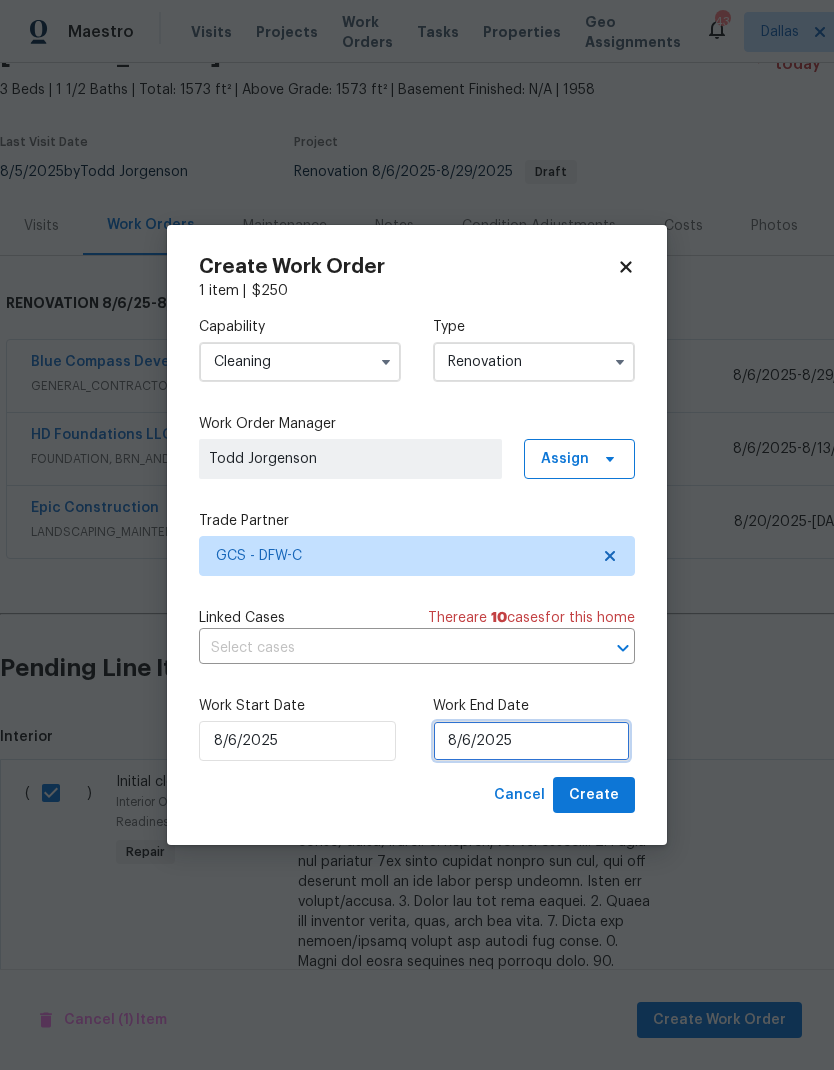 click on "8/6/2025" at bounding box center (531, 741) 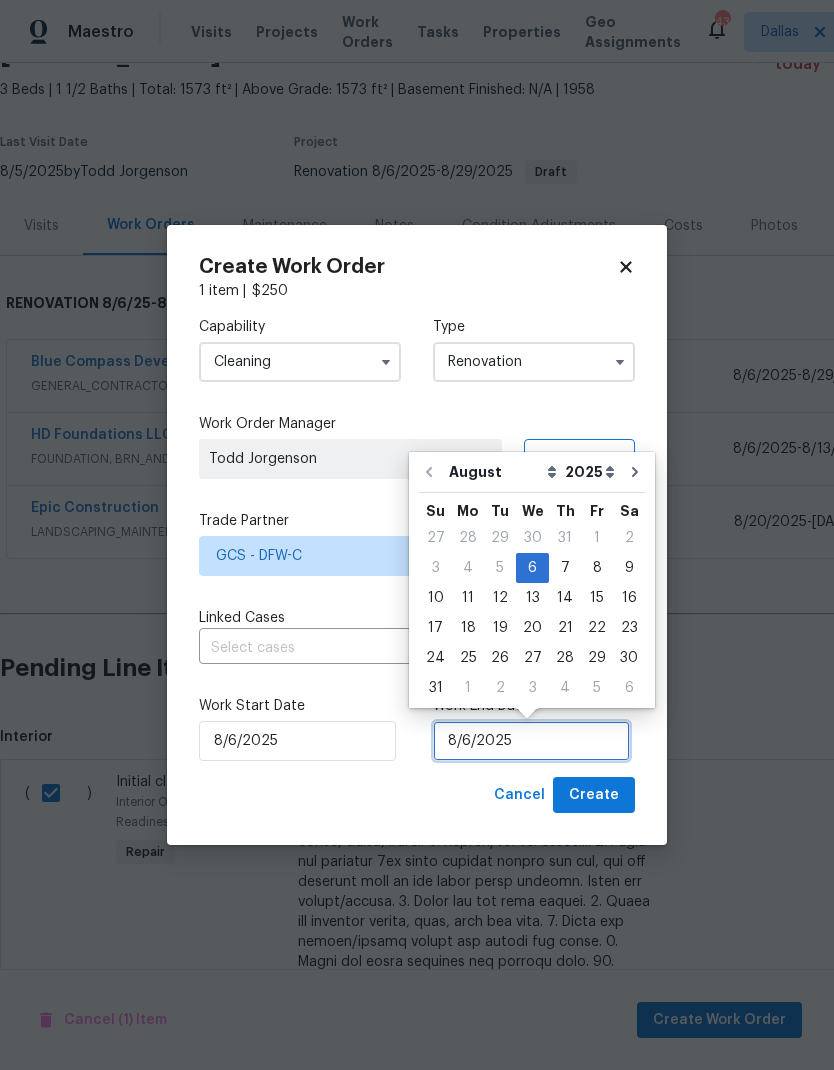 scroll, scrollTop: 15, scrollLeft: 0, axis: vertical 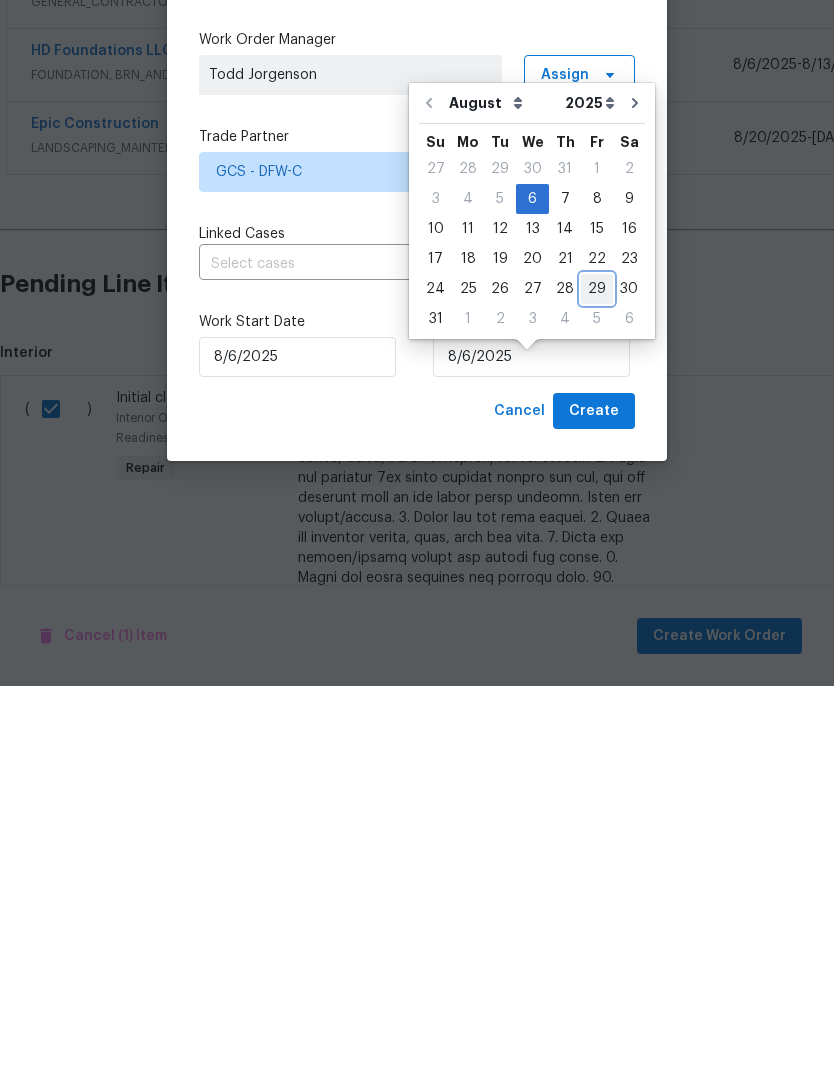 click on "29" at bounding box center (597, 673) 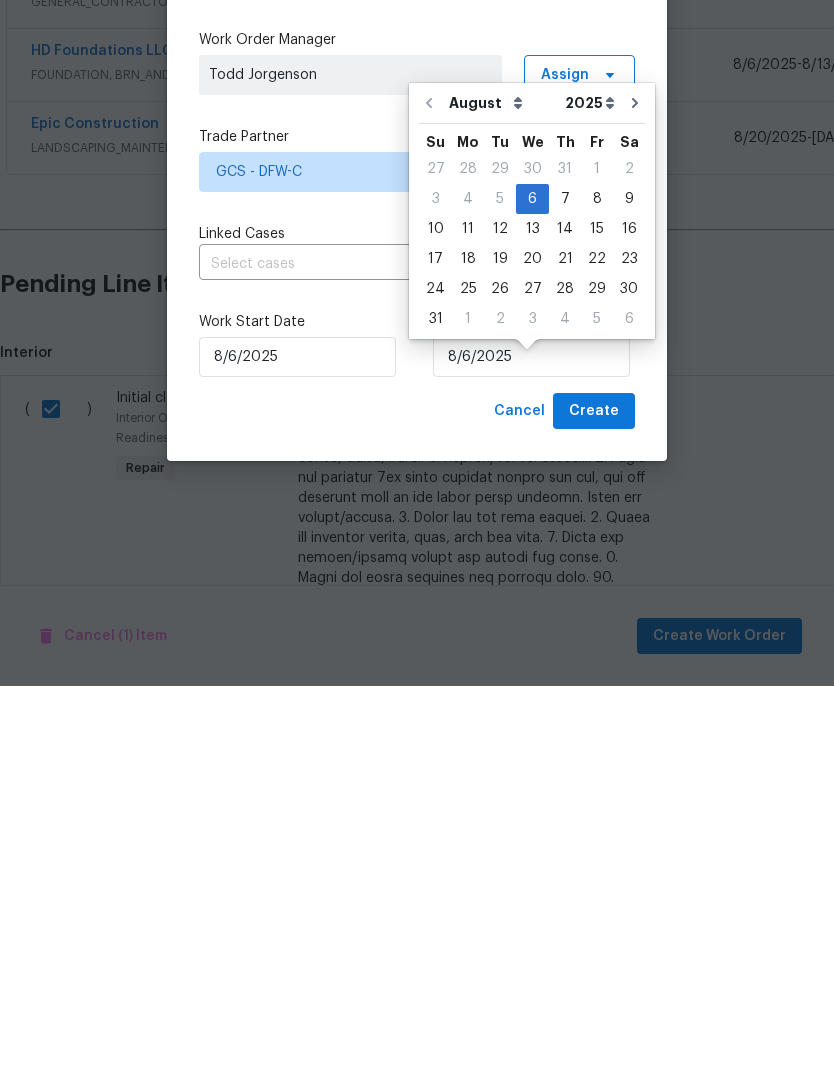 type on "8/29/2025" 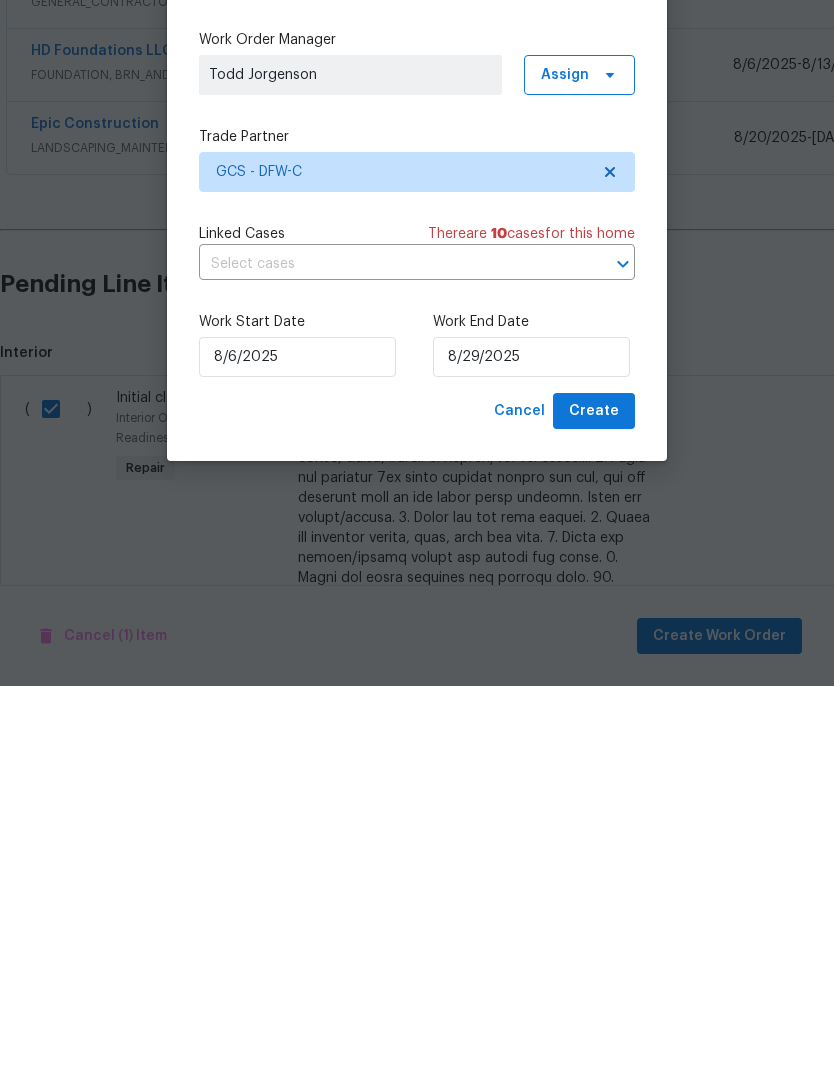 scroll, scrollTop: 80, scrollLeft: 0, axis: vertical 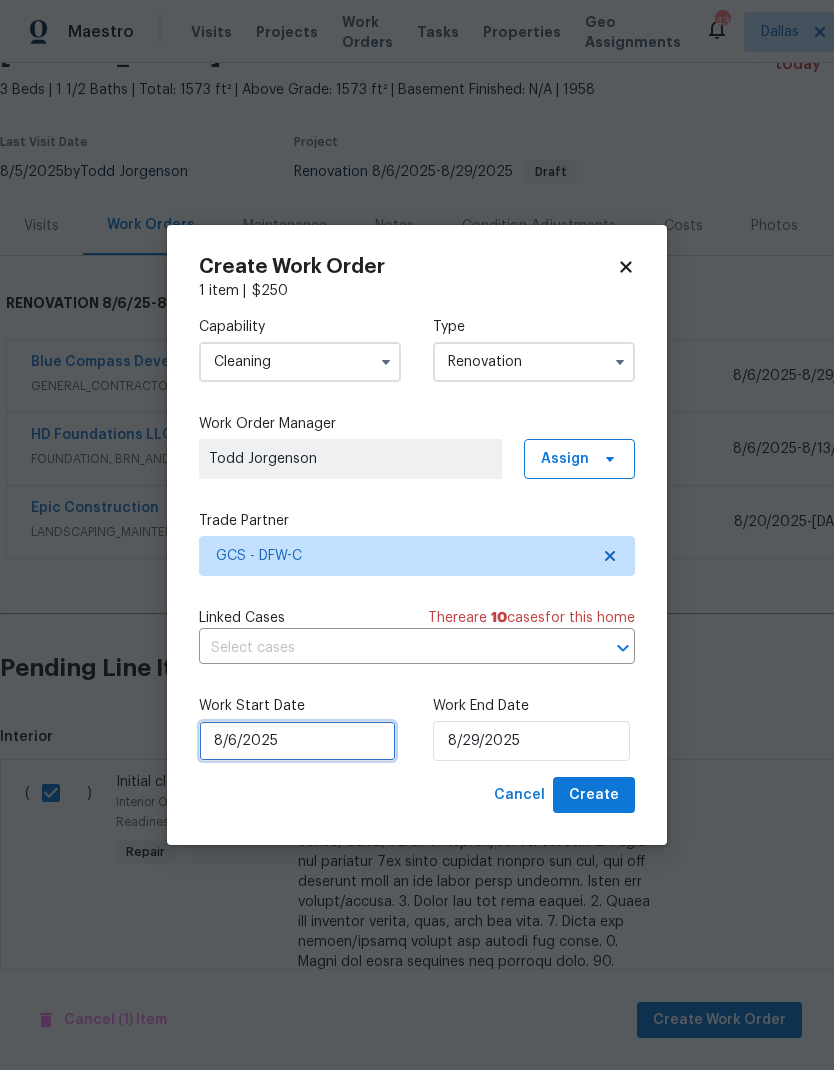 click on "8/6/2025" at bounding box center [297, 741] 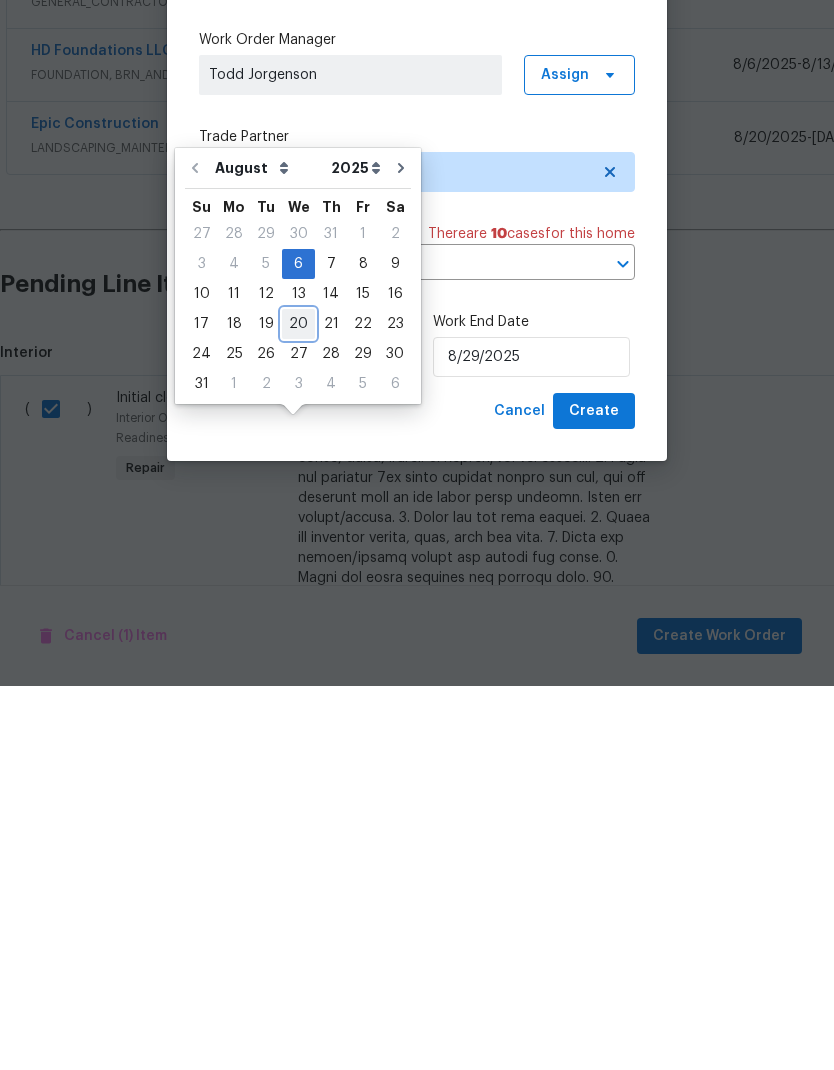 click on "20" at bounding box center (298, 708) 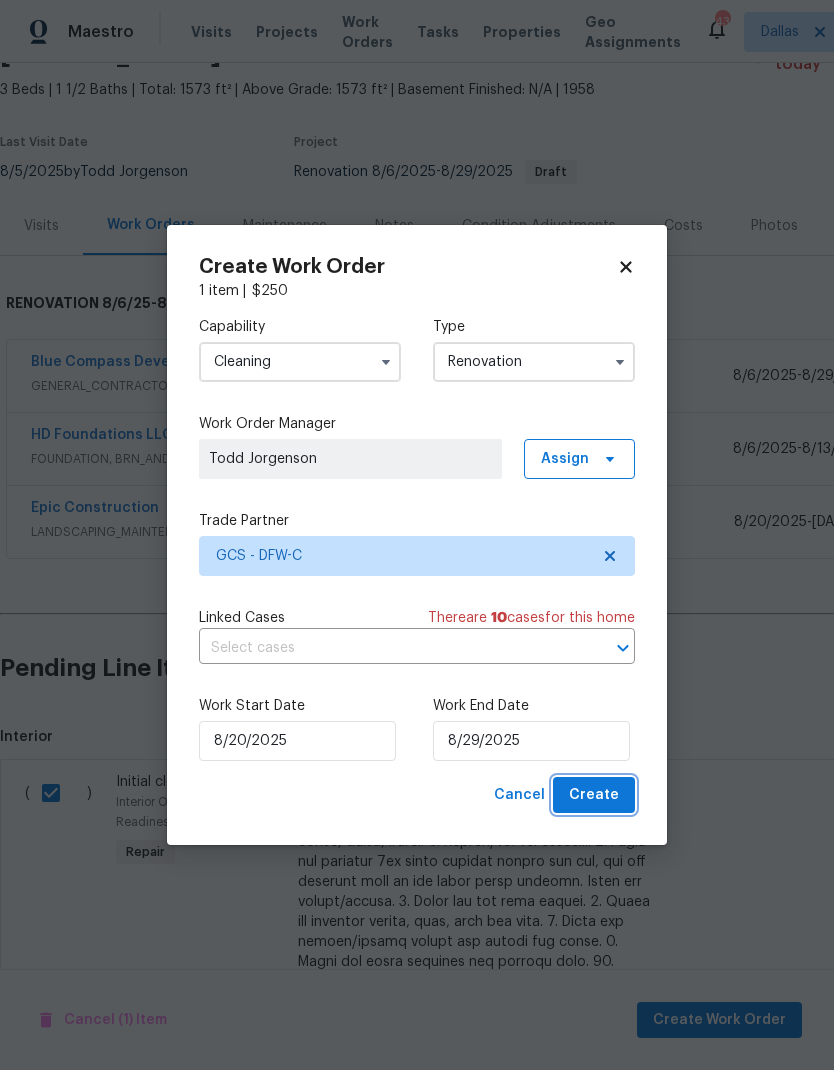 click on "Create" at bounding box center (594, 795) 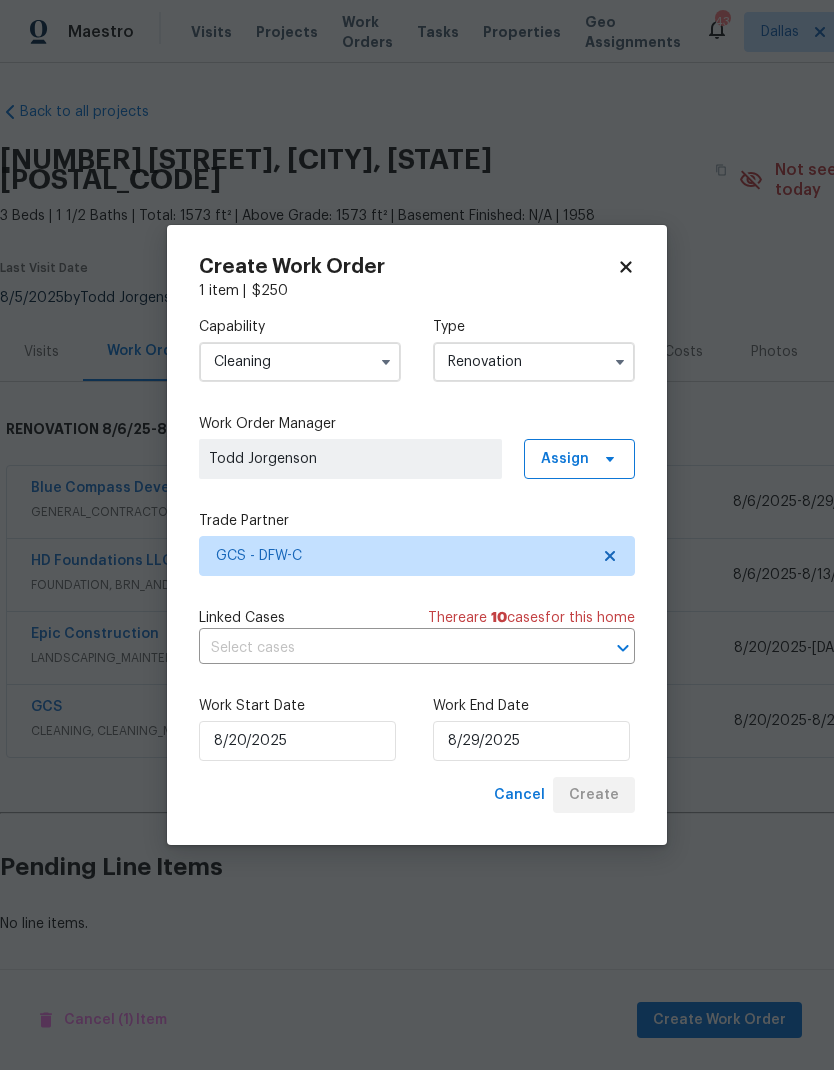 scroll, scrollTop: 0, scrollLeft: 0, axis: both 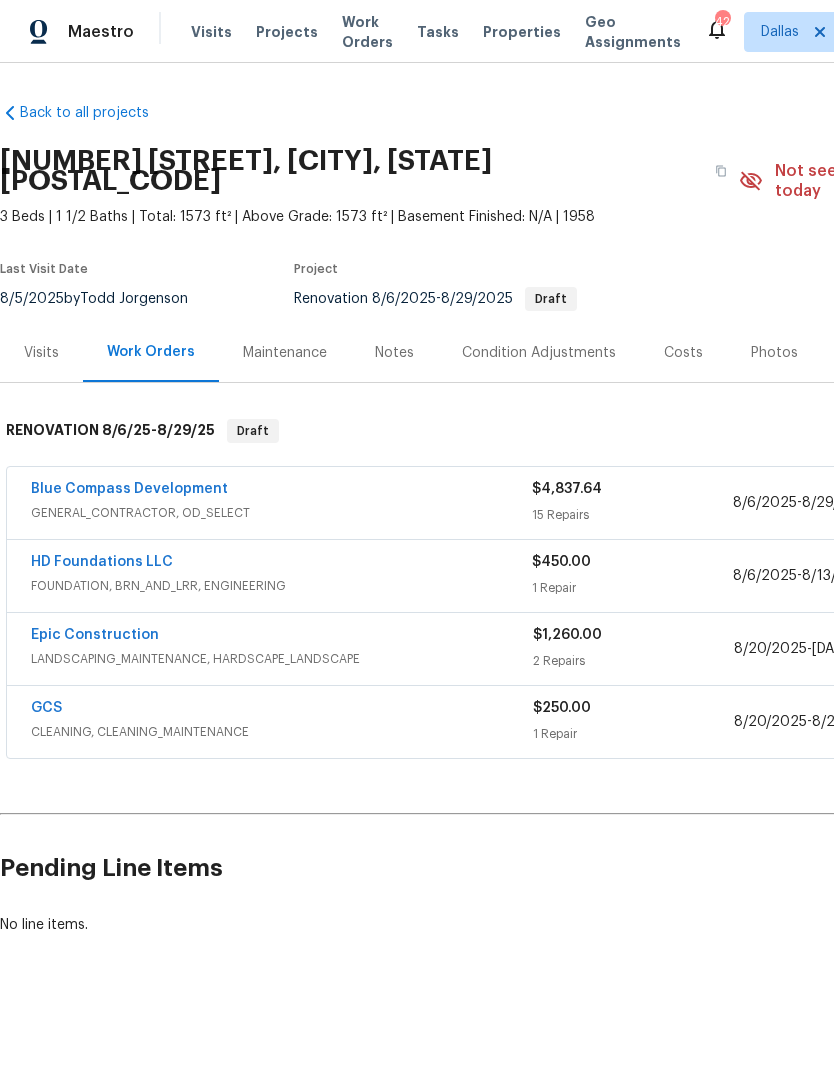 click on "Visits" at bounding box center (211, 32) 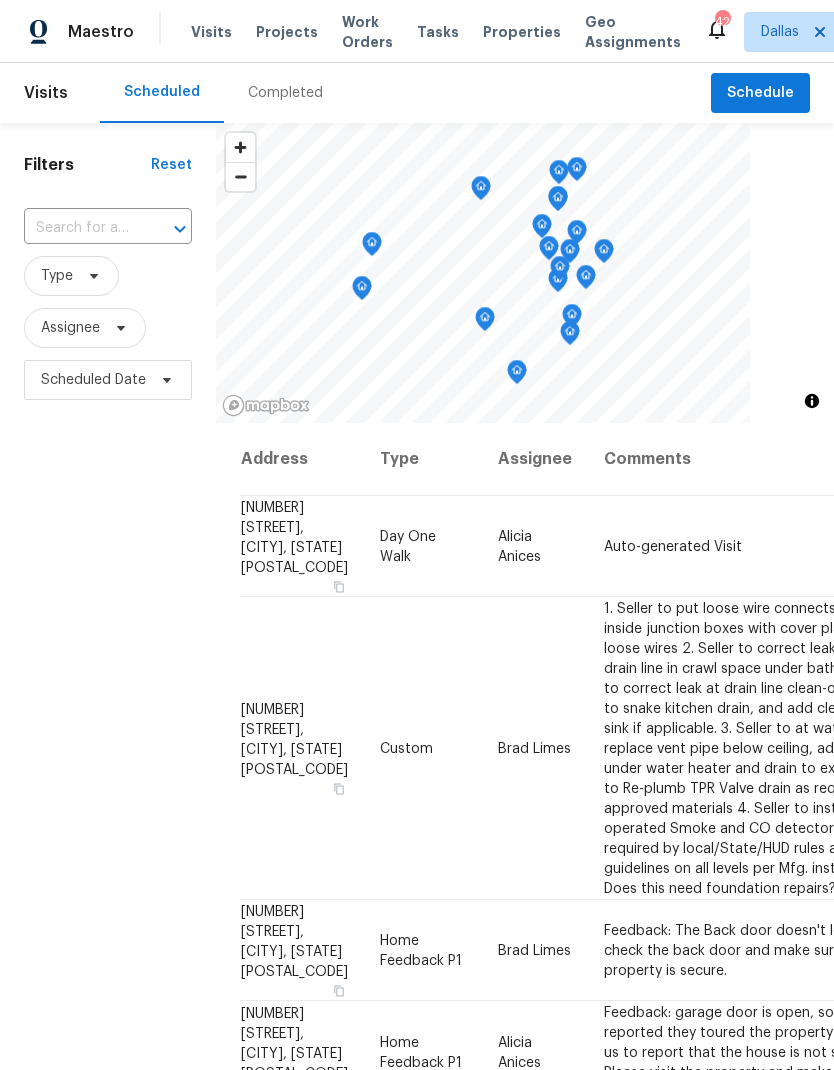 click on "Properties" at bounding box center [522, 32] 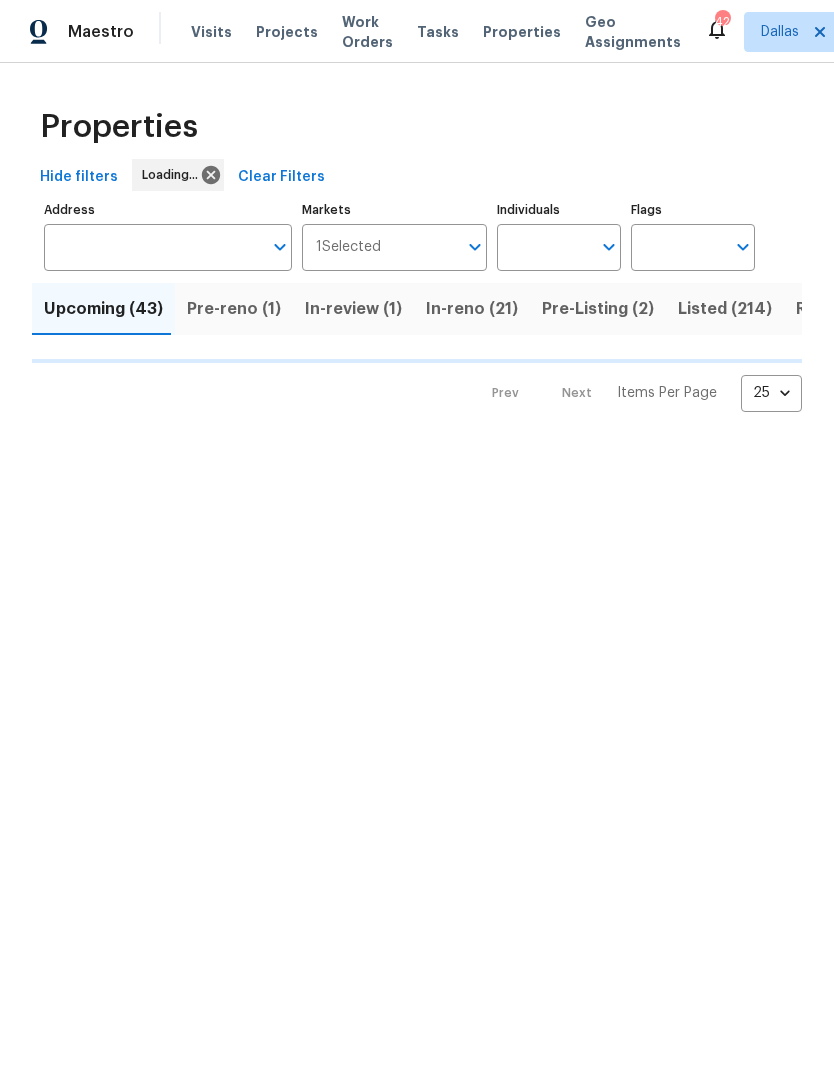 click on "Individuals" at bounding box center (544, 247) 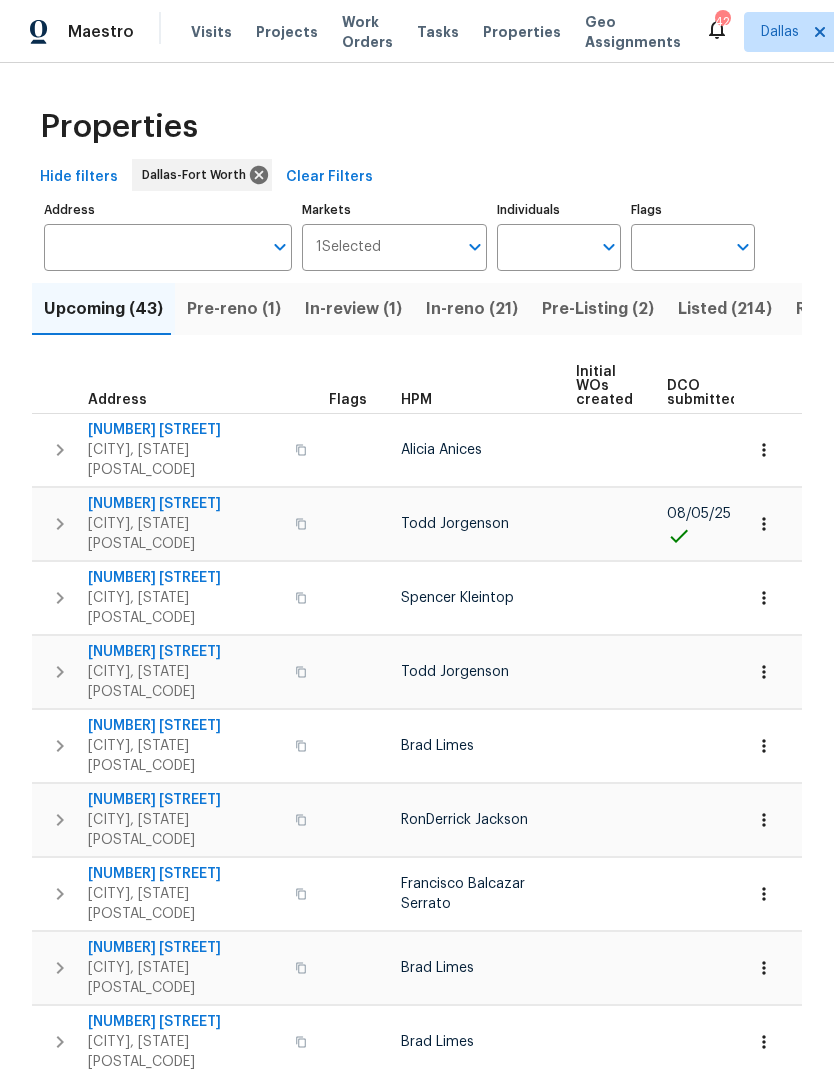 click on "Individuals" at bounding box center (544, 247) 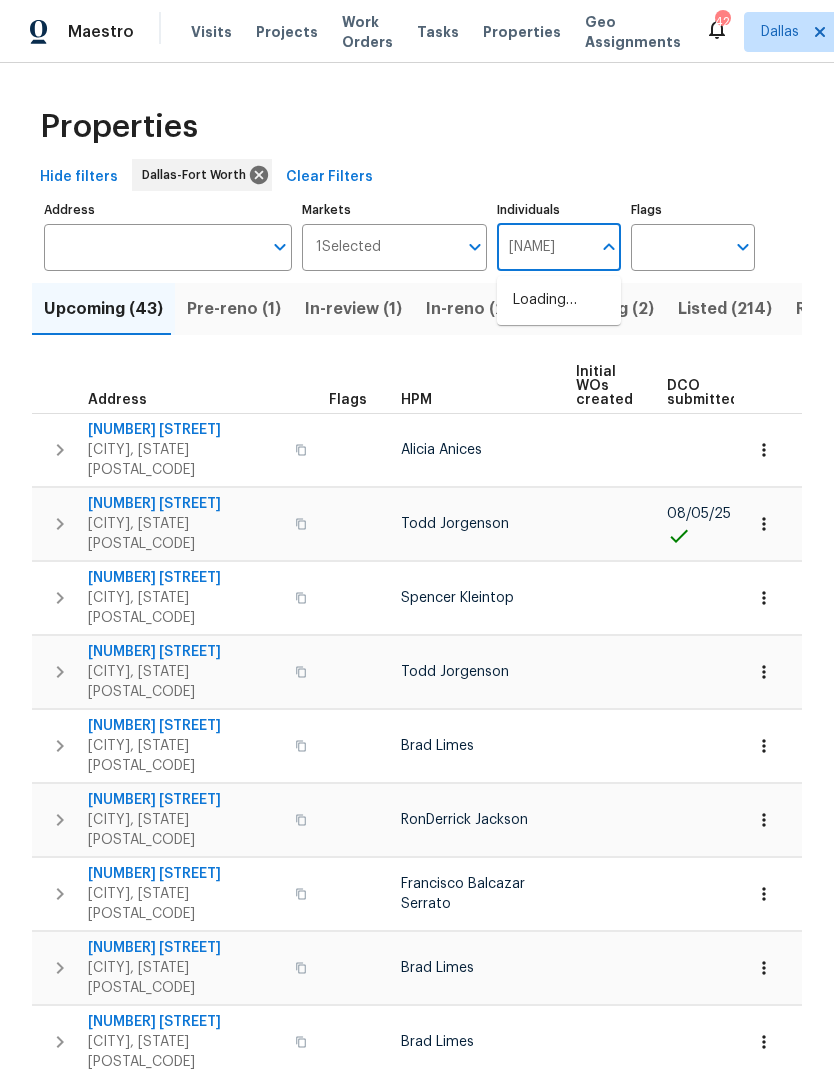 type on "todd" 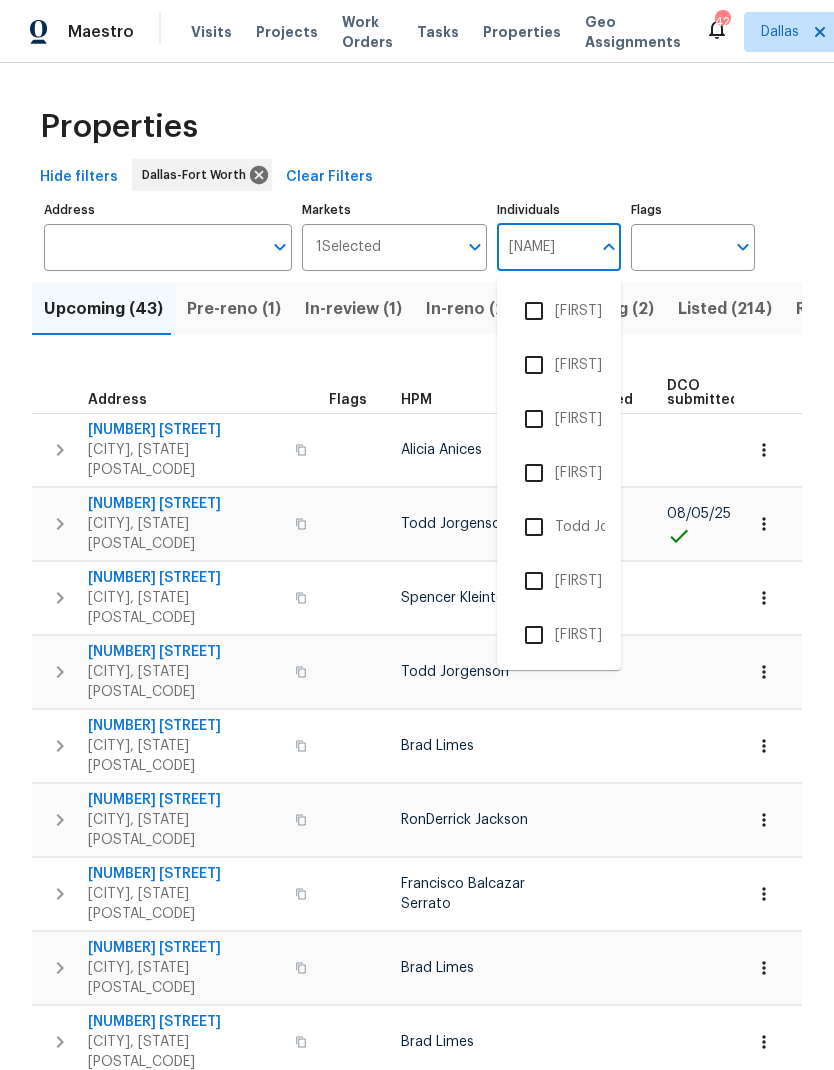 click at bounding box center (534, 527) 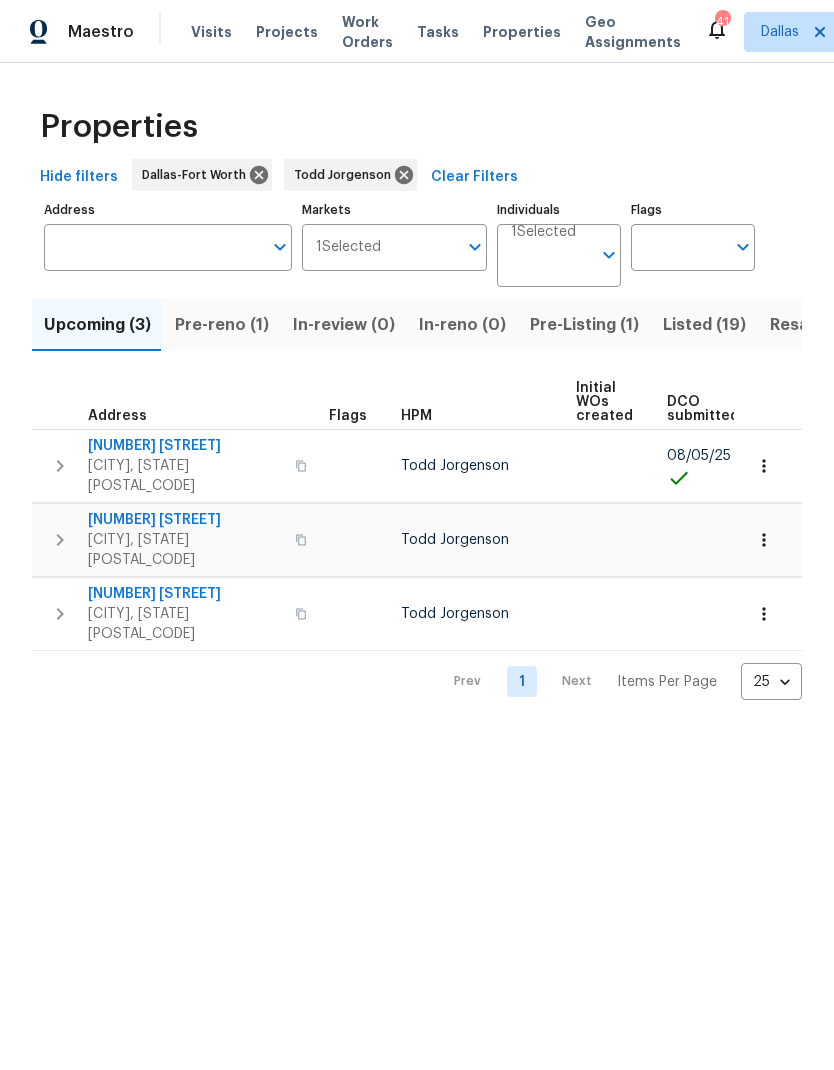 scroll, scrollTop: 0, scrollLeft: 0, axis: both 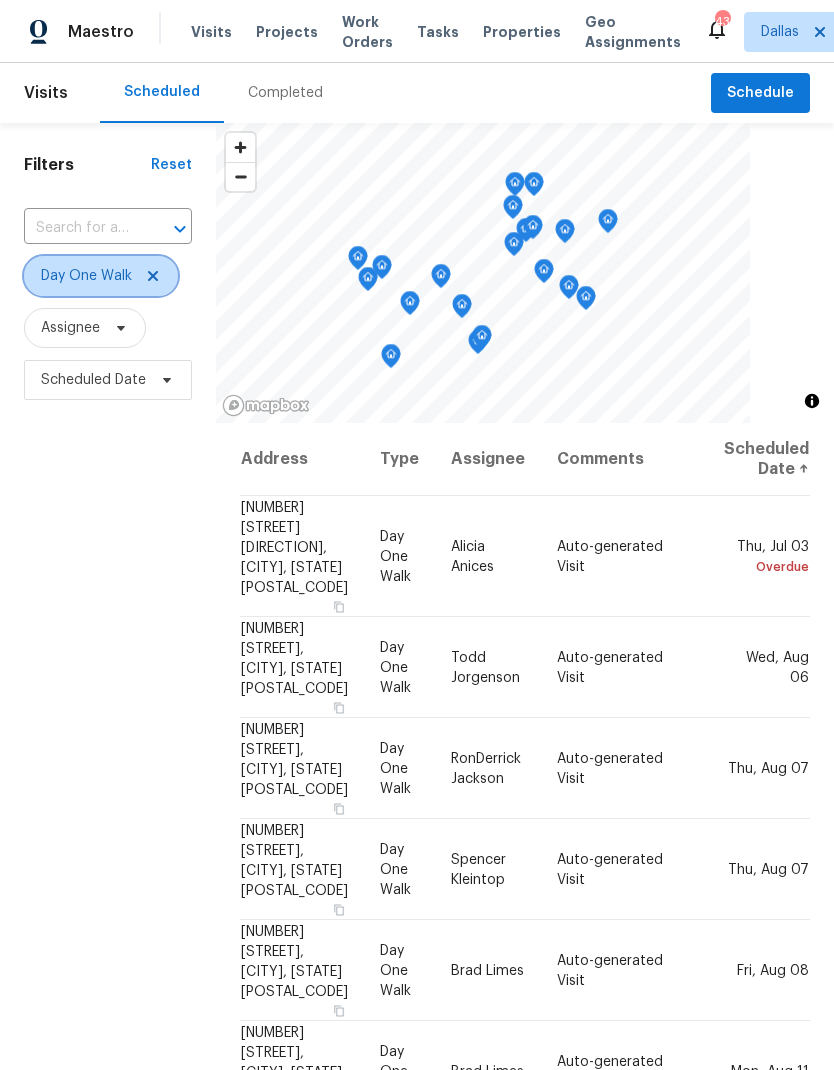 click 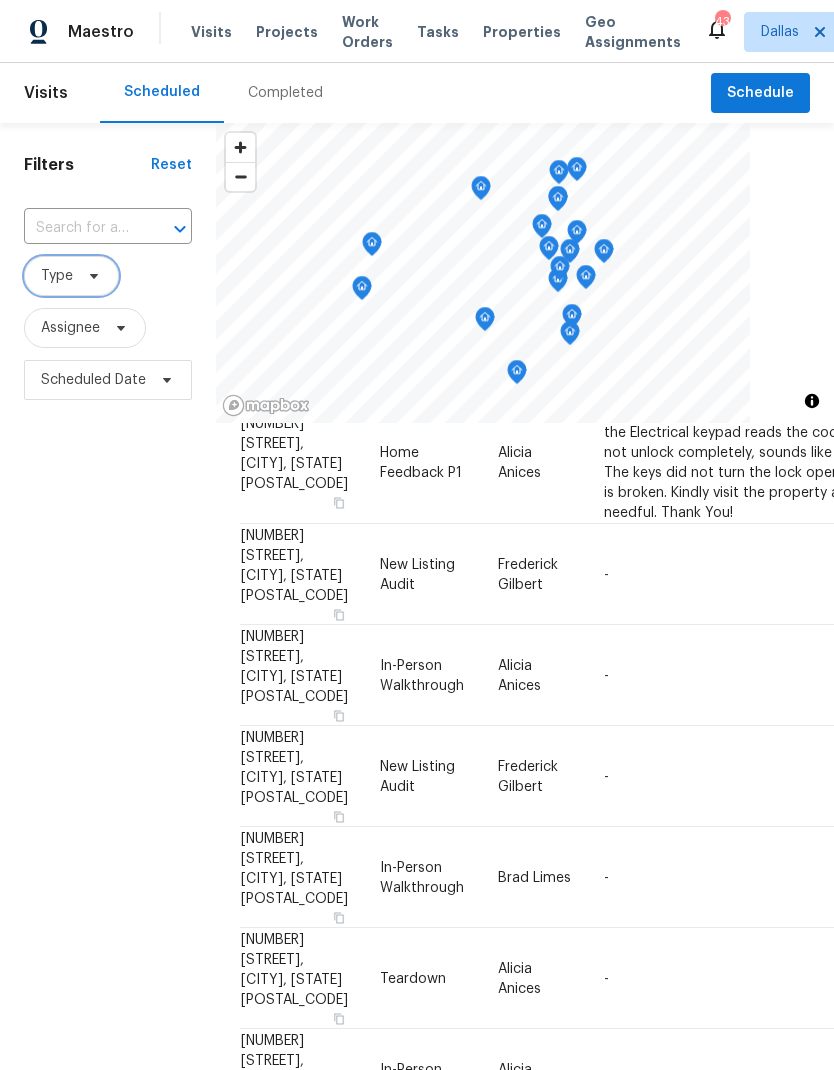 scroll, scrollTop: 1126, scrollLeft: 0, axis: vertical 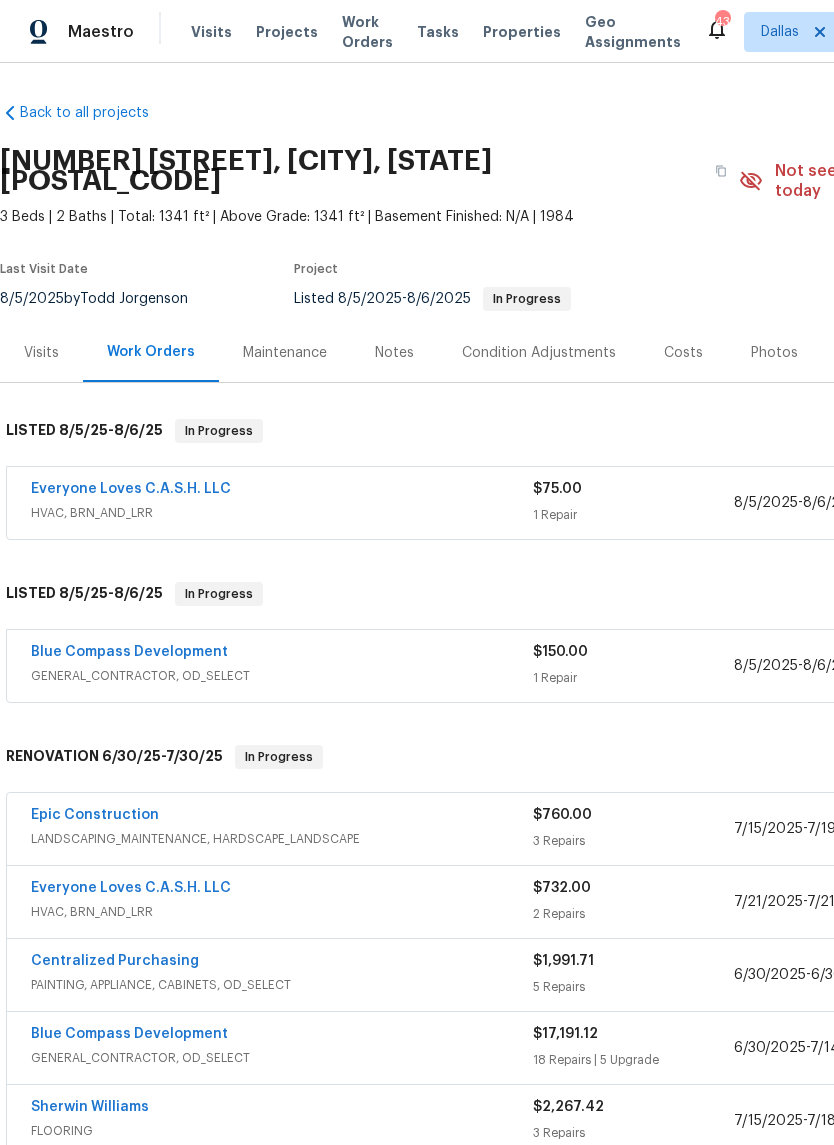 click on "Everyone Loves C.A.S.H. LLC" at bounding box center [131, 489] 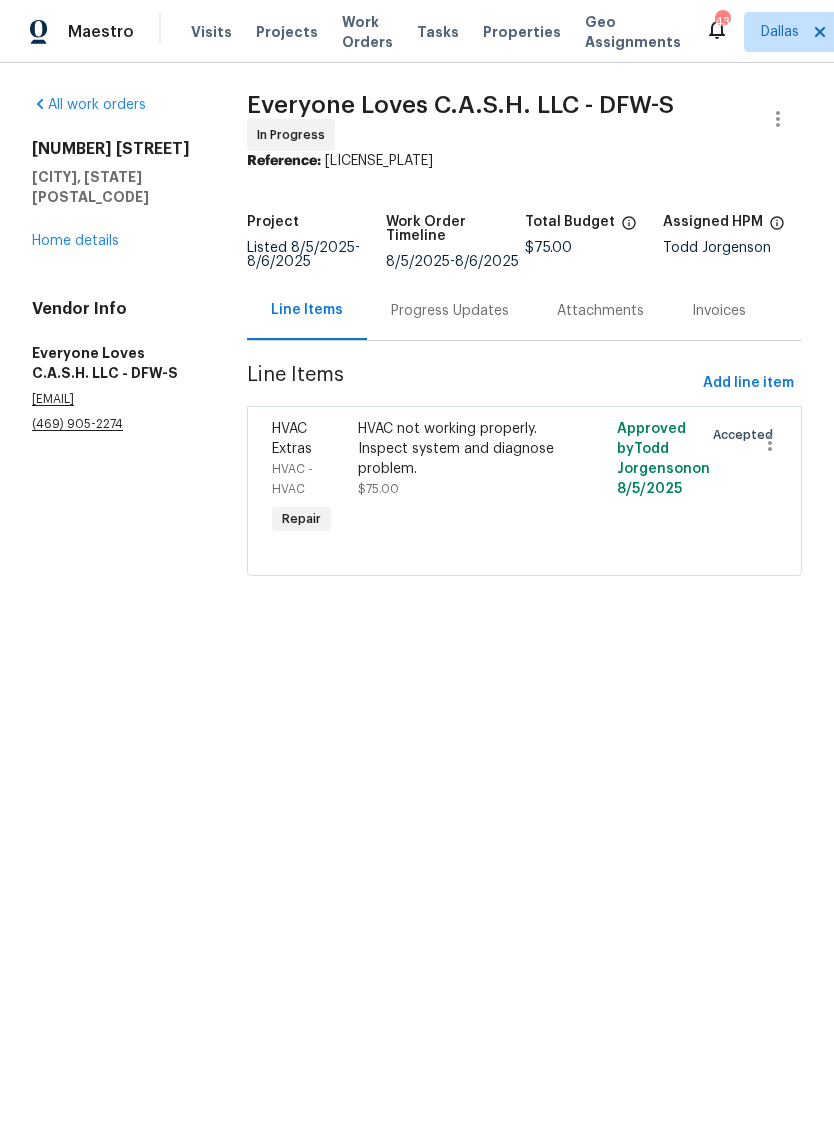 click on "Progress Updates" at bounding box center (450, 311) 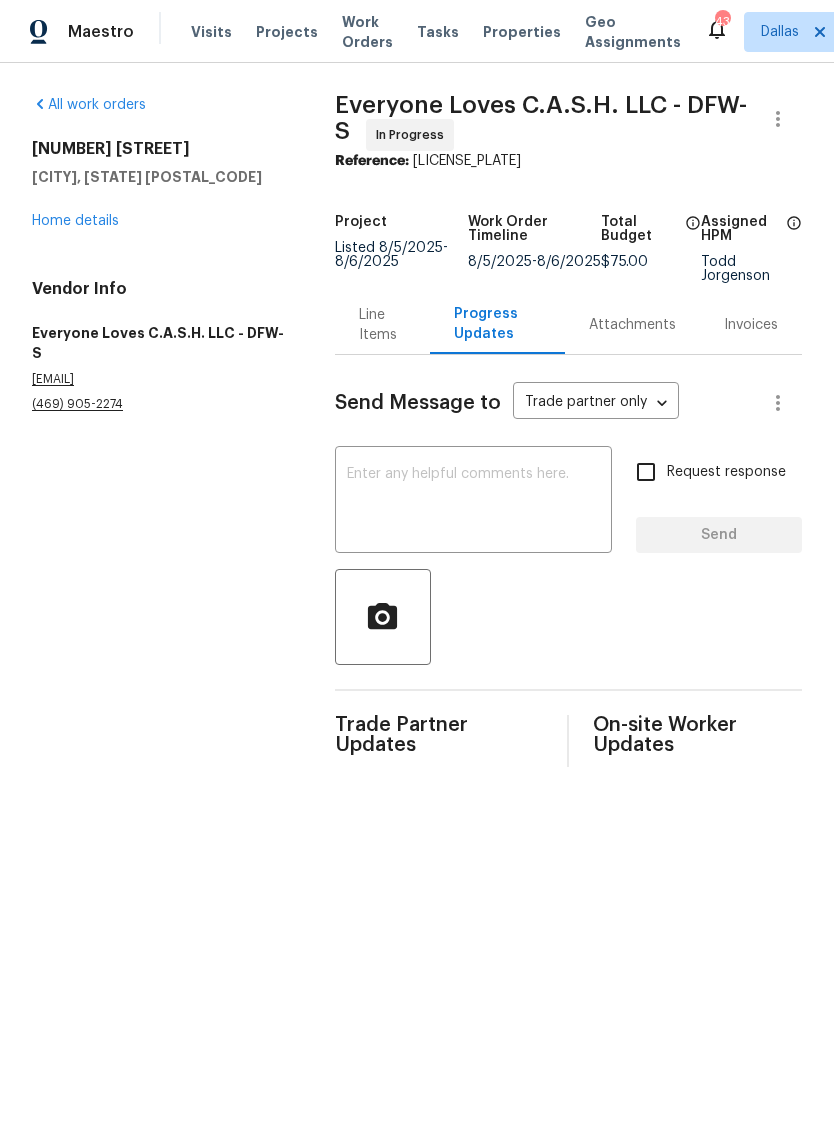 click on "Home details" at bounding box center [75, 221] 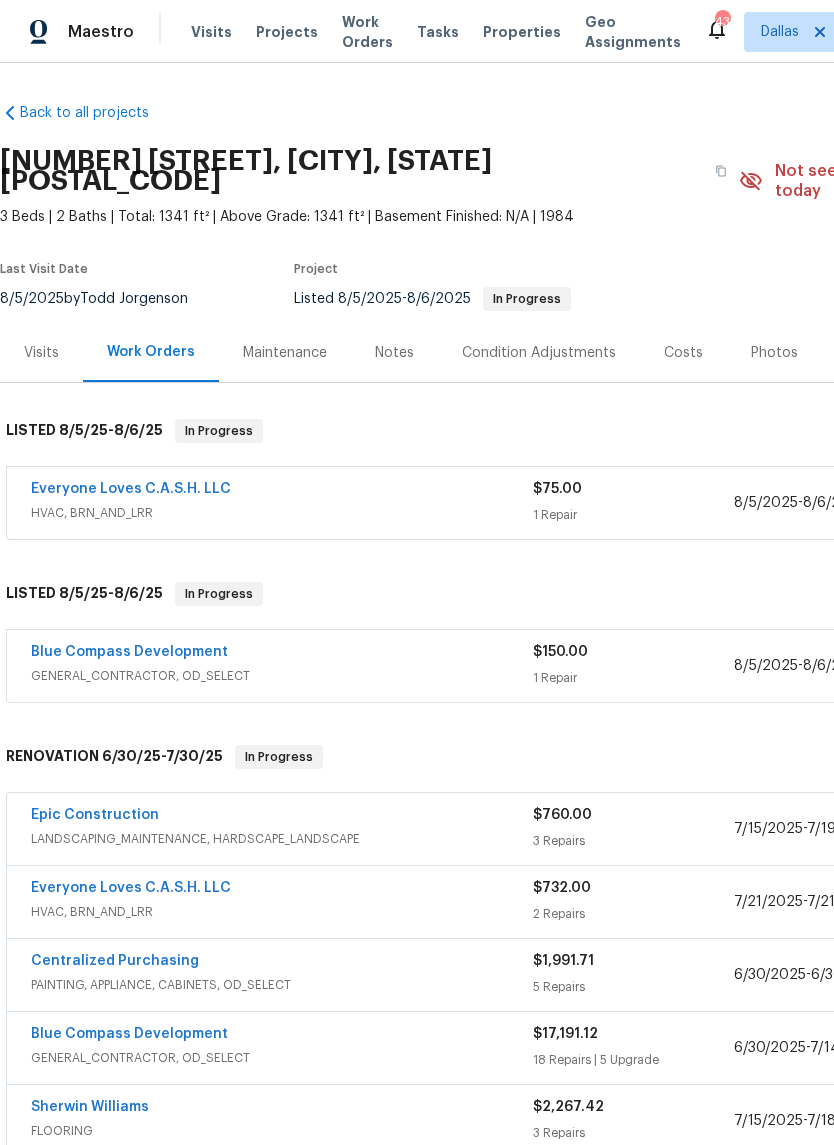 scroll, scrollTop: 0, scrollLeft: 0, axis: both 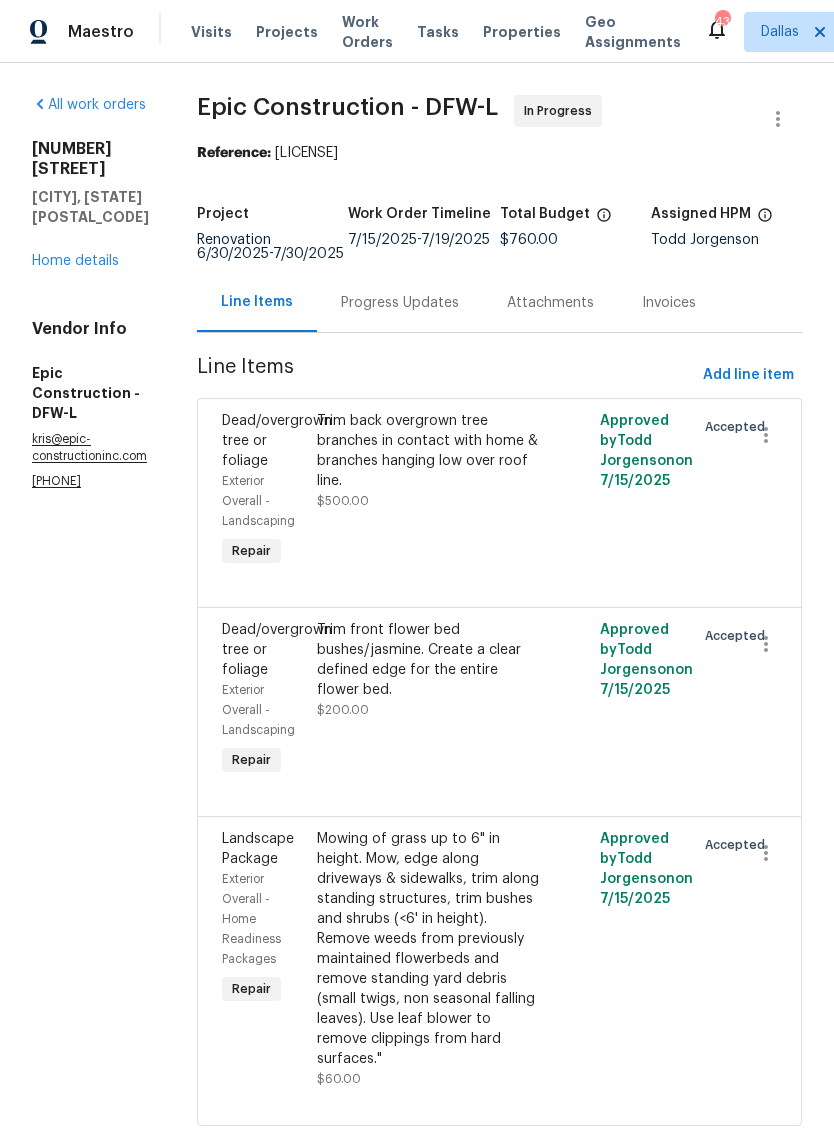 click on "Progress Updates" at bounding box center (400, 303) 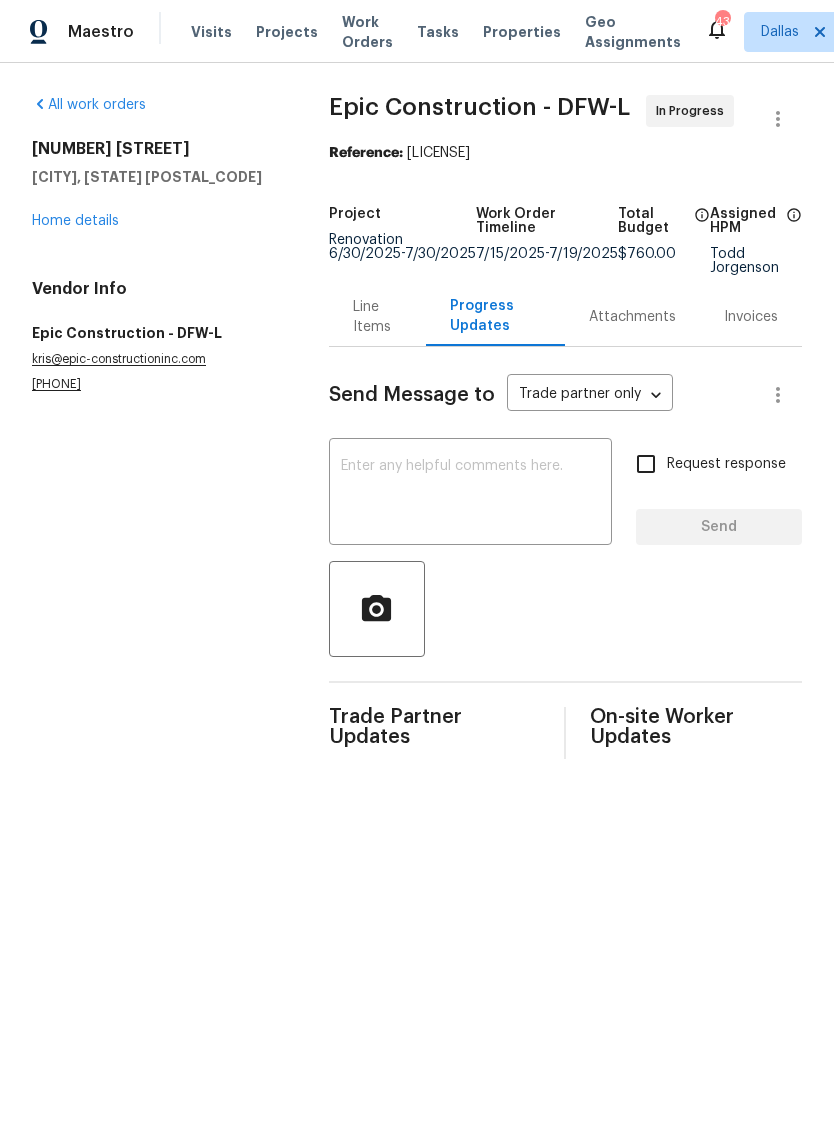 click at bounding box center (470, 494) 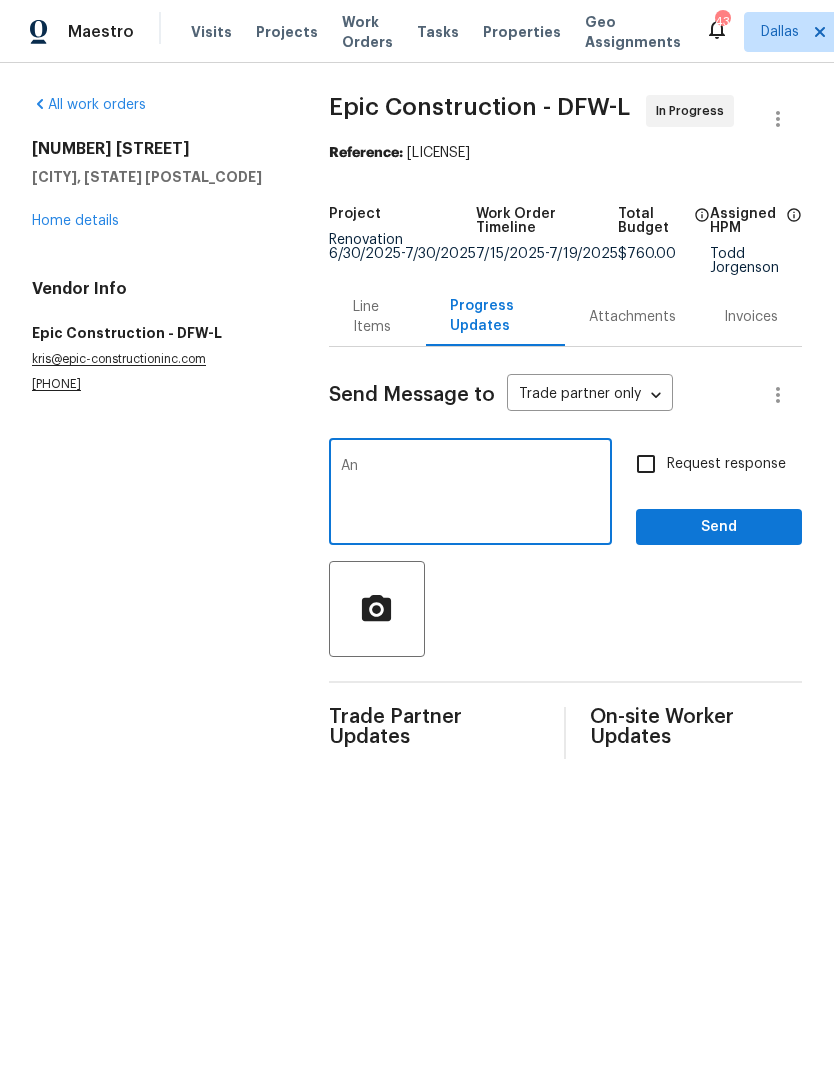 type on "A" 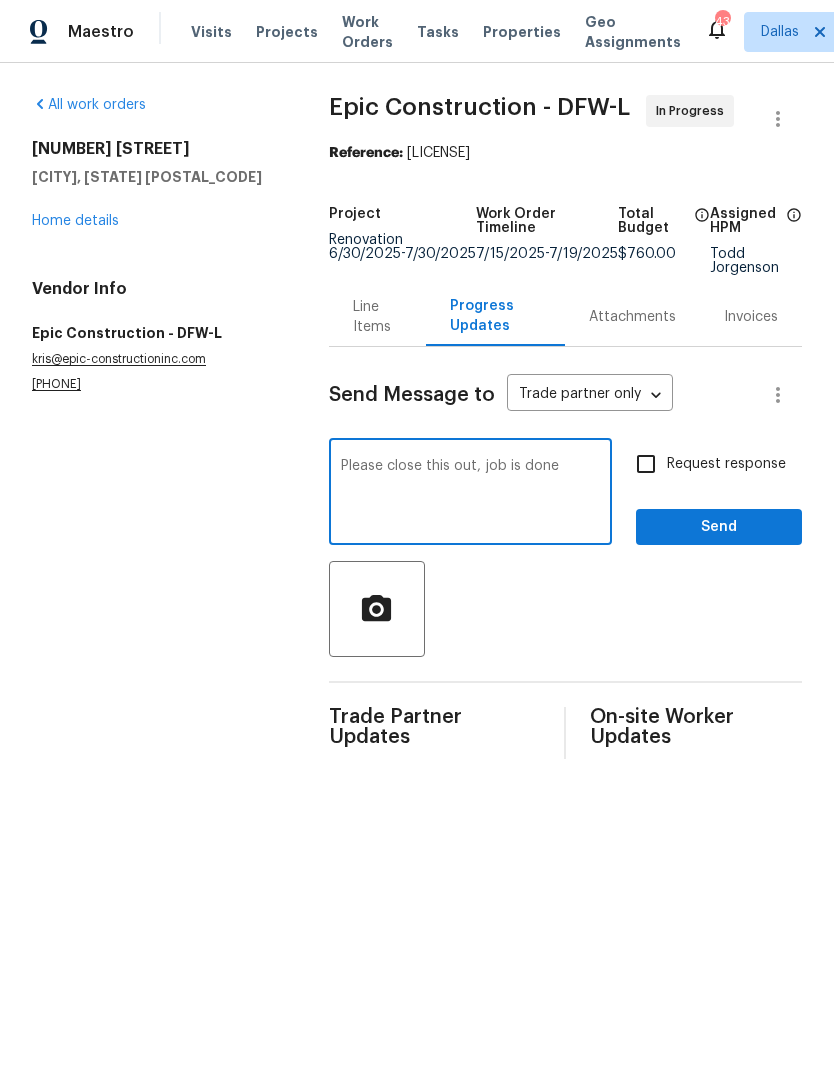 type on "Please close this out, job is done" 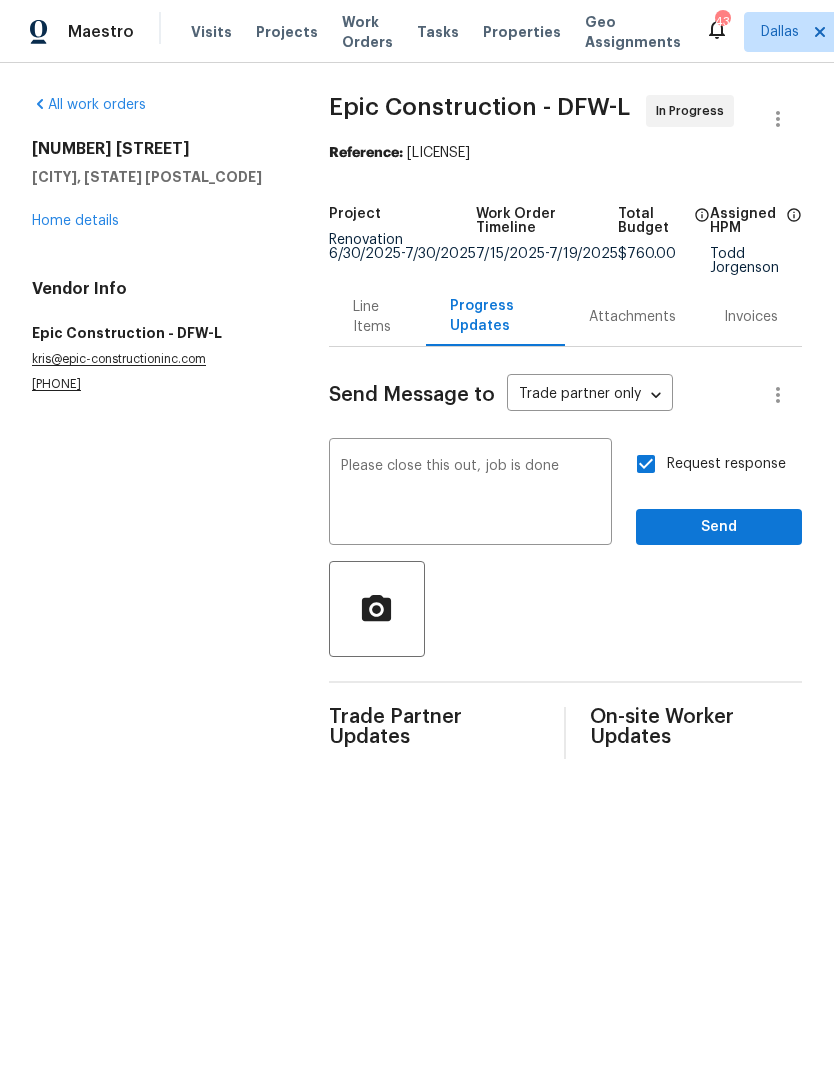 click on "Send Message to Trade partner only Trade partner only ​ Please close this out, job is done x ​ Request response Send Trade Partner Updates On-site Worker Updates" at bounding box center [565, 553] 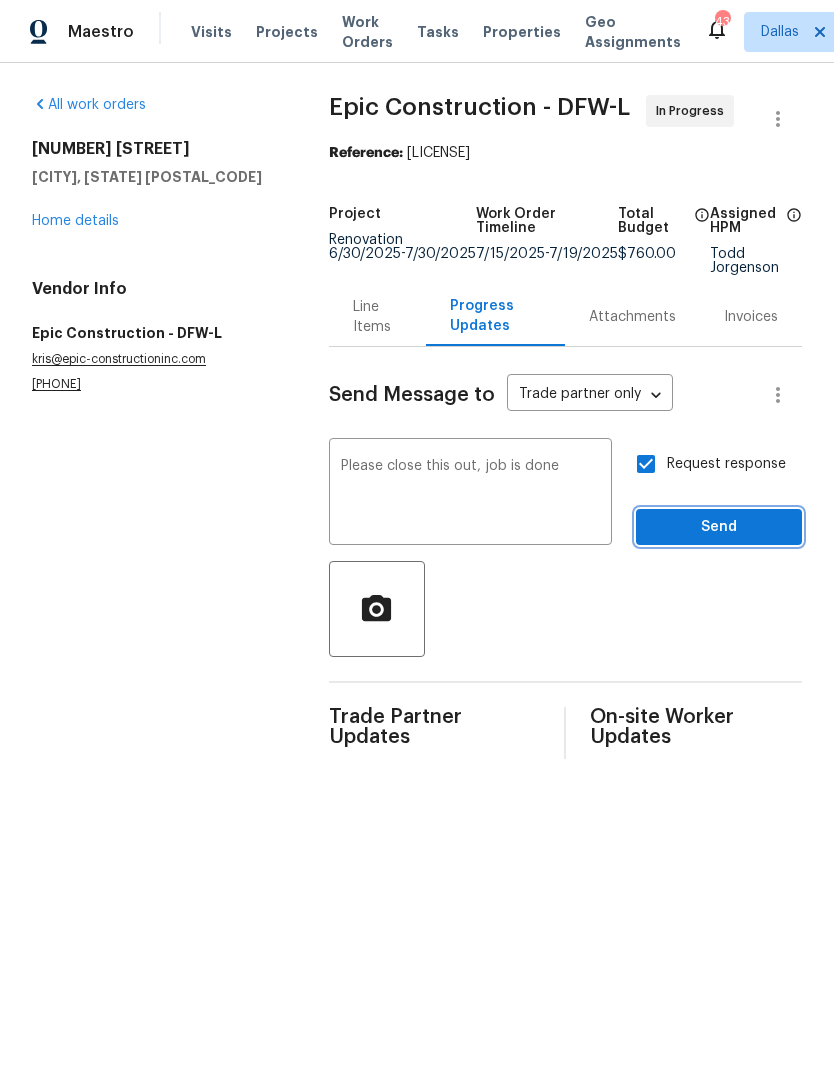 click on "Send" at bounding box center (719, 527) 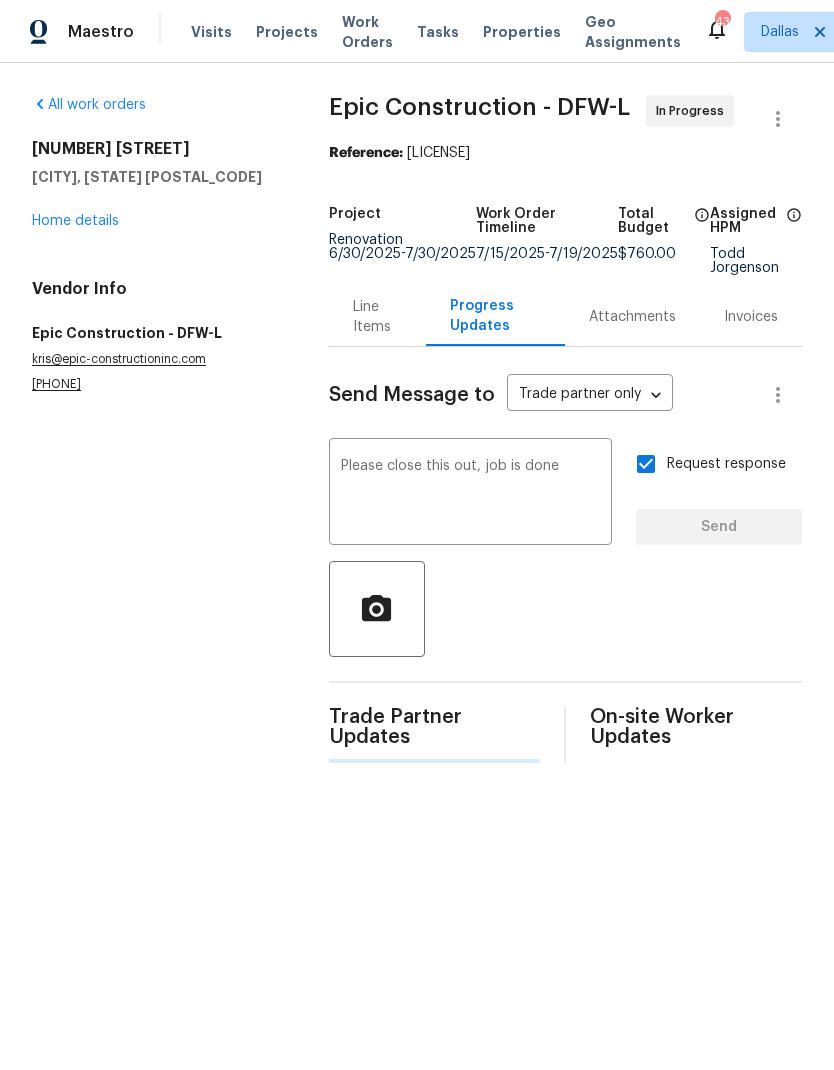type 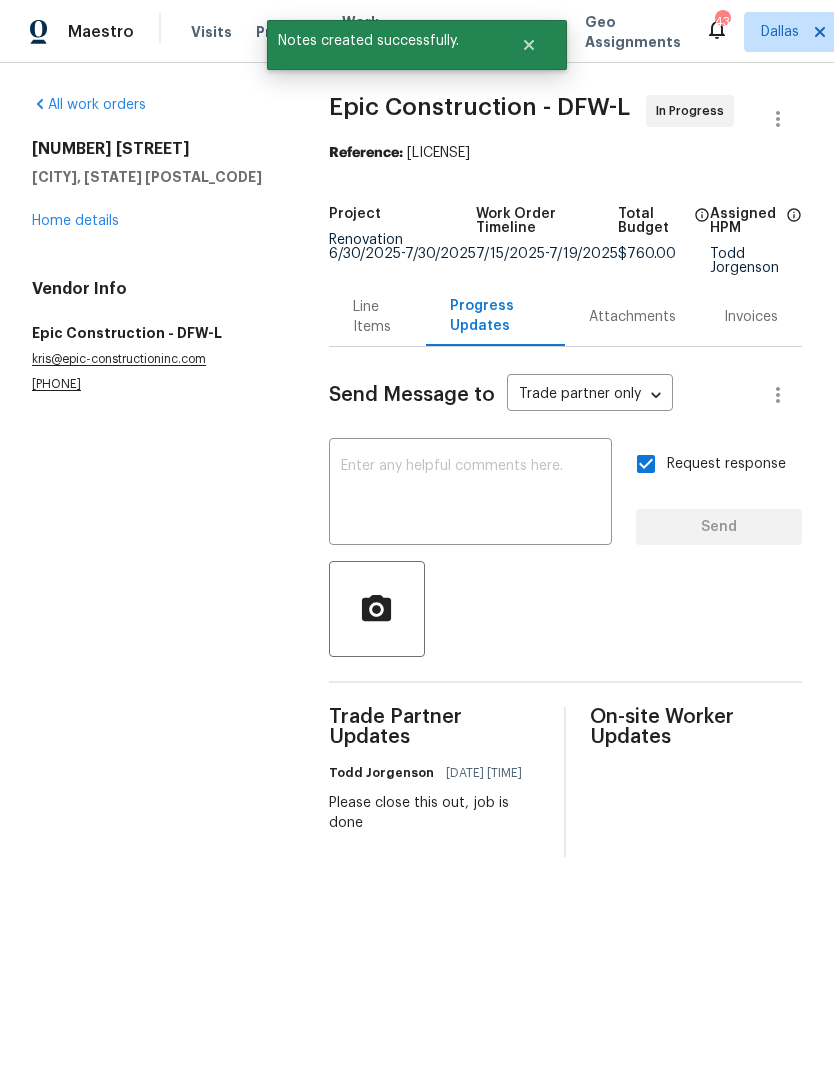 click on "Home details" at bounding box center (75, 221) 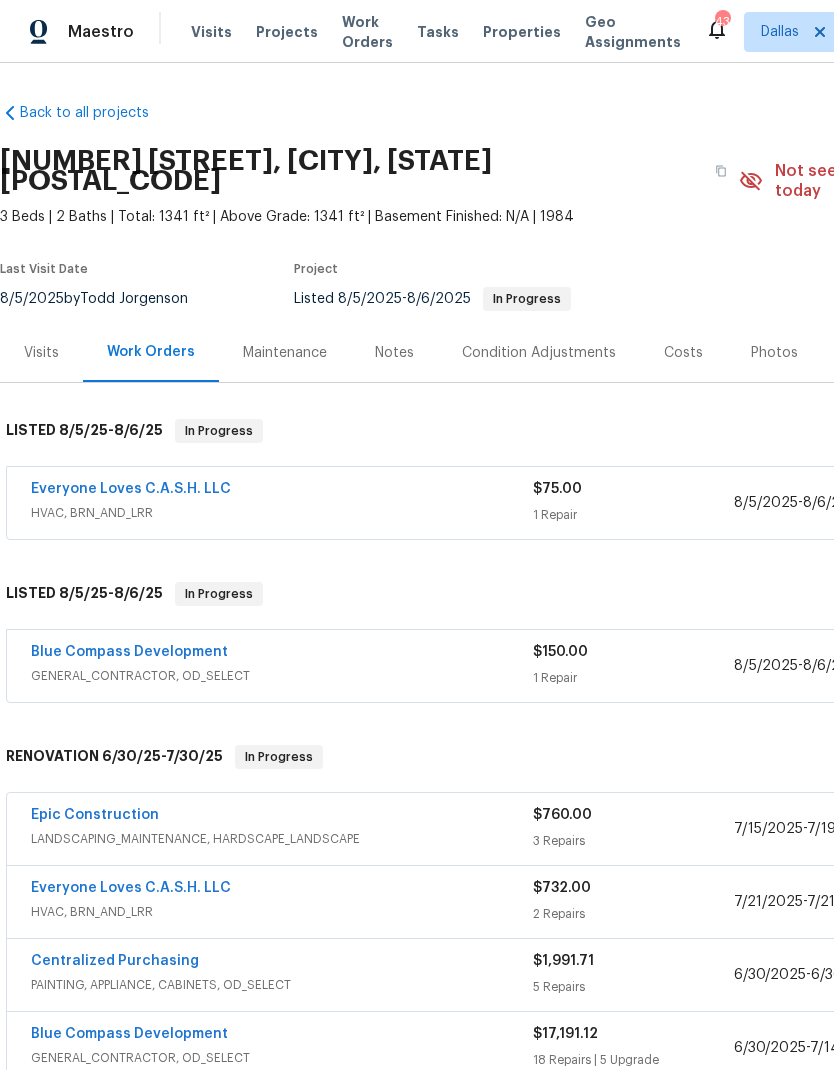 scroll, scrollTop: 0, scrollLeft: 0, axis: both 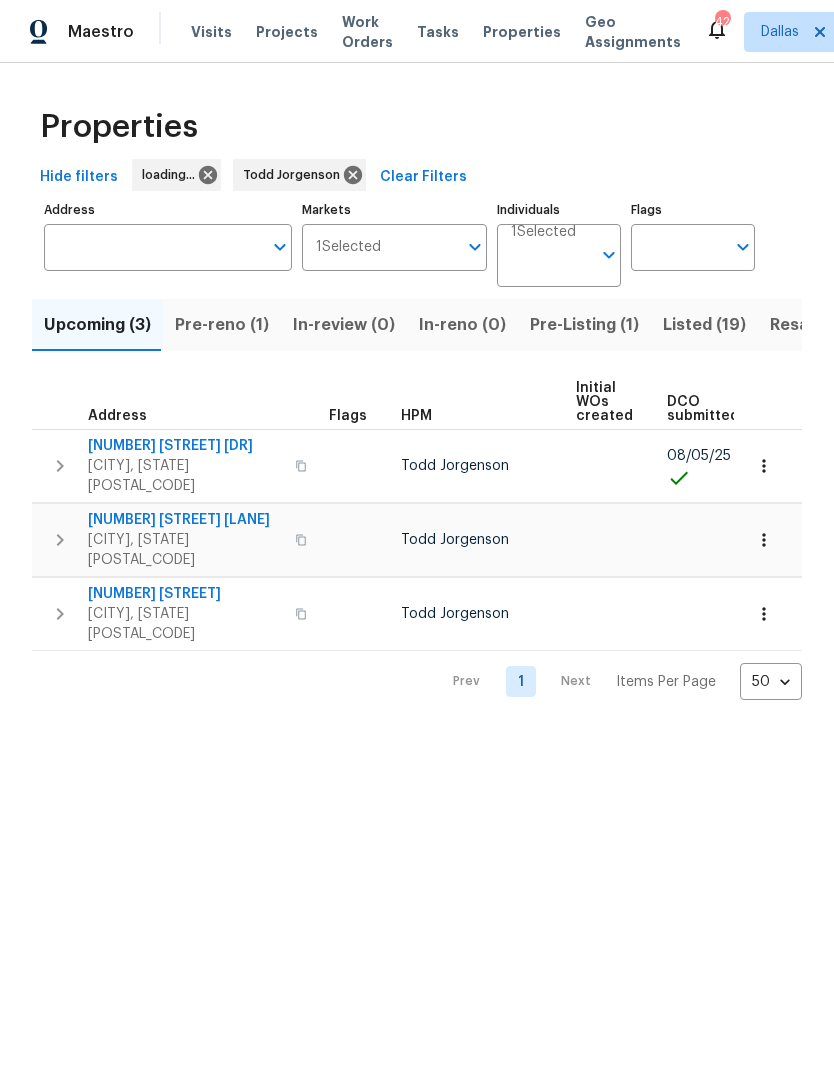 click on "Pre-reno (1)" at bounding box center [222, 325] 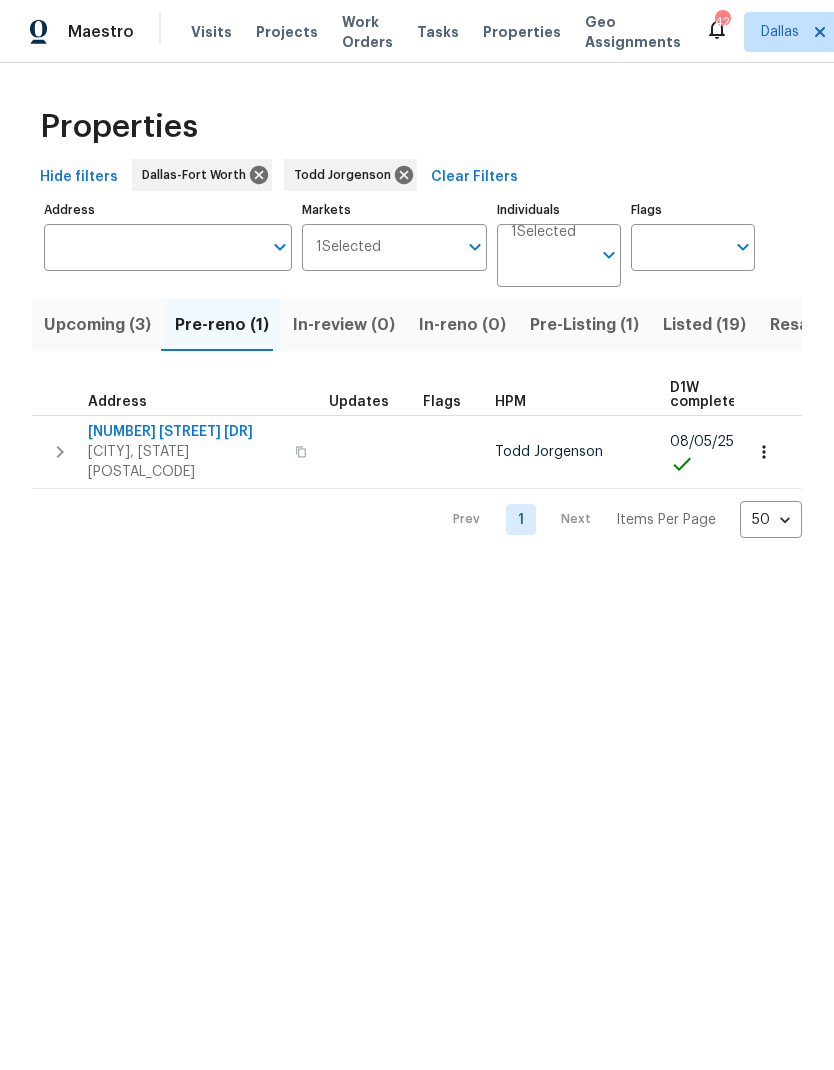 click on "[NUMBER] [STREET] [DR]" at bounding box center [185, 432] 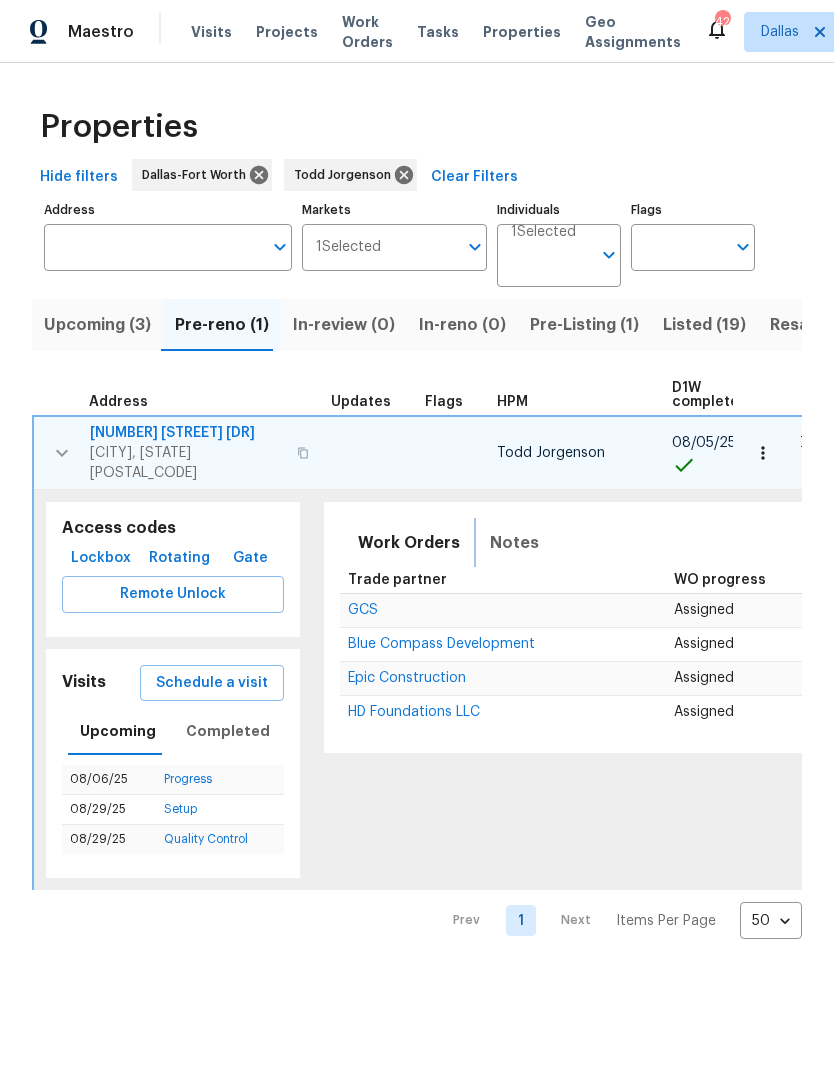 click on "Notes" at bounding box center [514, 543] 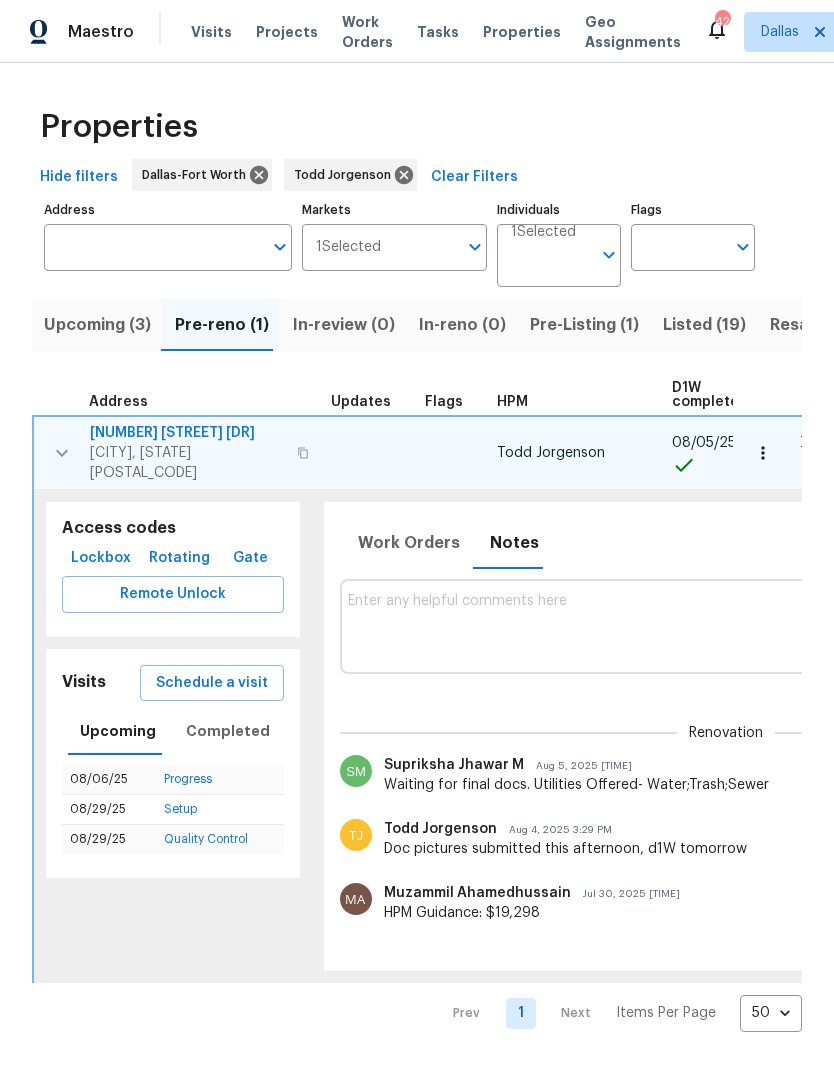 click at bounding box center (726, 626) 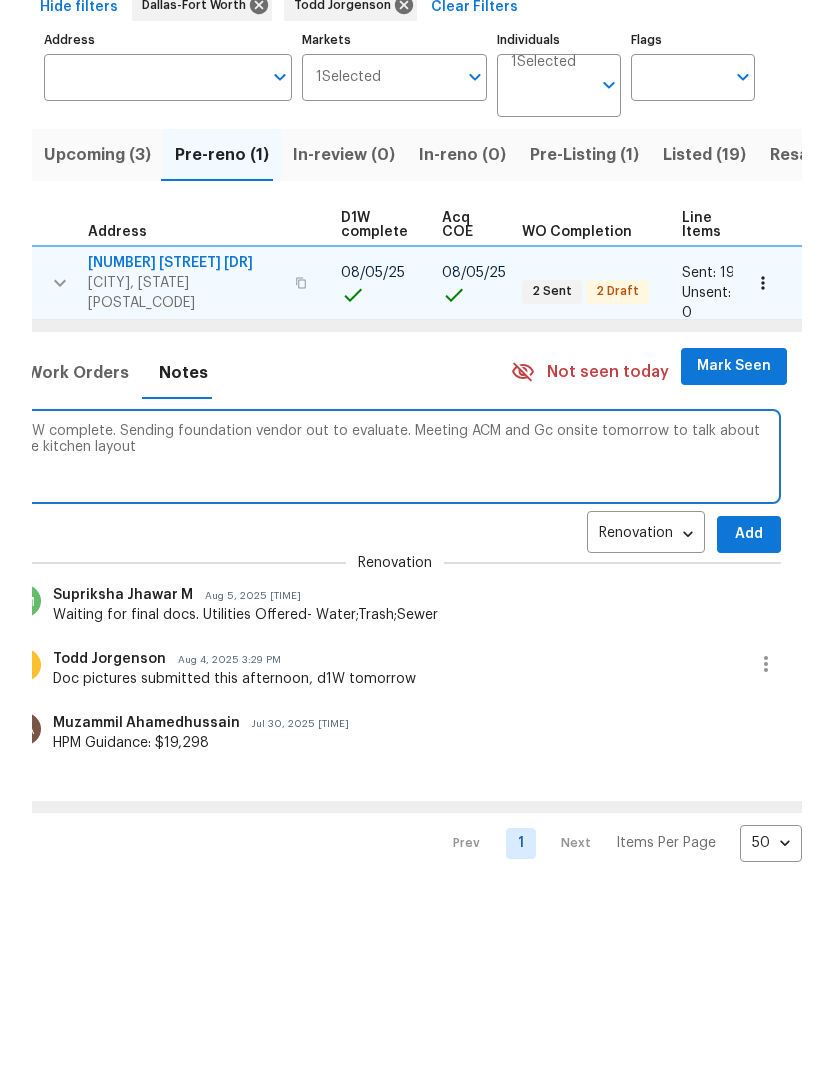 scroll, scrollTop: 0, scrollLeft: 329, axis: horizontal 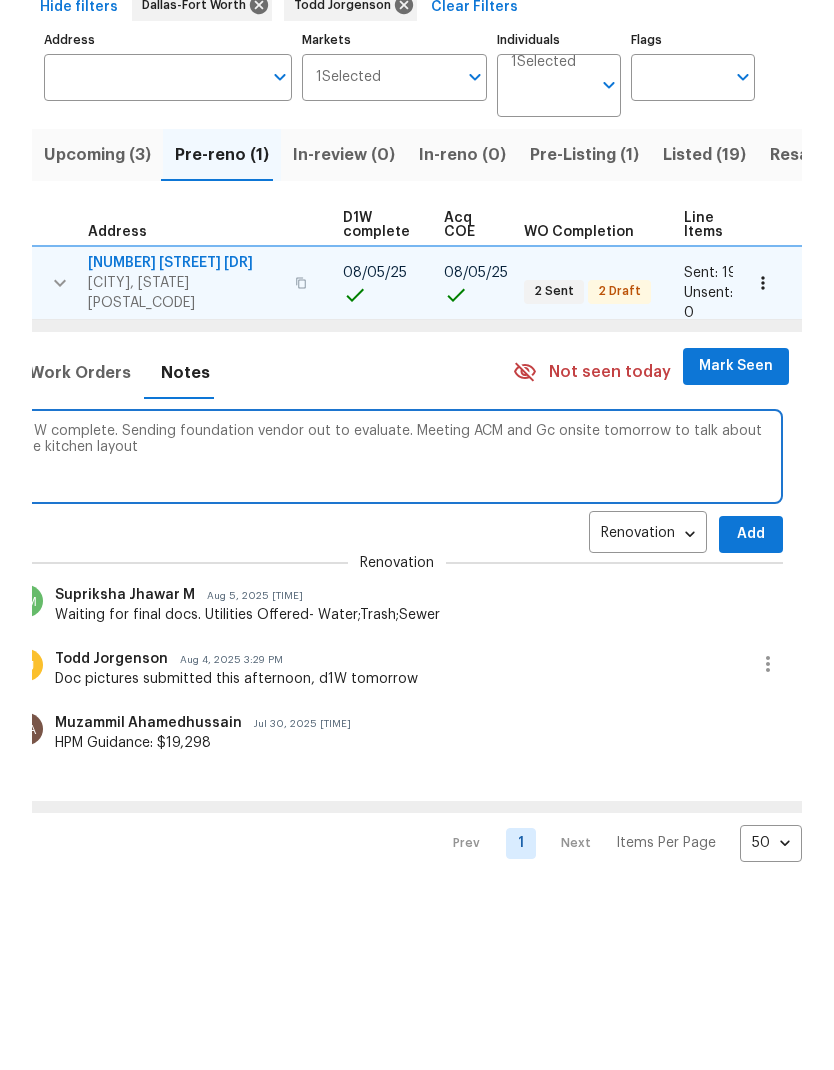 type on "D1W complete. Sending foundation vendor out to evaluate. Meeting ACM and Gc onsite tomorrow to talk about the kitchen layout" 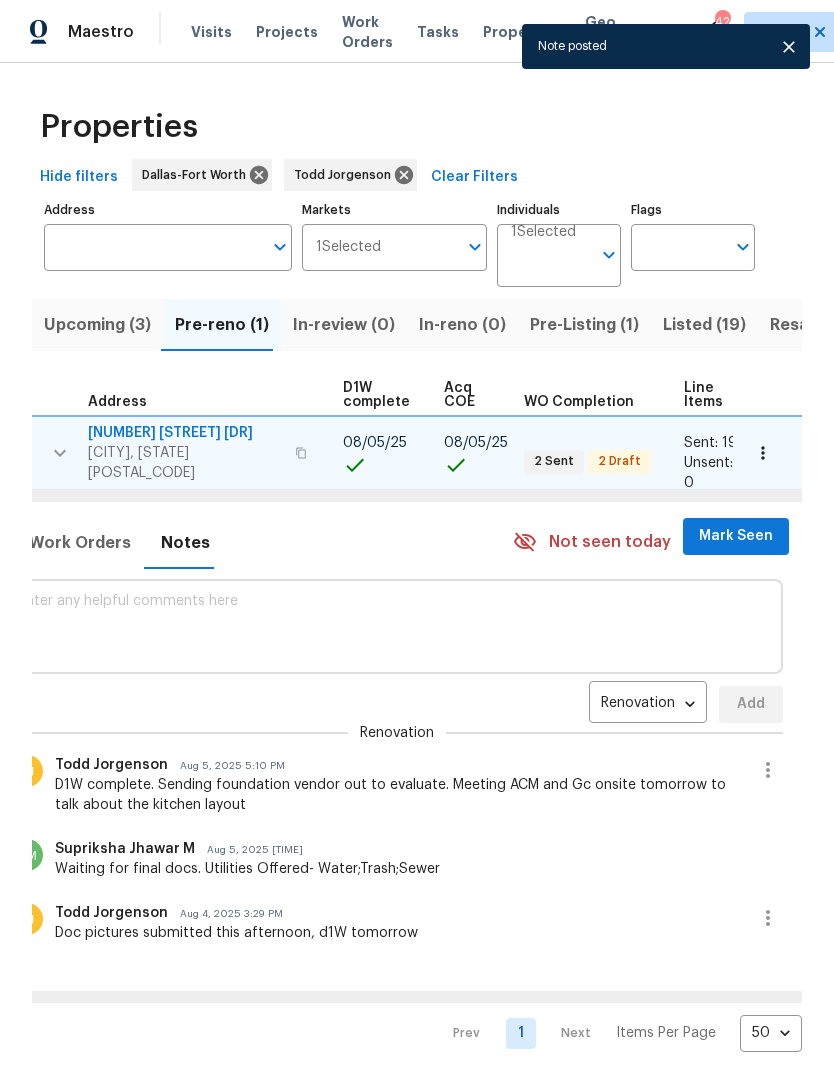click on "Mark Seen" at bounding box center (736, 536) 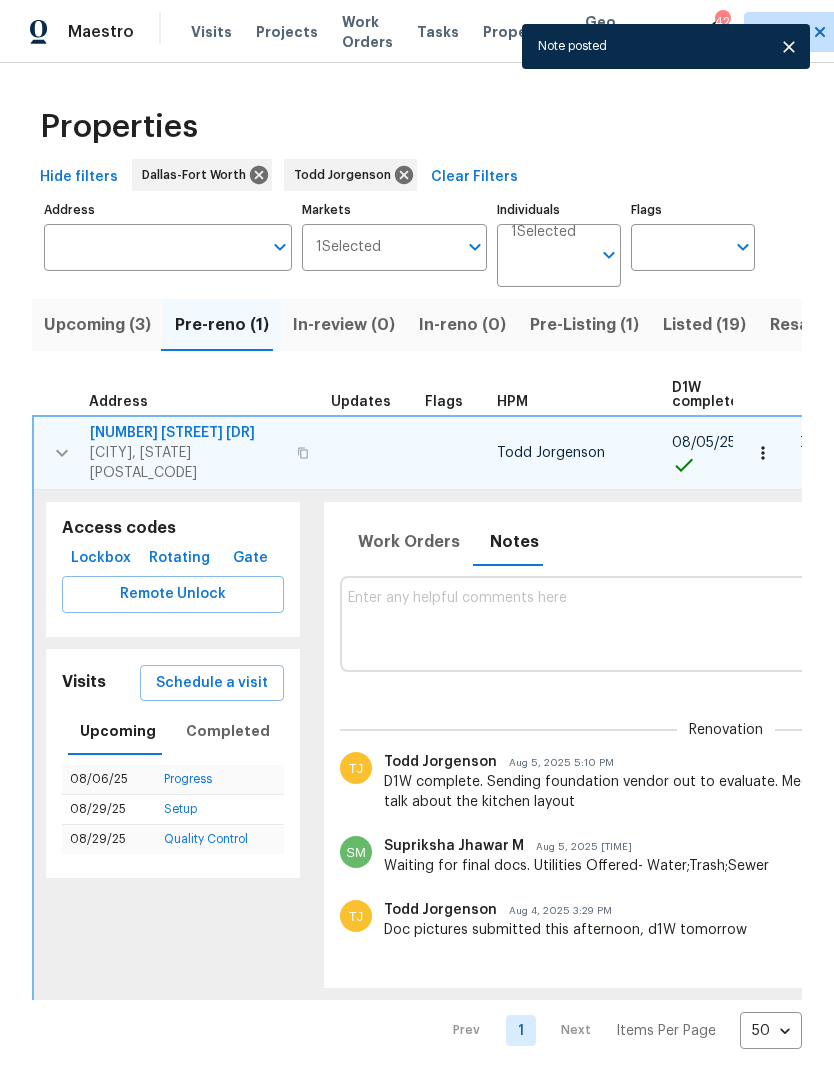 scroll, scrollTop: 0, scrollLeft: 0, axis: both 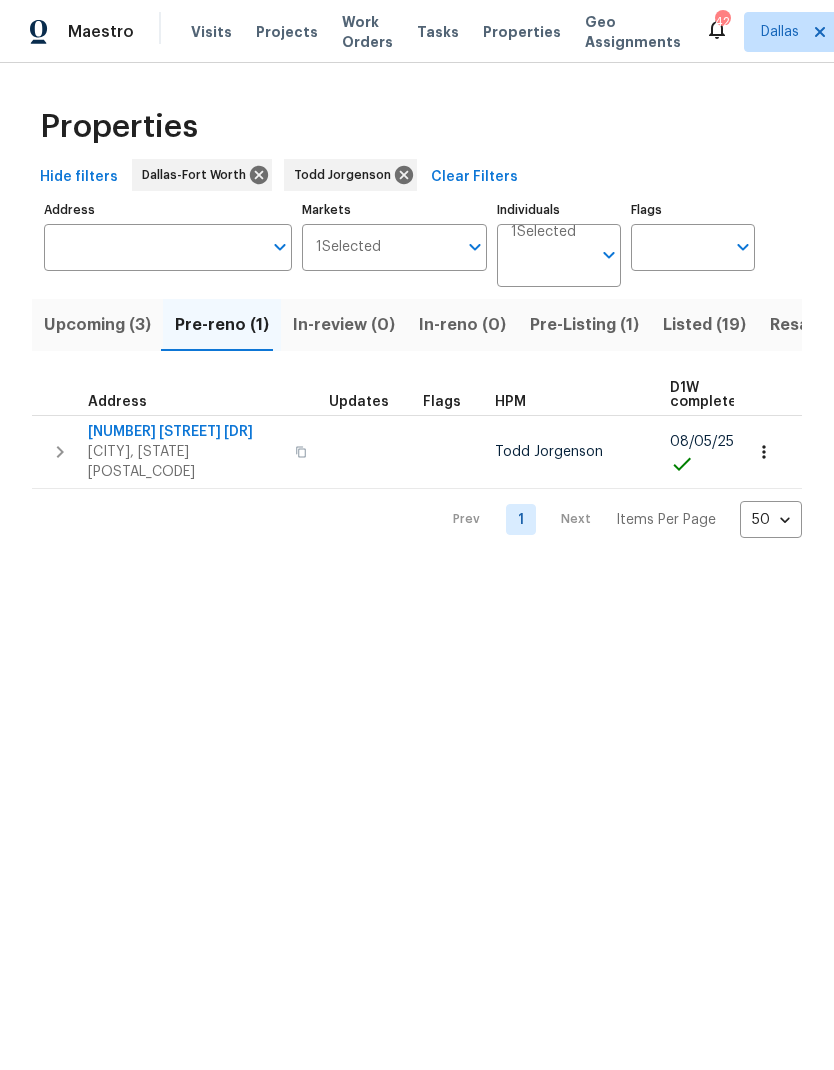 click 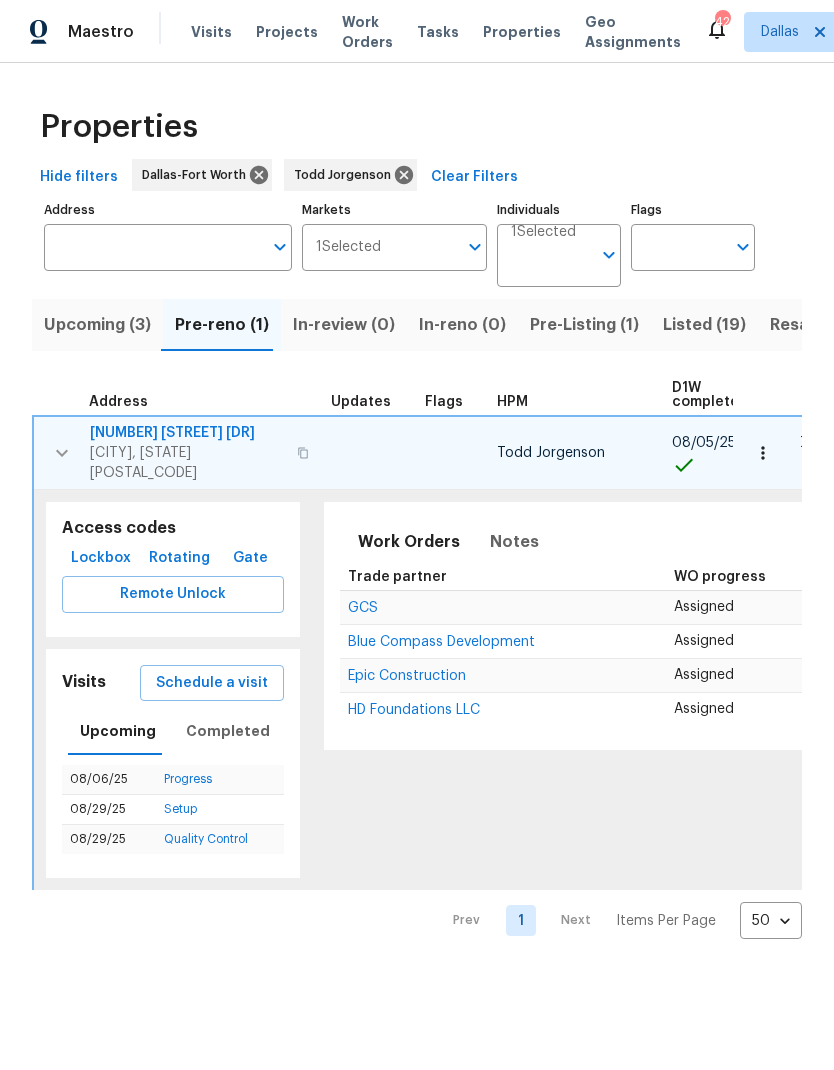 scroll, scrollTop: 0, scrollLeft: 0, axis: both 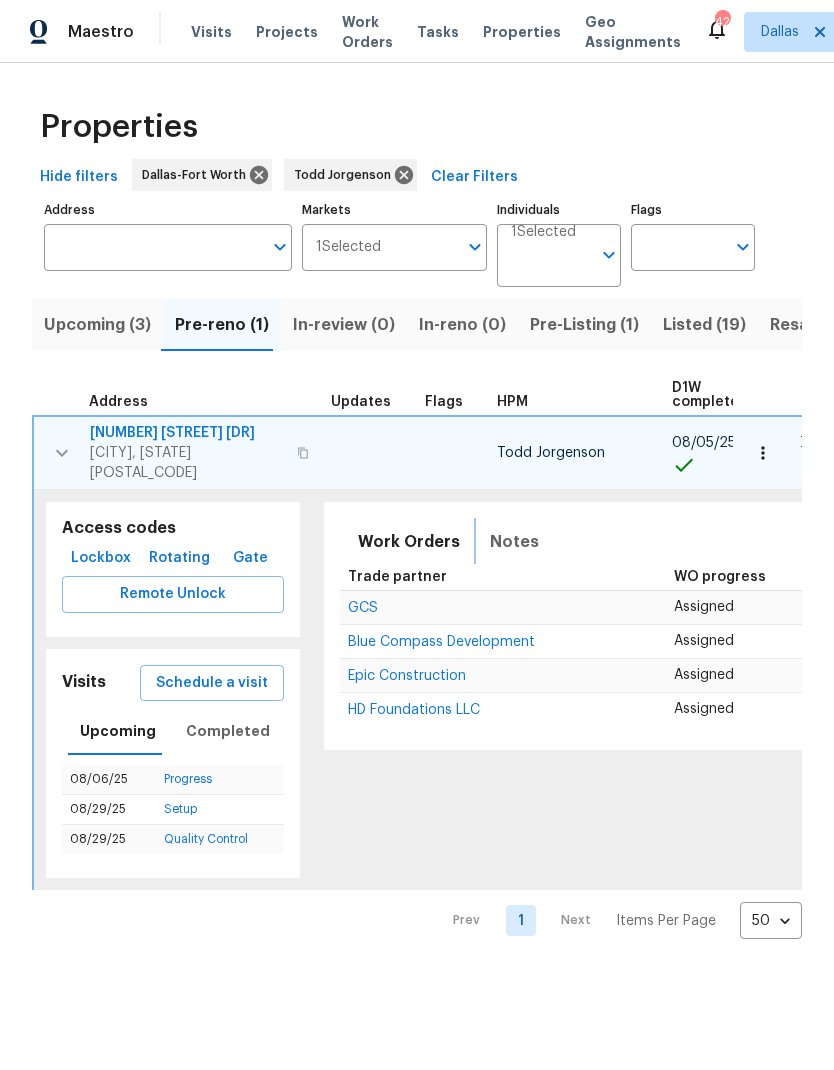 click on "Notes" at bounding box center [514, 542] 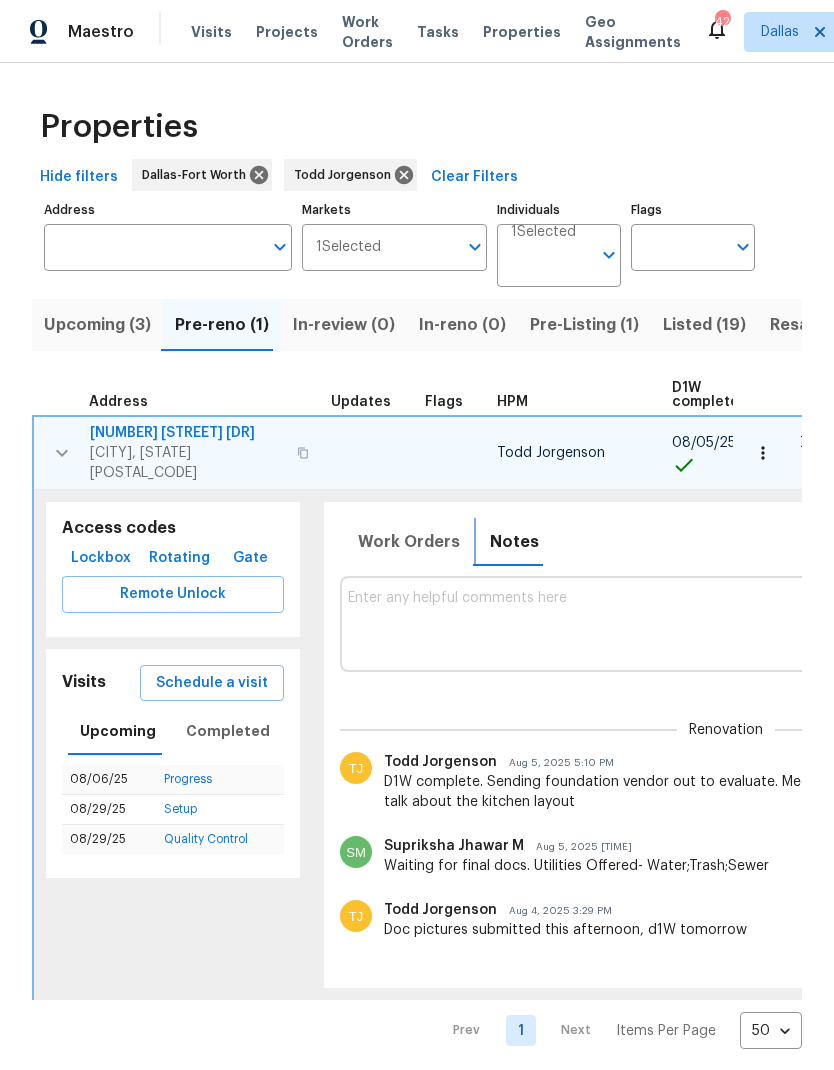 scroll, scrollTop: 0, scrollLeft: 0, axis: both 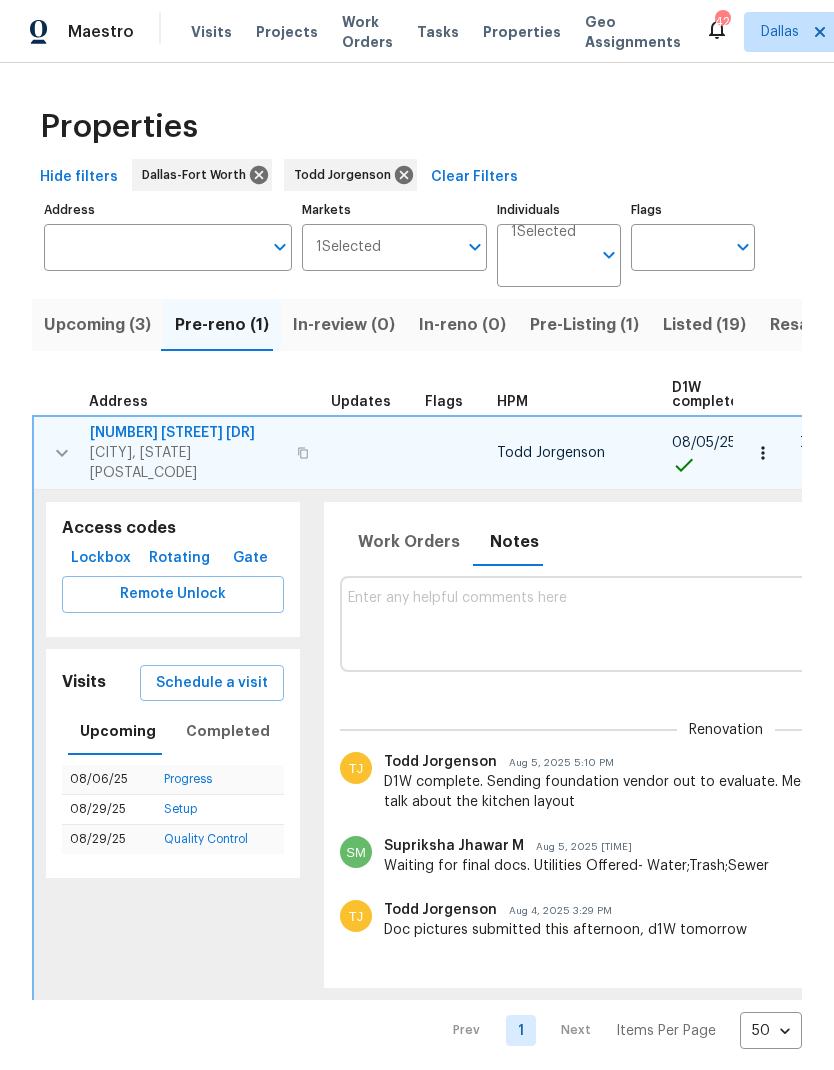 click 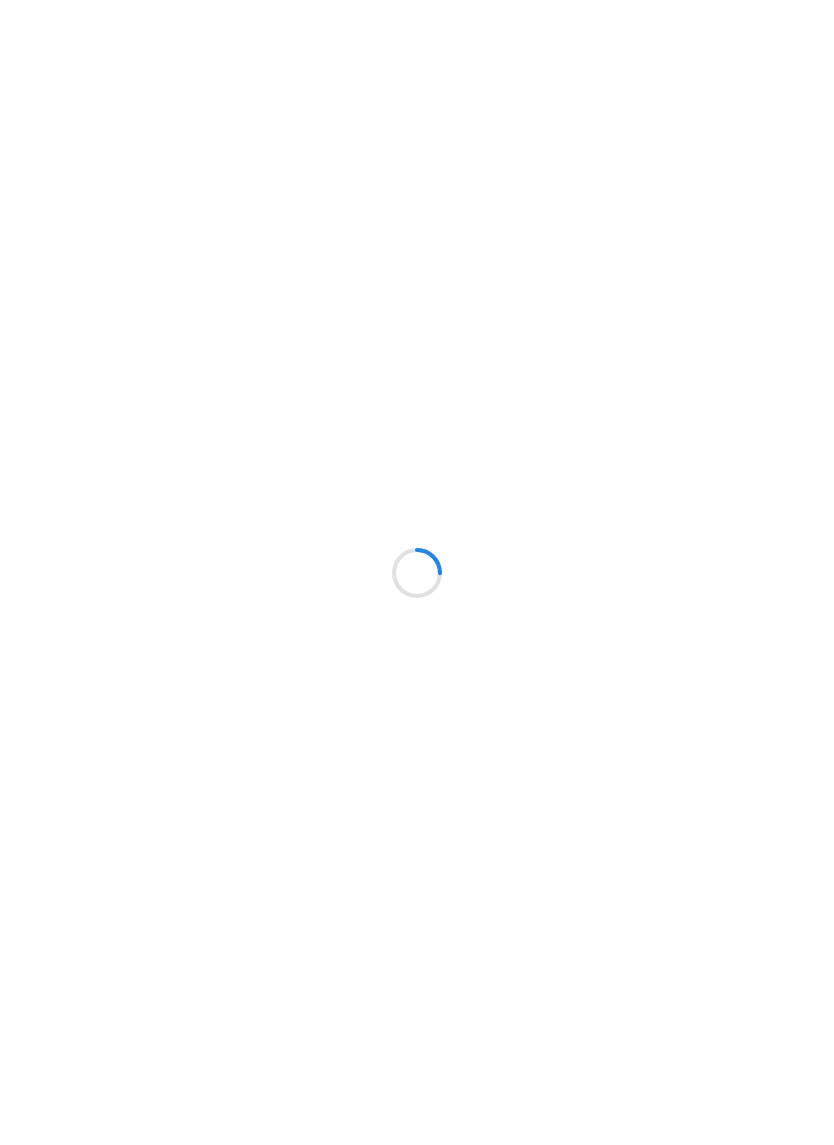 scroll, scrollTop: 0, scrollLeft: 0, axis: both 